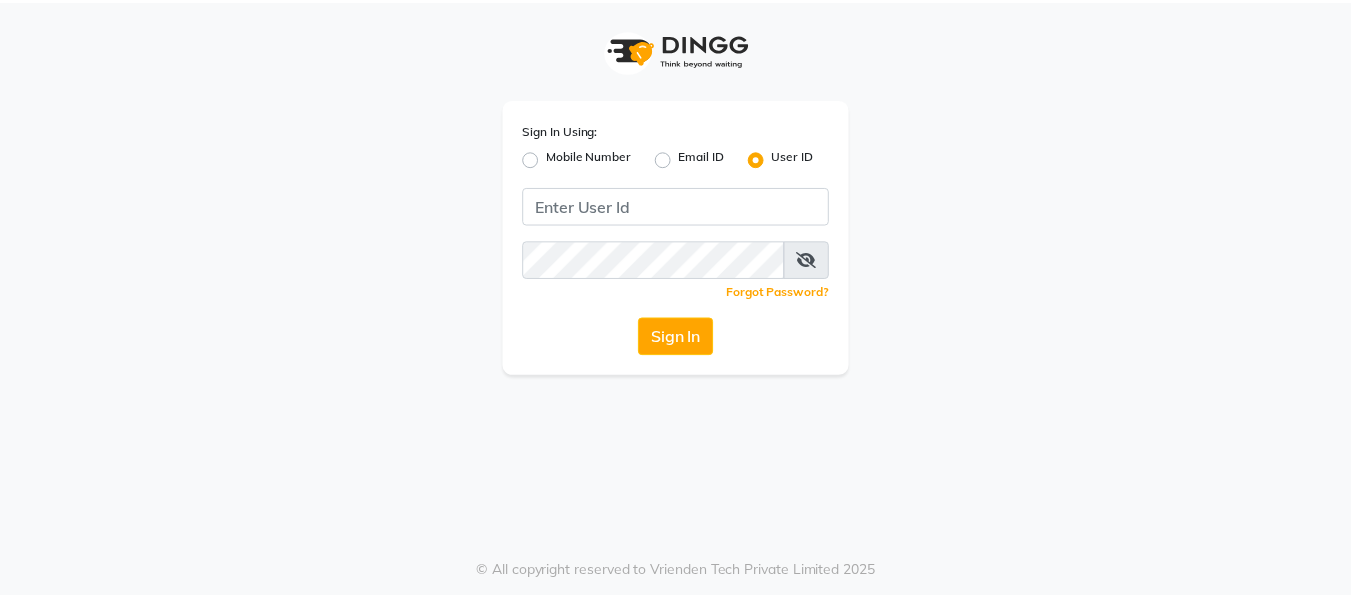 scroll, scrollTop: 0, scrollLeft: 0, axis: both 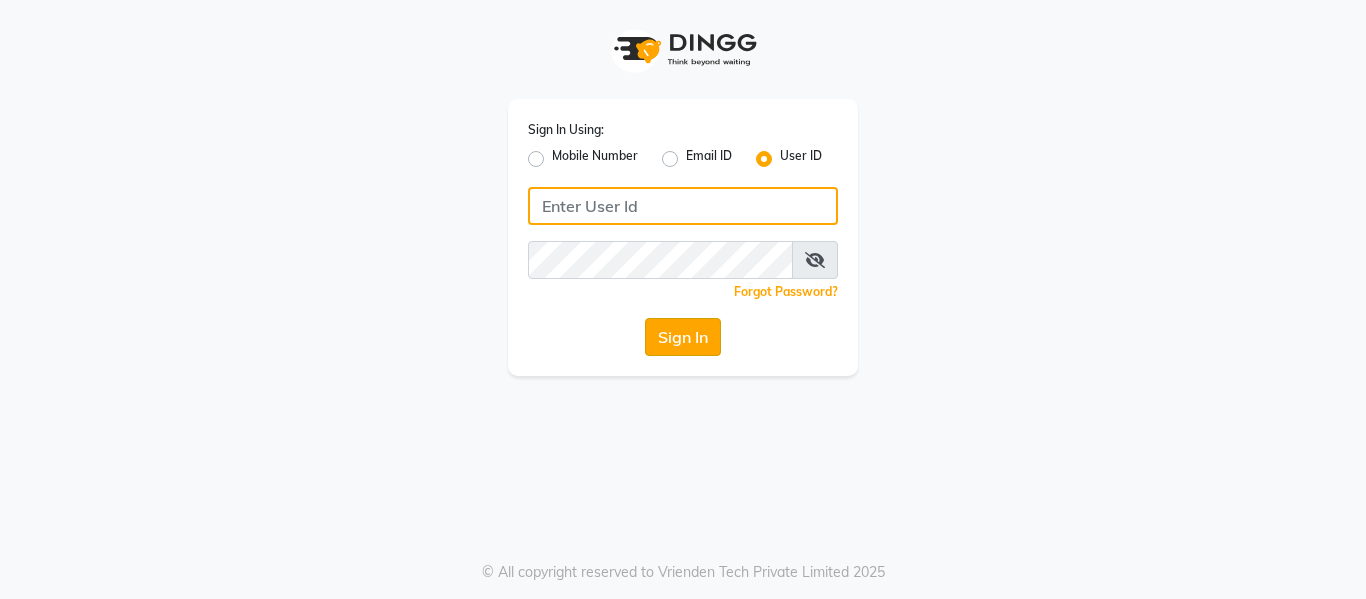 type on "samaaras@123" 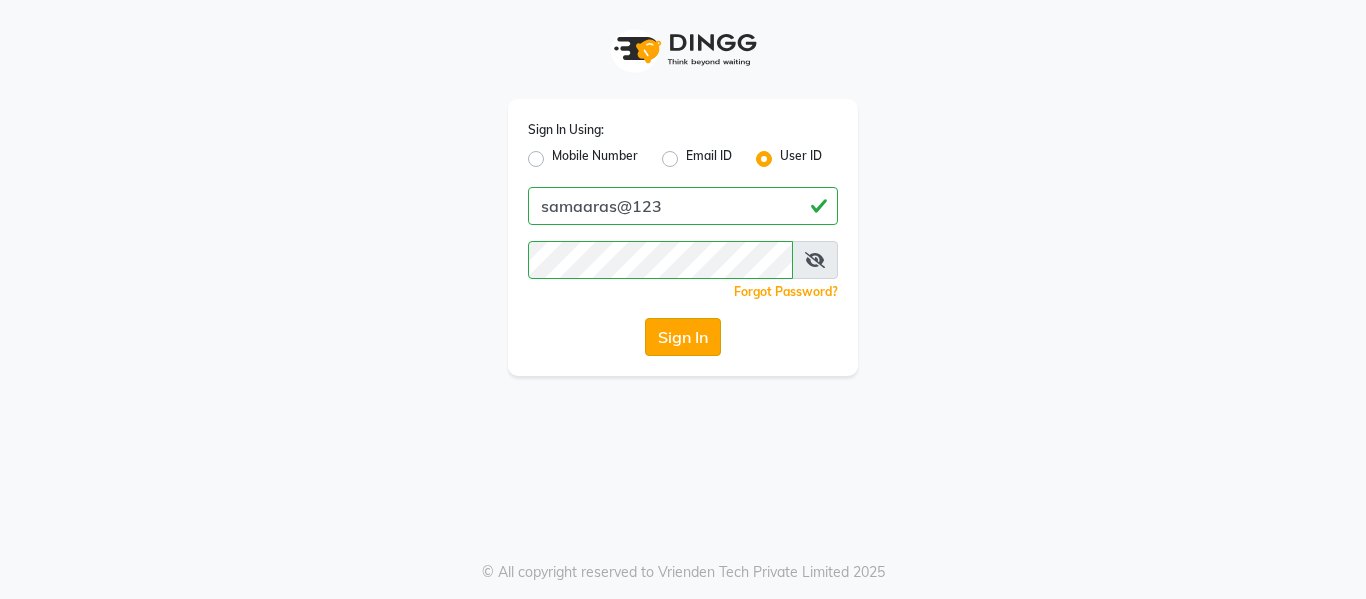 click on "Sign In" 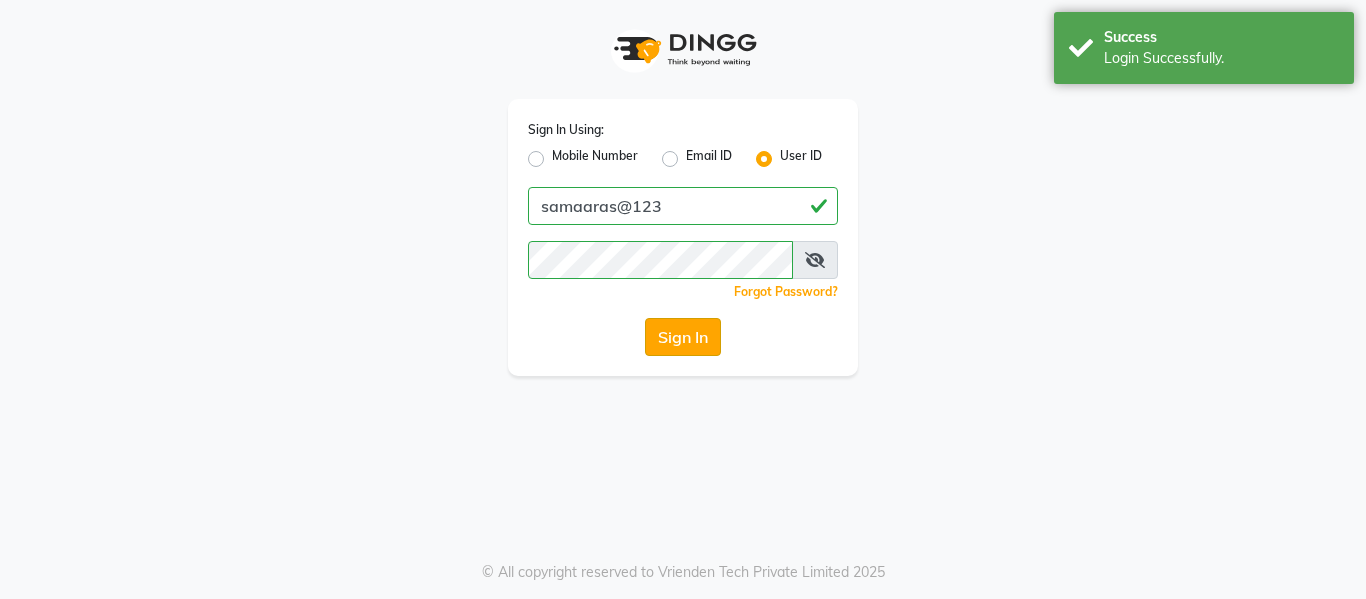 select on "4525" 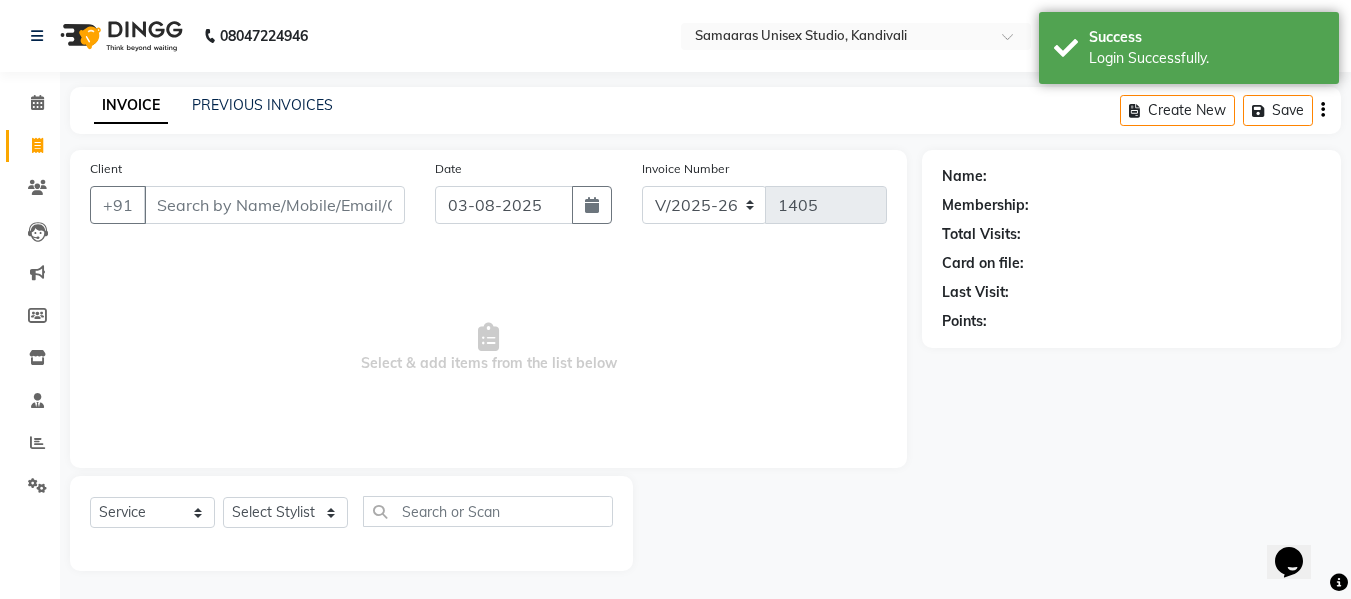 scroll, scrollTop: 0, scrollLeft: 0, axis: both 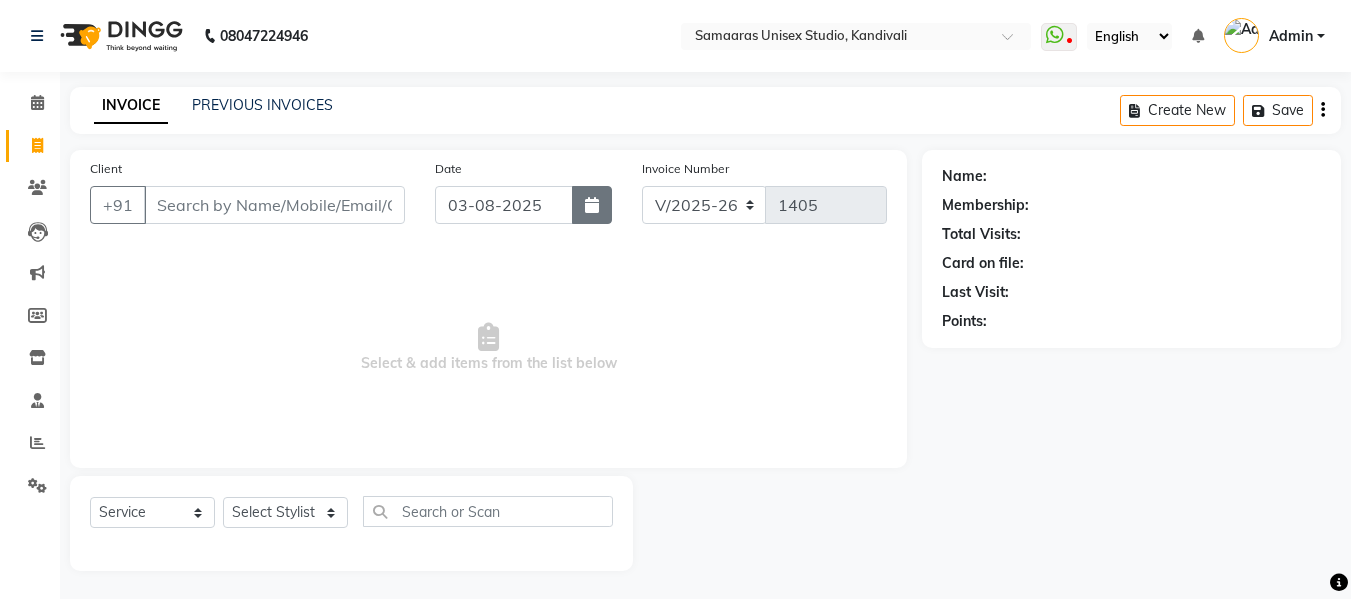 click 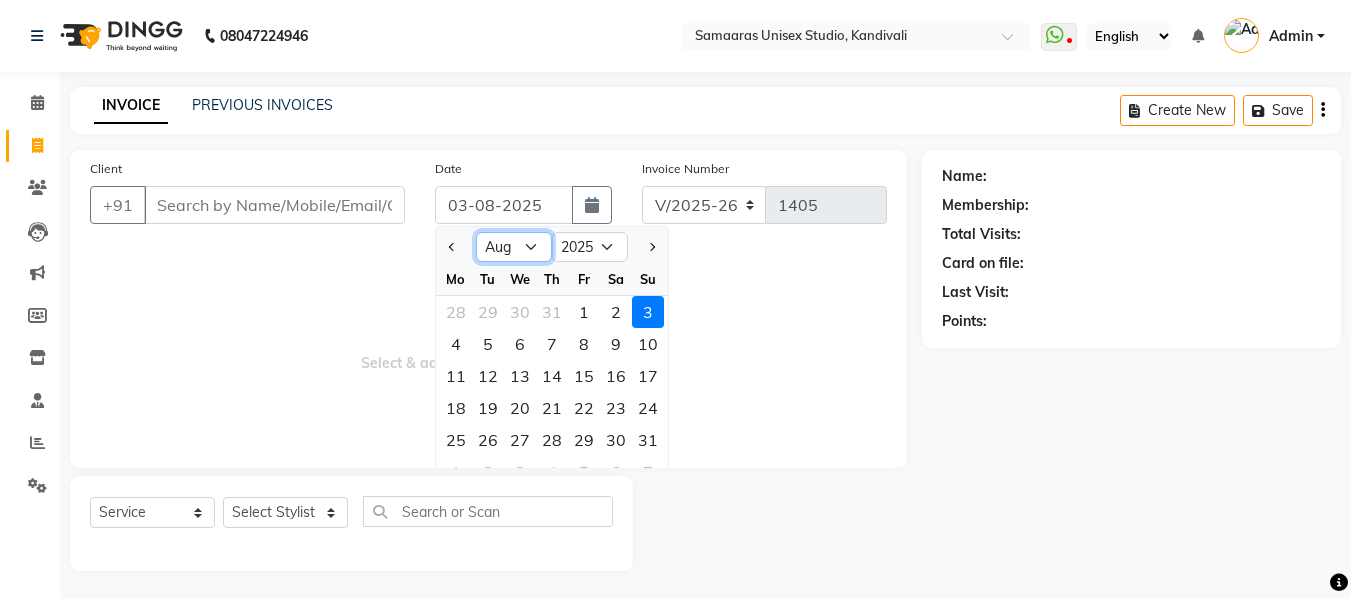 click on "Jan Feb Mar Apr May Jun Jul Aug Sep Oct Nov Dec" 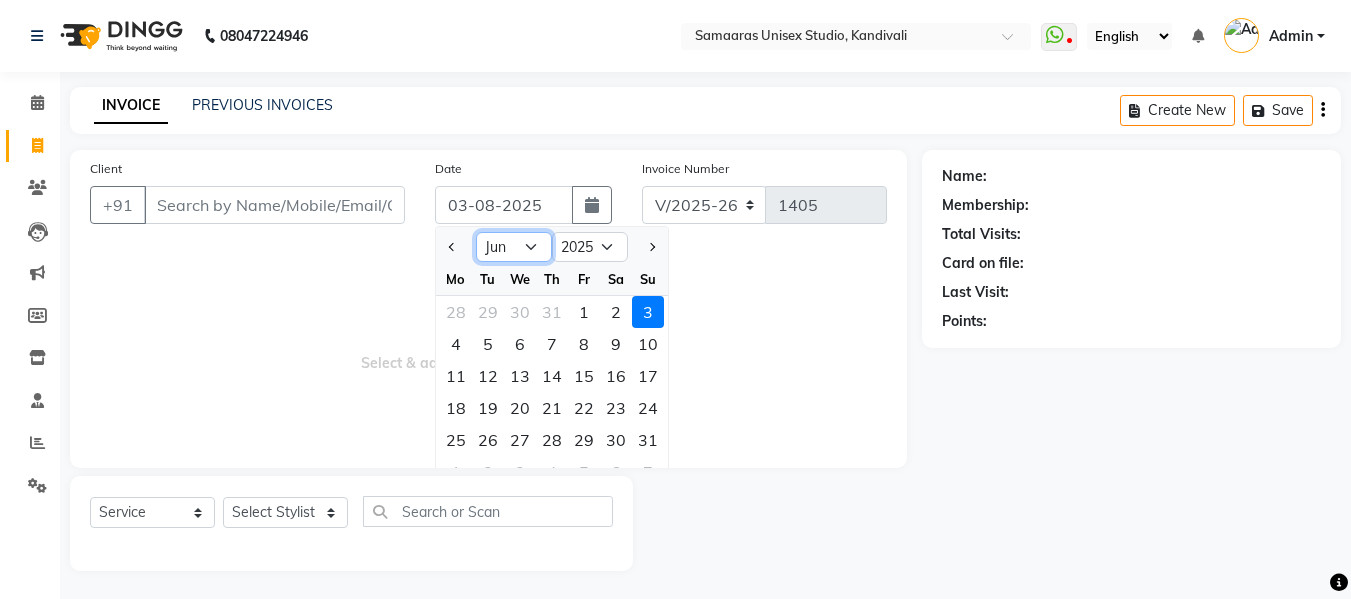 click on "Jan Feb Mar Apr May Jun Jul Aug Sep Oct Nov Dec" 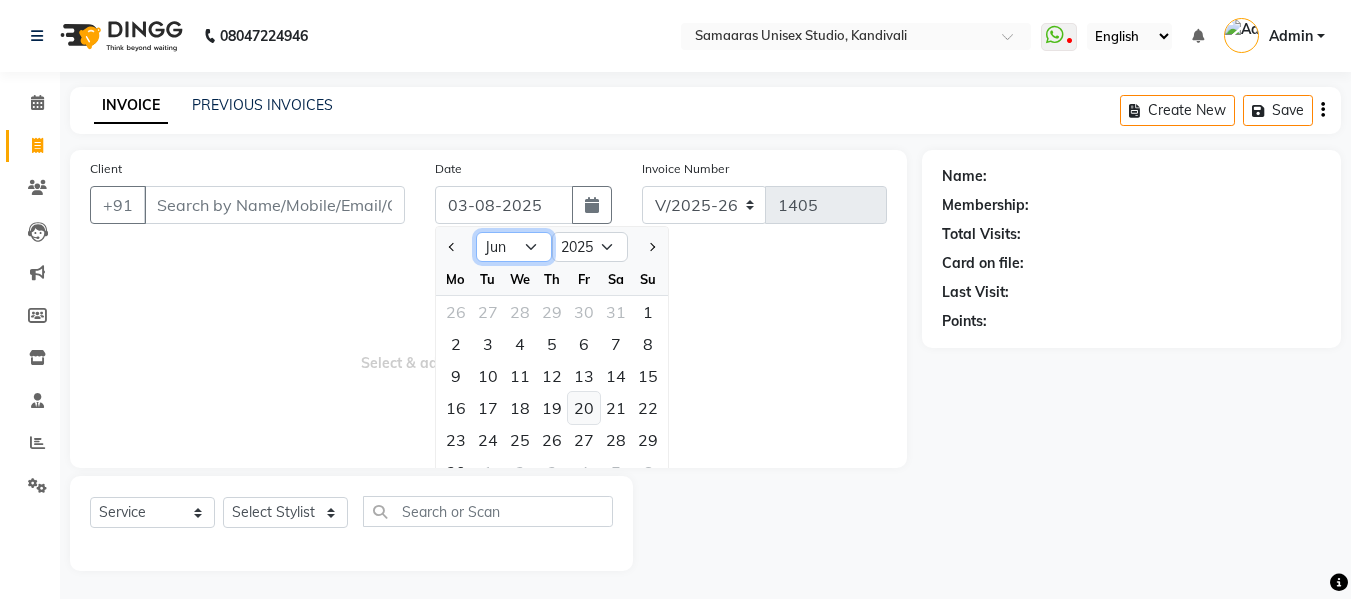 scroll, scrollTop: 2, scrollLeft: 0, axis: vertical 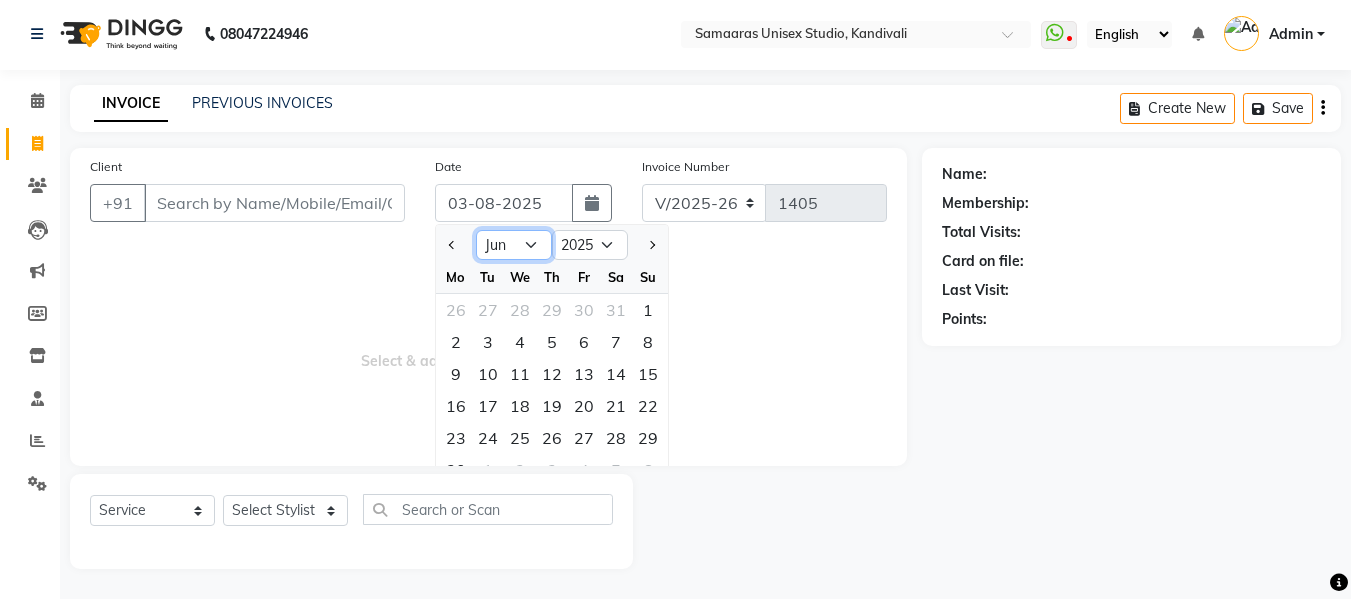 click on "Jan Feb Mar Apr May Jun Jul Aug Sep Oct Nov Dec" 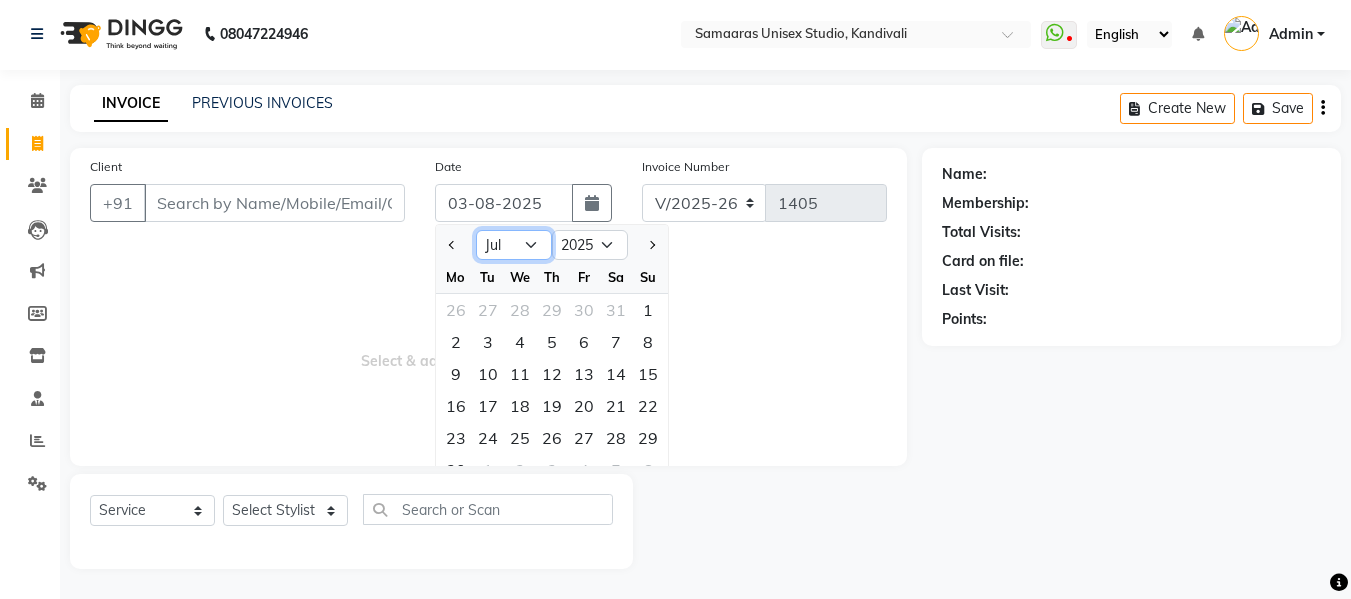 click on "Jan Feb Mar Apr May Jun Jul Aug Sep Oct Nov Dec" 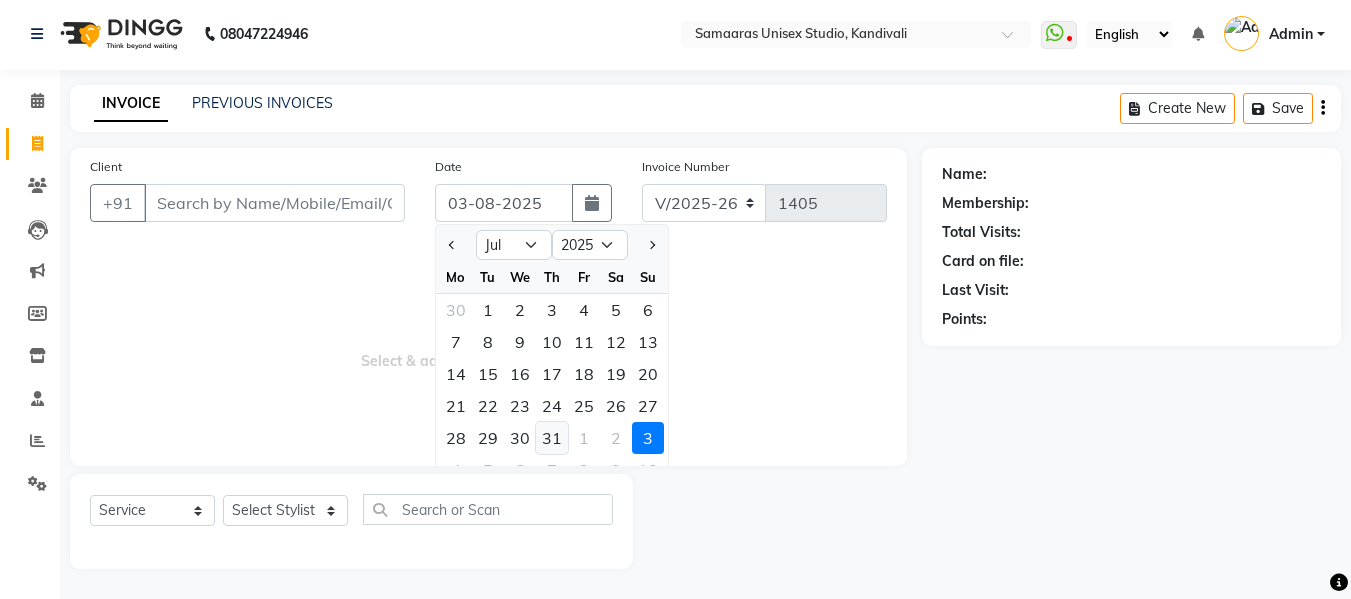 click on "31" 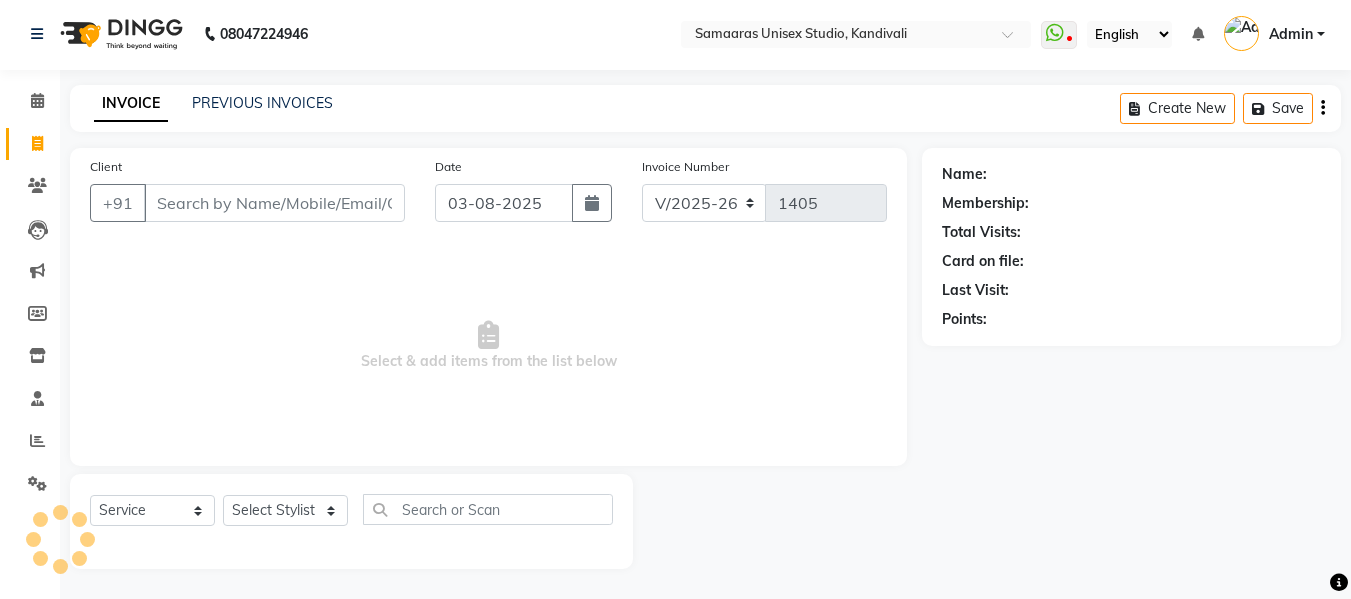 type on "31-07-2025" 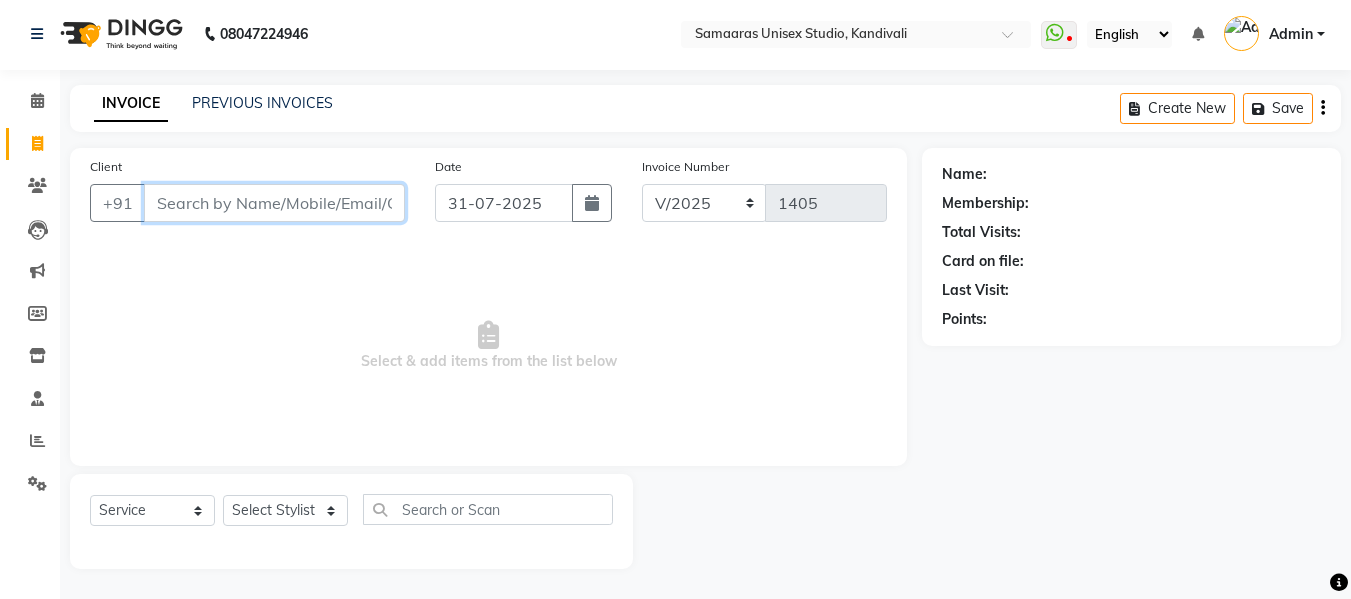 click on "Client" at bounding box center (274, 203) 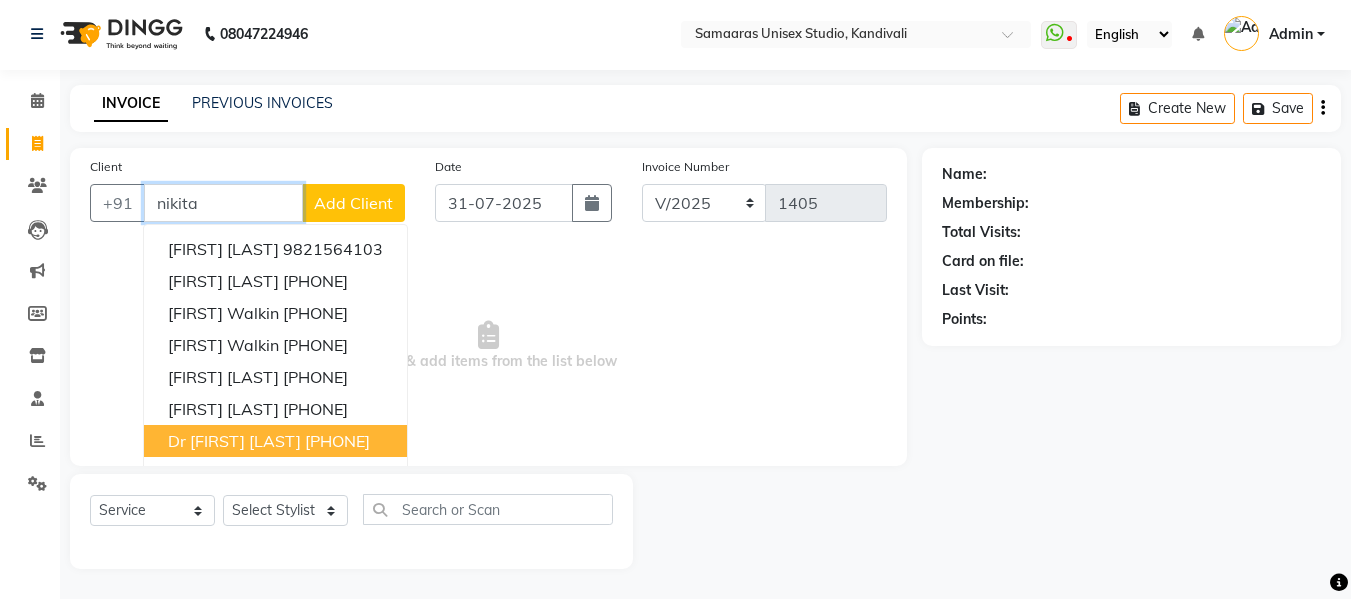 click on "dr [FIRST] [LAST]" at bounding box center (234, 441) 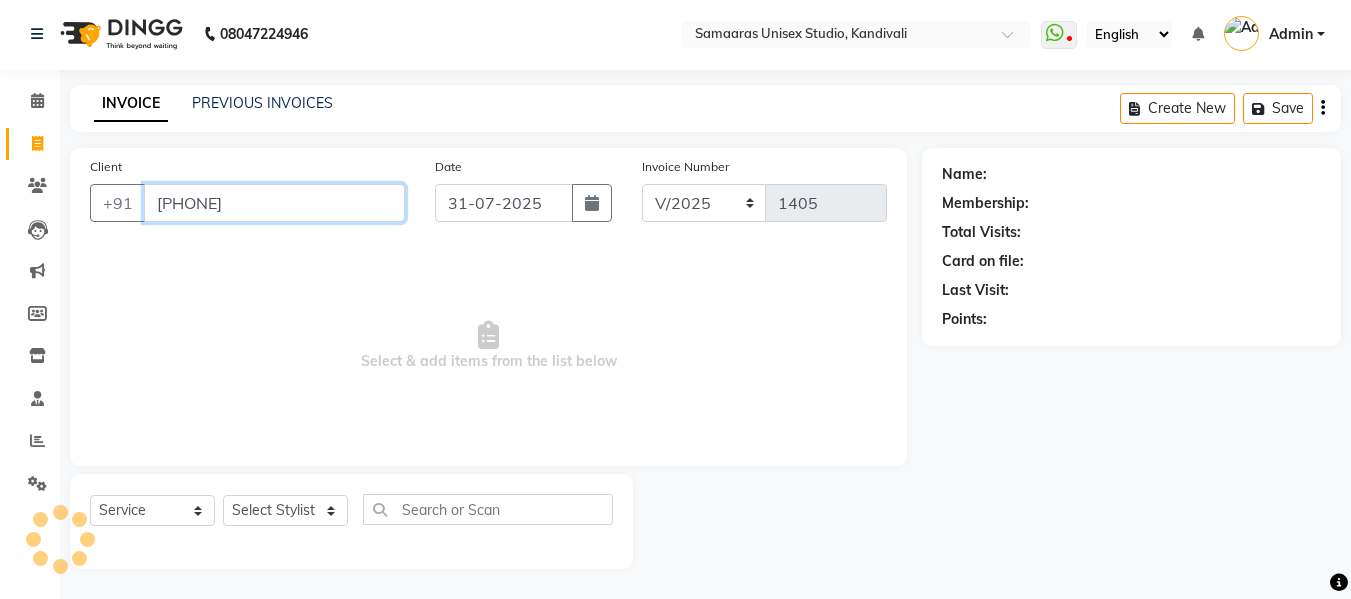 type on "[PHONE]" 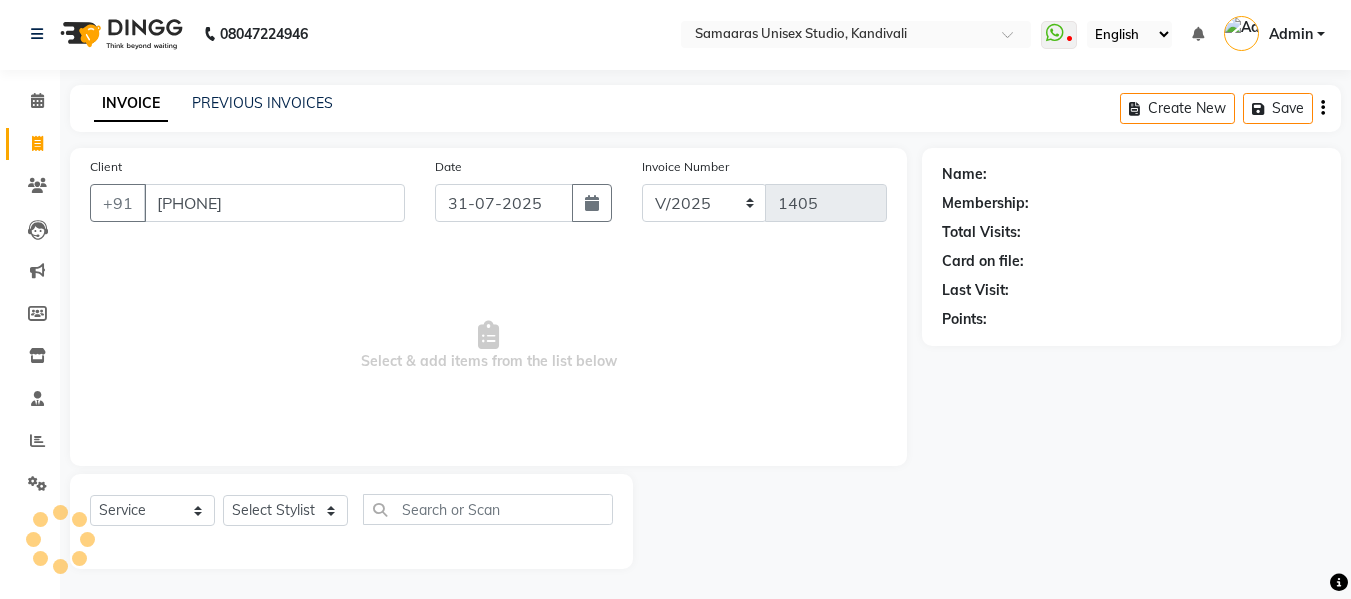 select on "1: Object" 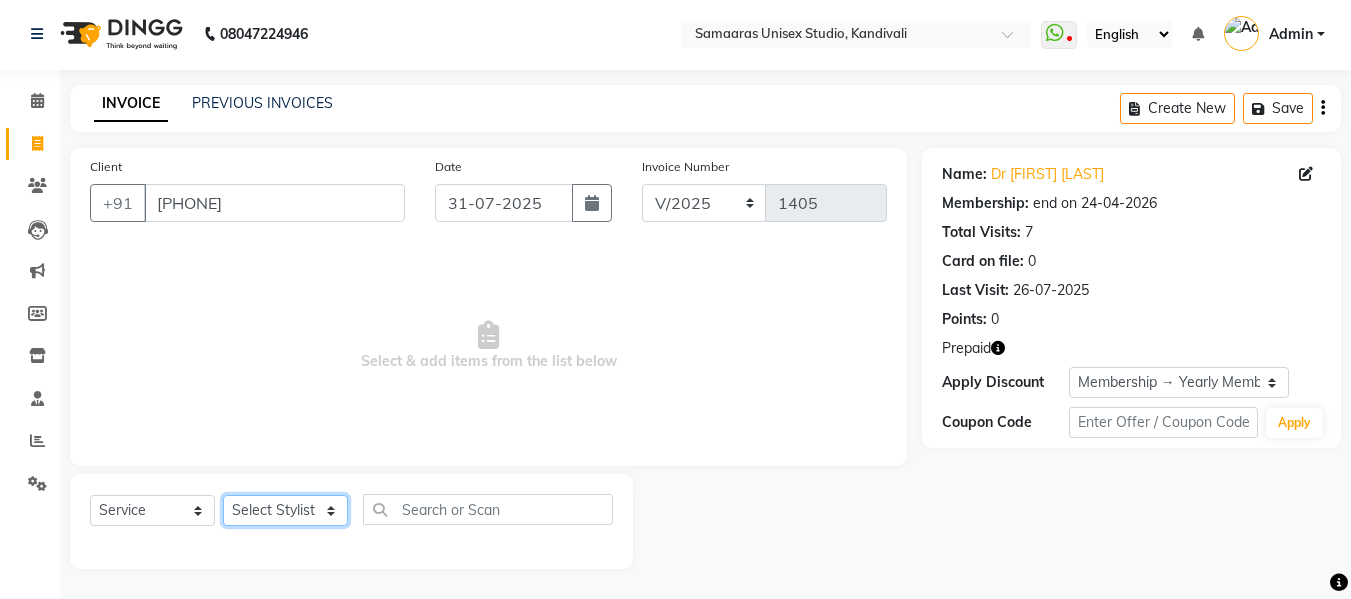 click on "Select Stylist Daksh Sir Firoz bhai Front Desk Guddu Kajal Priya Salman Bhai" 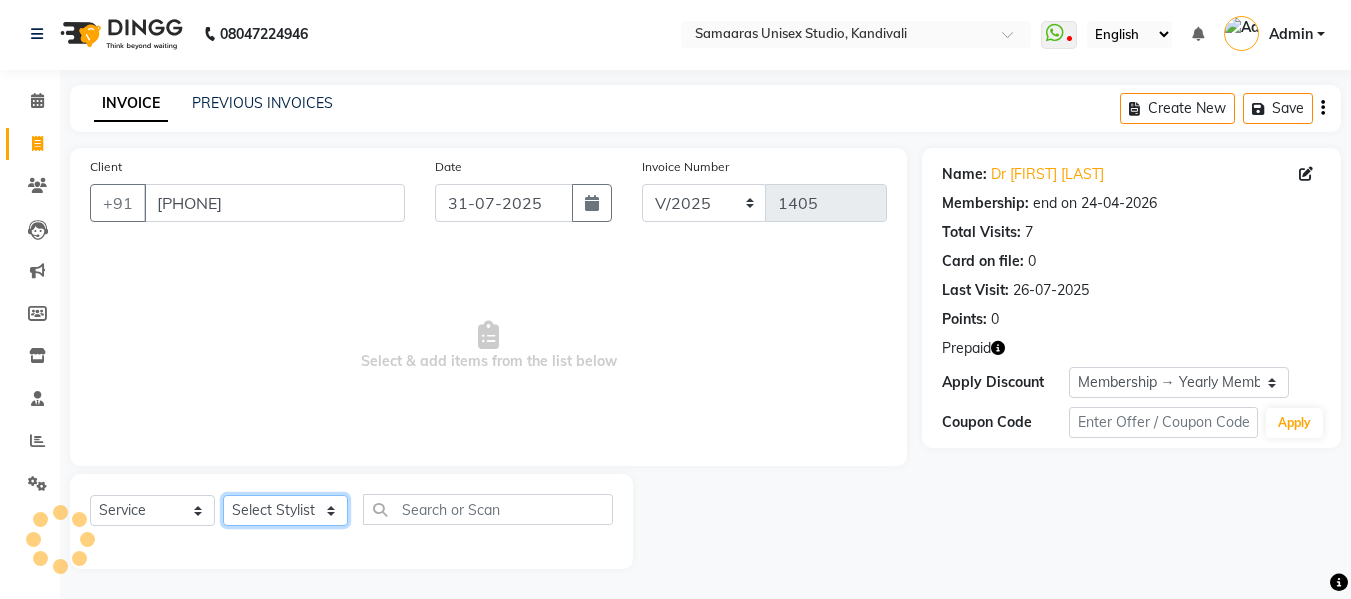 select on "85043" 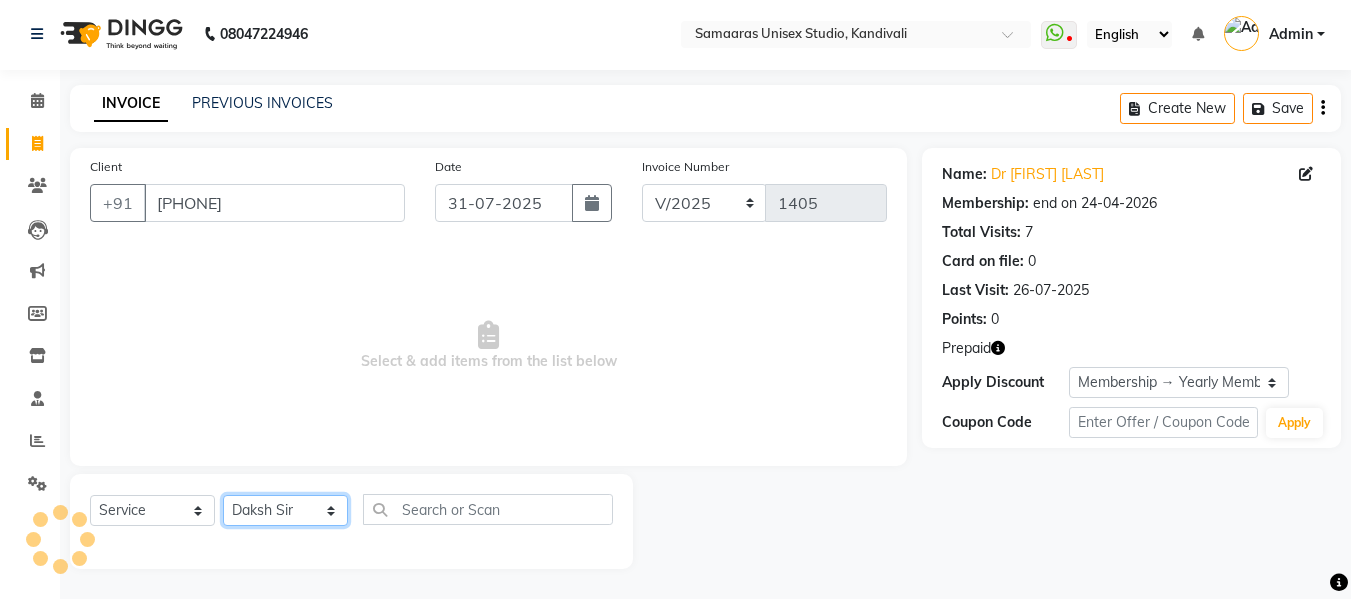 click on "Select Stylist Daksh Sir Firoz bhai Front Desk Guddu Kajal Priya Salman Bhai" 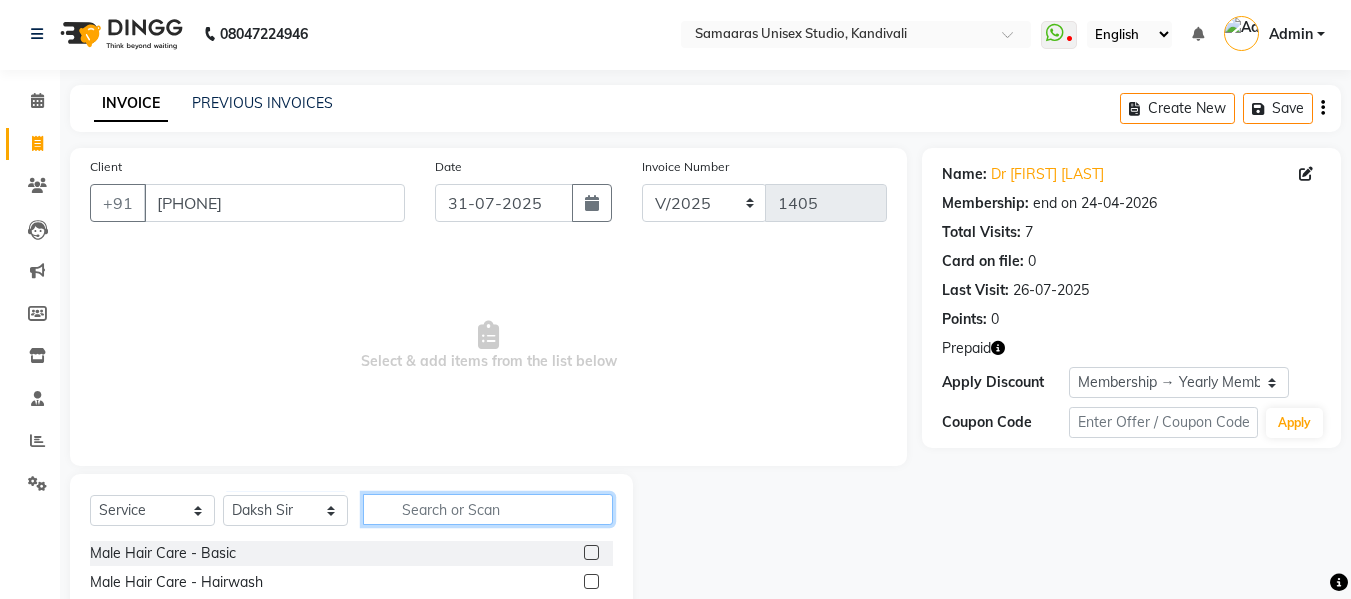 click 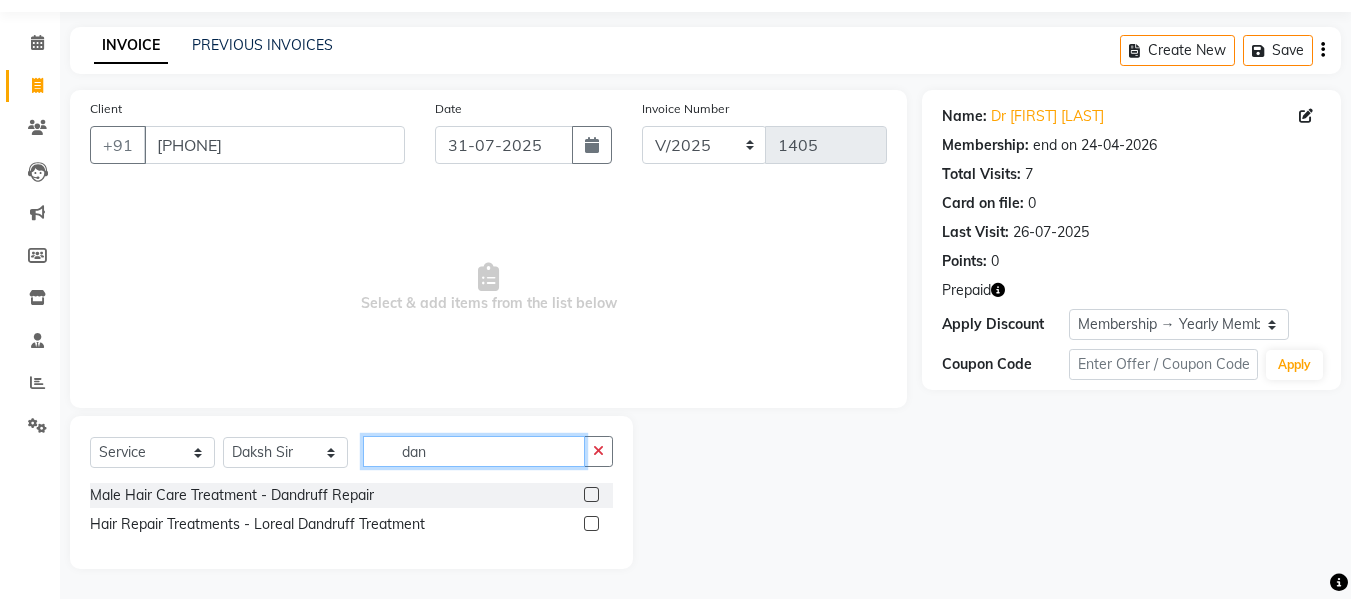 scroll, scrollTop: 60, scrollLeft: 0, axis: vertical 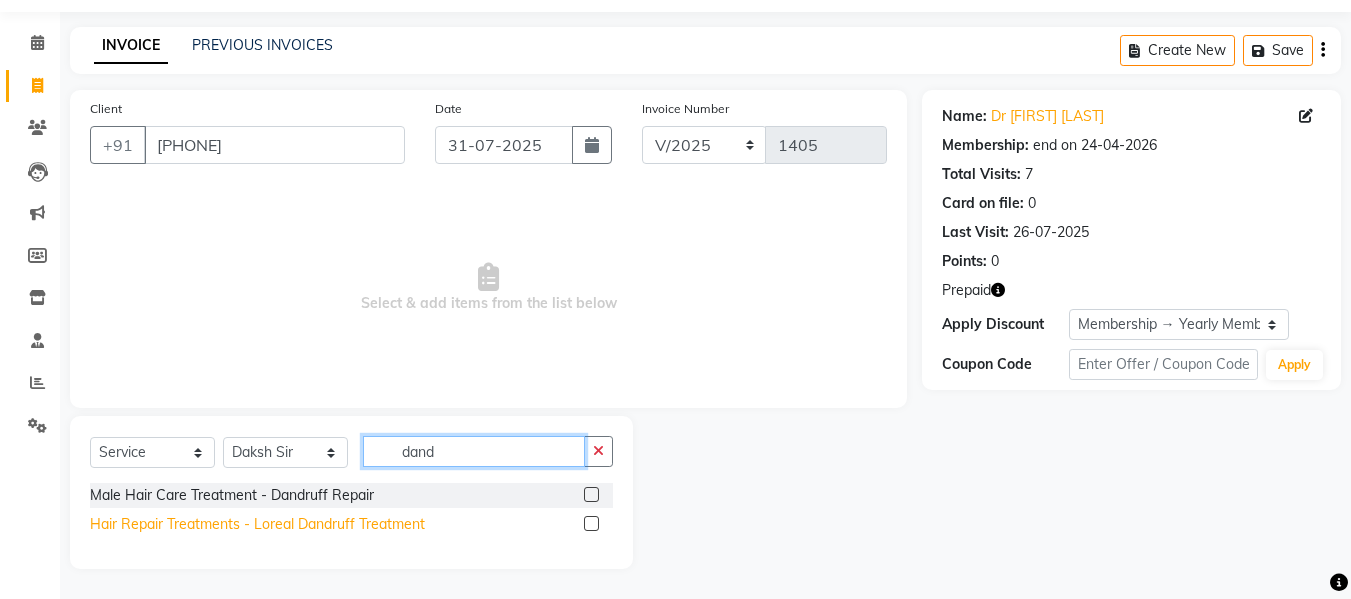 type on "dand" 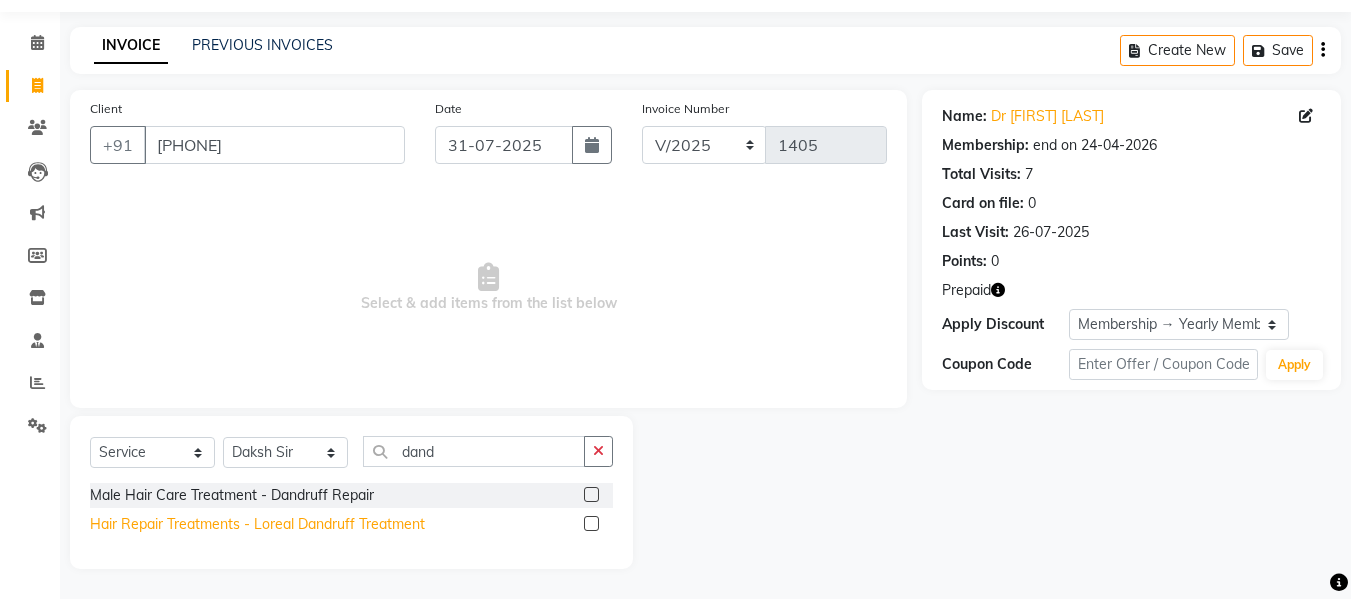click on "Hair Repair Treatments - Loreal Dandruff Treatment" 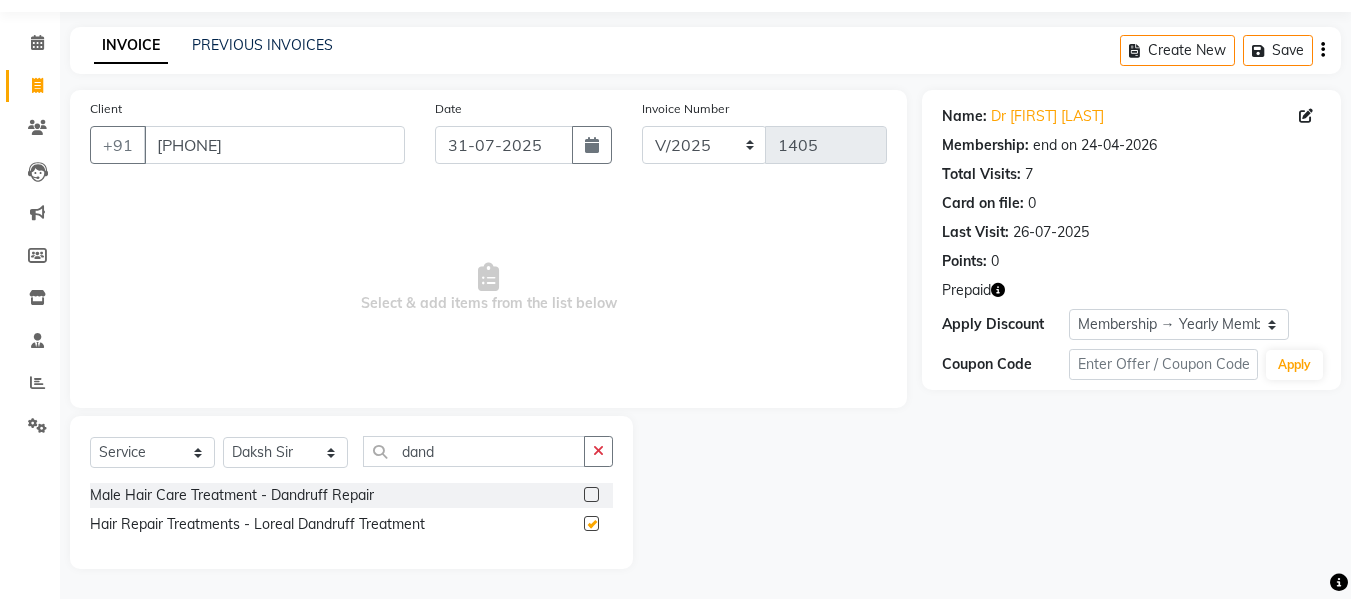 checkbox on "false" 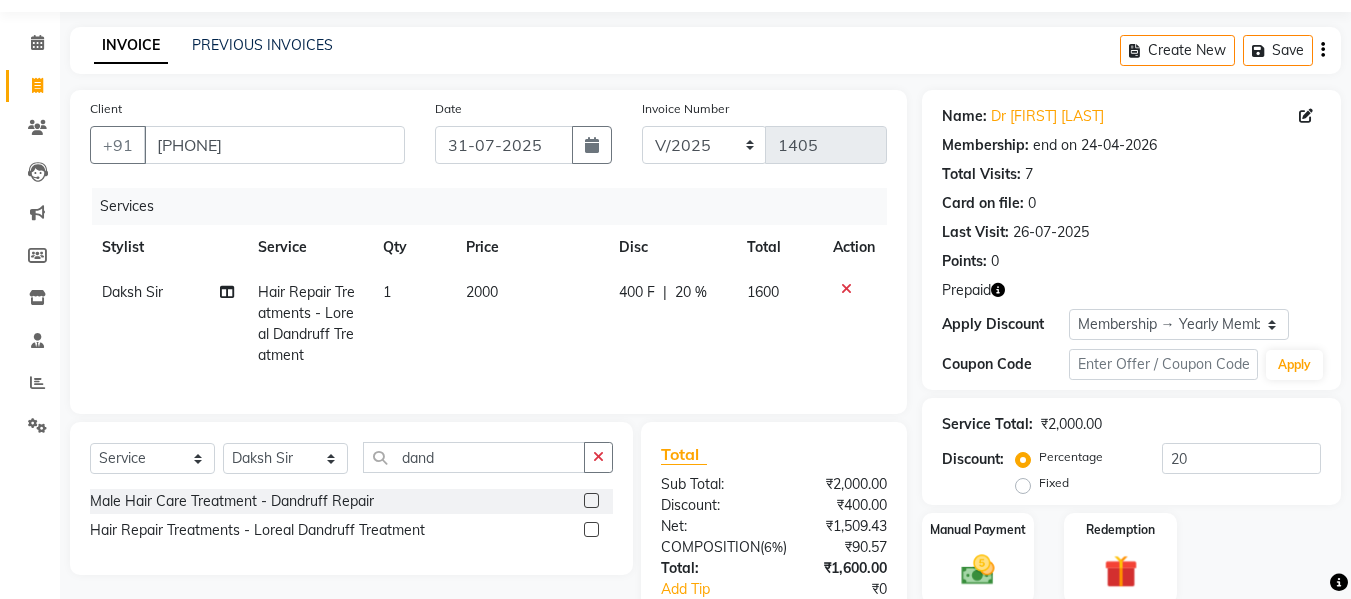 click on "2000" 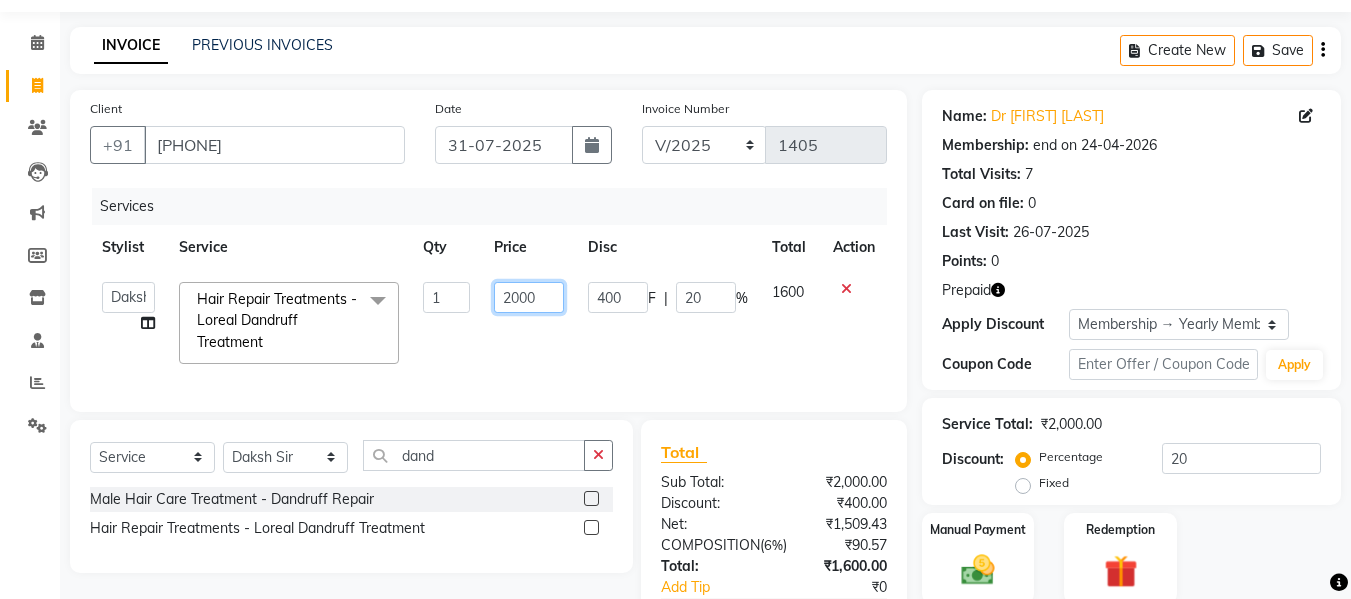 drag, startPoint x: 558, startPoint y: 290, endPoint x: 397, endPoint y: 277, distance: 161.52399 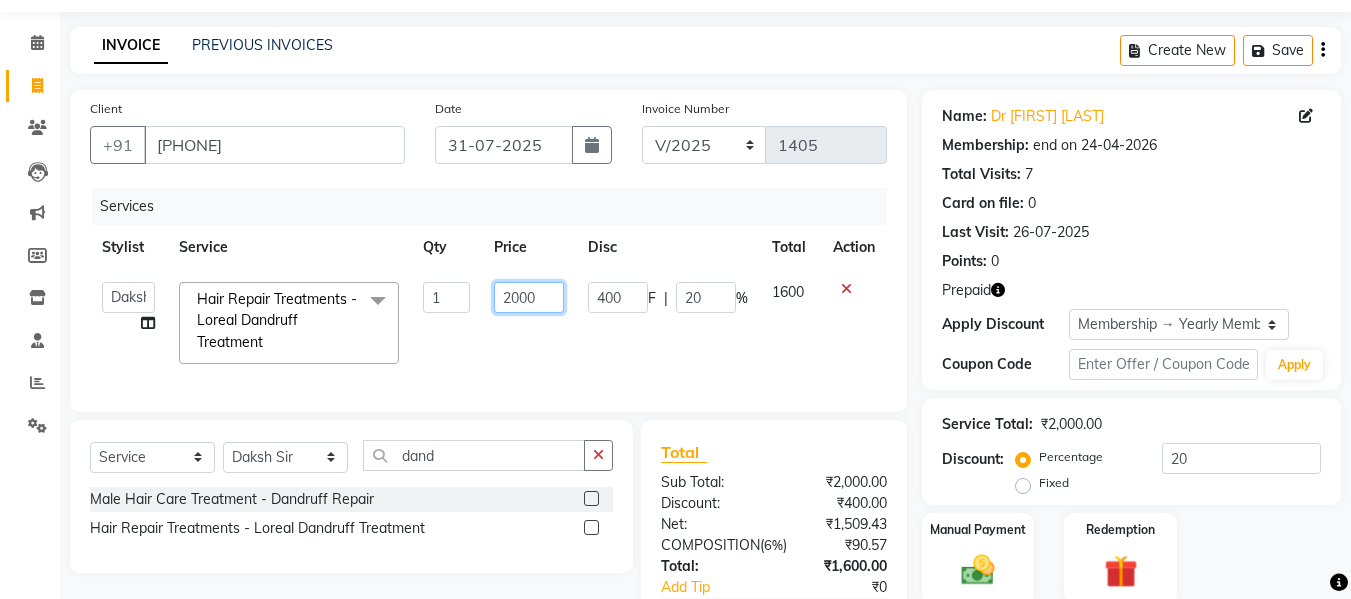 click on "[FIRST] [LAST]   [FIRST] [LAST]   Front Desk   [FIRST]   [FIRST]   [FIRST]   [FIRST]  [FIRST] Hair Repair Treatments - Loreal Dandruff Treatment  x Male Hair Care - Basic Male Hair Care - Hairwash Male Hair Care - Clean Shave Male Hair Care - Beard Styling Male Hair Care - Kids Male Hair Care - Oil Head Massage Male Hair Color(Loreal Majirel) - Beard Color Male Hair Color(Loreal Majirel) - Highlights Male Hair Color(Loreal Majirel) - Global Male Hair Color(Loreal Inoa) - Beard Color Male Hair Color(Loreal Inoa) - Global Male Hair Care Treatment - Botox Male Hair Care Treatment - Smoothening Male Hair Care Treatment - Loreal Hair Spa Male Hair Care Treatment - Dandruff Repair Female Hair Cut  - Haircut Female Hair Cut  - Basic Trim Female Hair Cut  - Fringe Cut Female Hair Cut  - Hairwash Female Hair Cut  - Advance Hair Wash Female Hair Cut  - Straight Blow Dry Female Hair Cut  - Out Curls Blow Dry Female Hair Cut  - Ironing Tong Female Hair Cut  - Child Haircut Female Hair Cut  - Oil Head Massage Balayage - Below Shoulder 1 F" 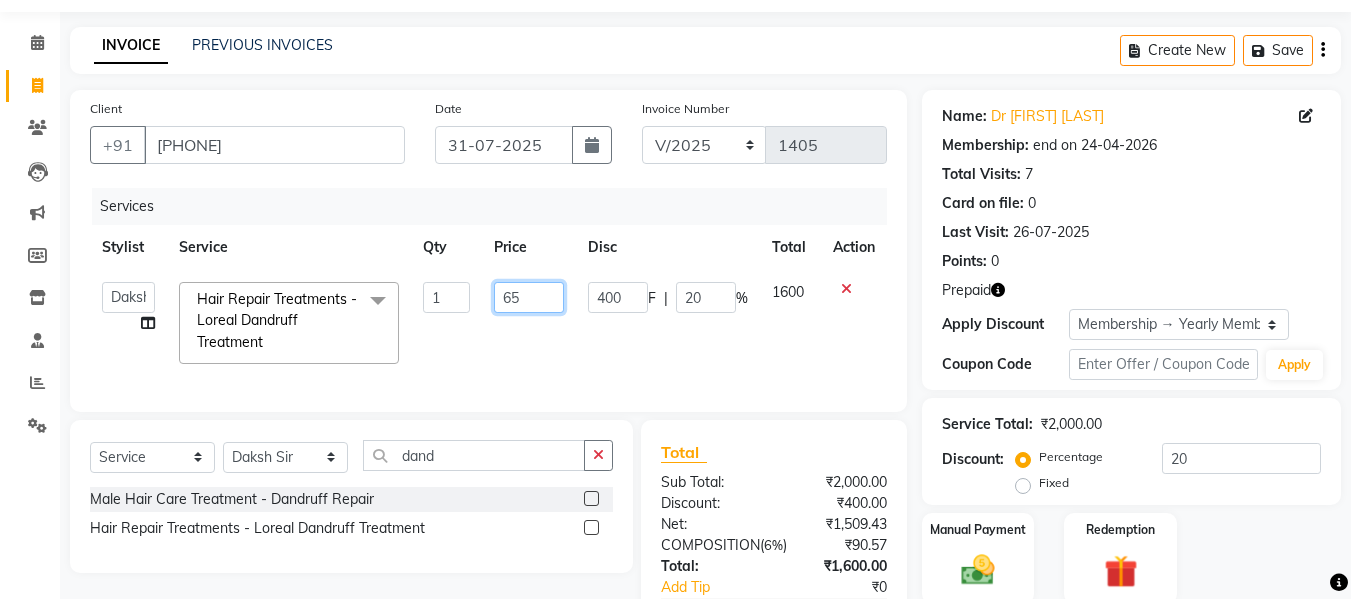 type on "650" 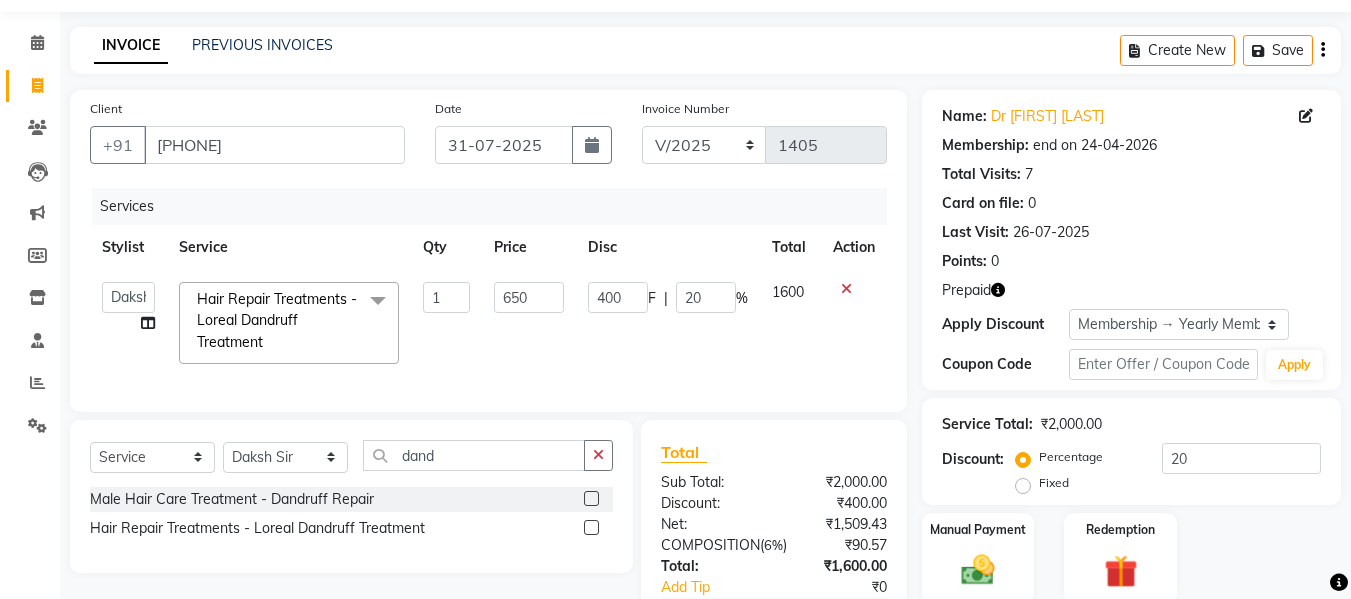 click on "650" 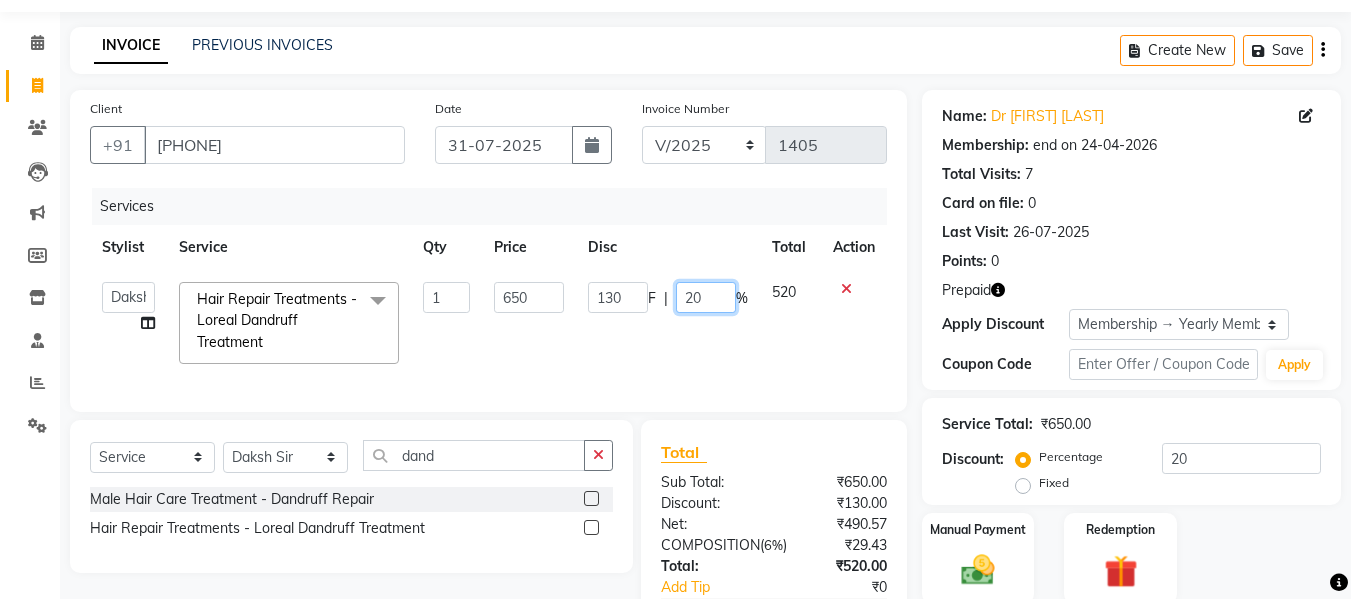 click on "20" 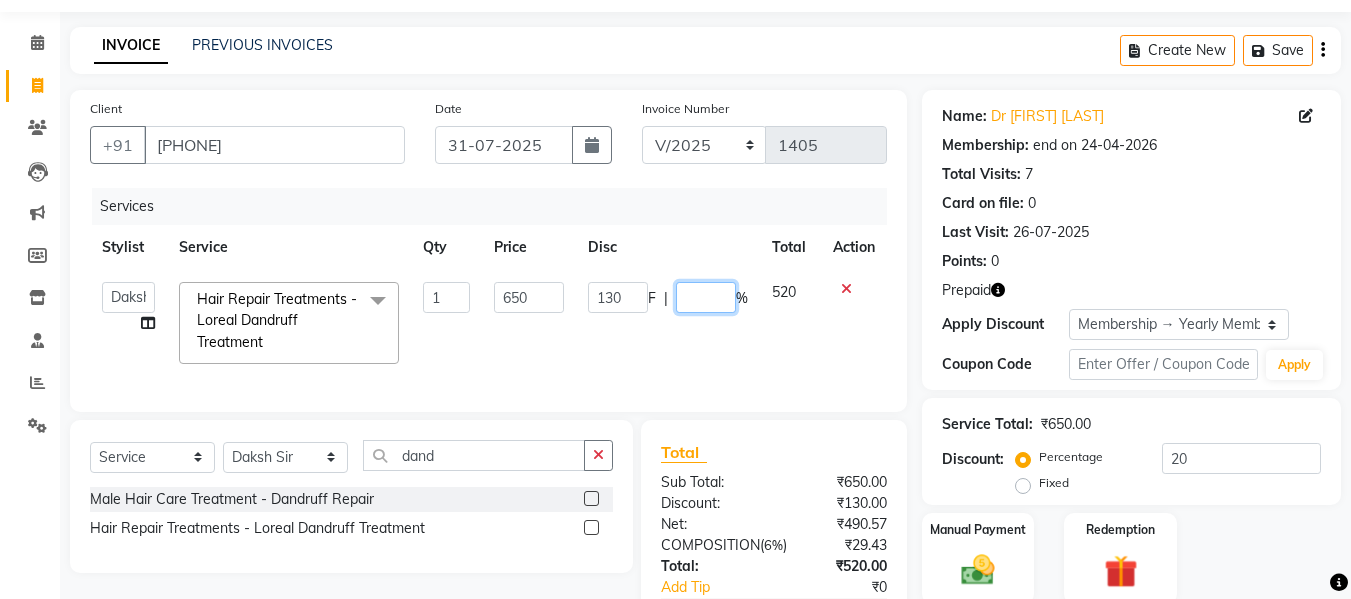 type on "0" 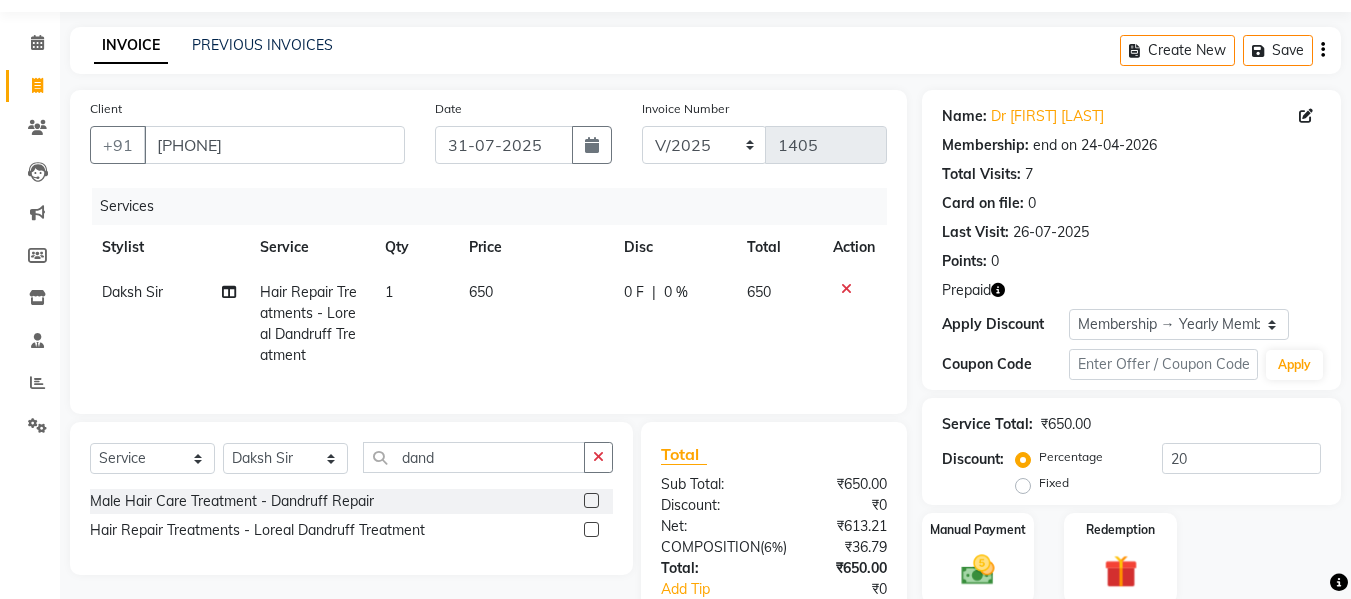 click on "Services Stylist Service Qty Price Disc Total Action [FIRST] [LAST] Hair Repair Treatments - Loreal Dandruff Treatment 1 650 0 F | 0 % 650" 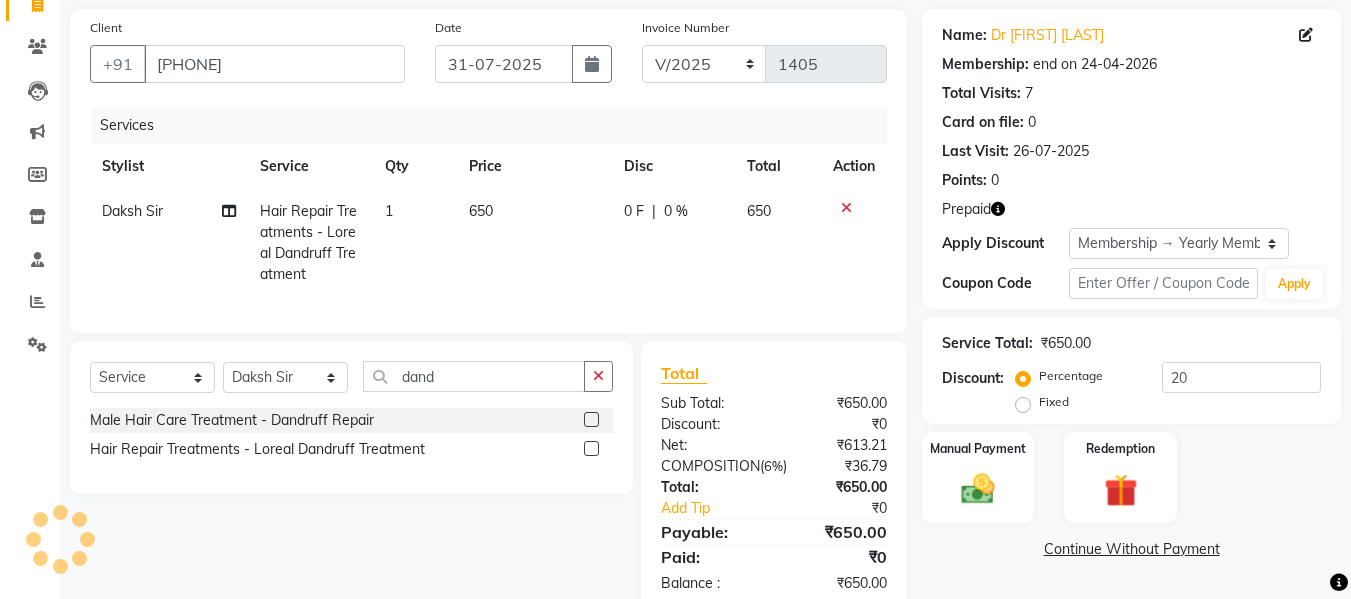 scroll, scrollTop: 222, scrollLeft: 0, axis: vertical 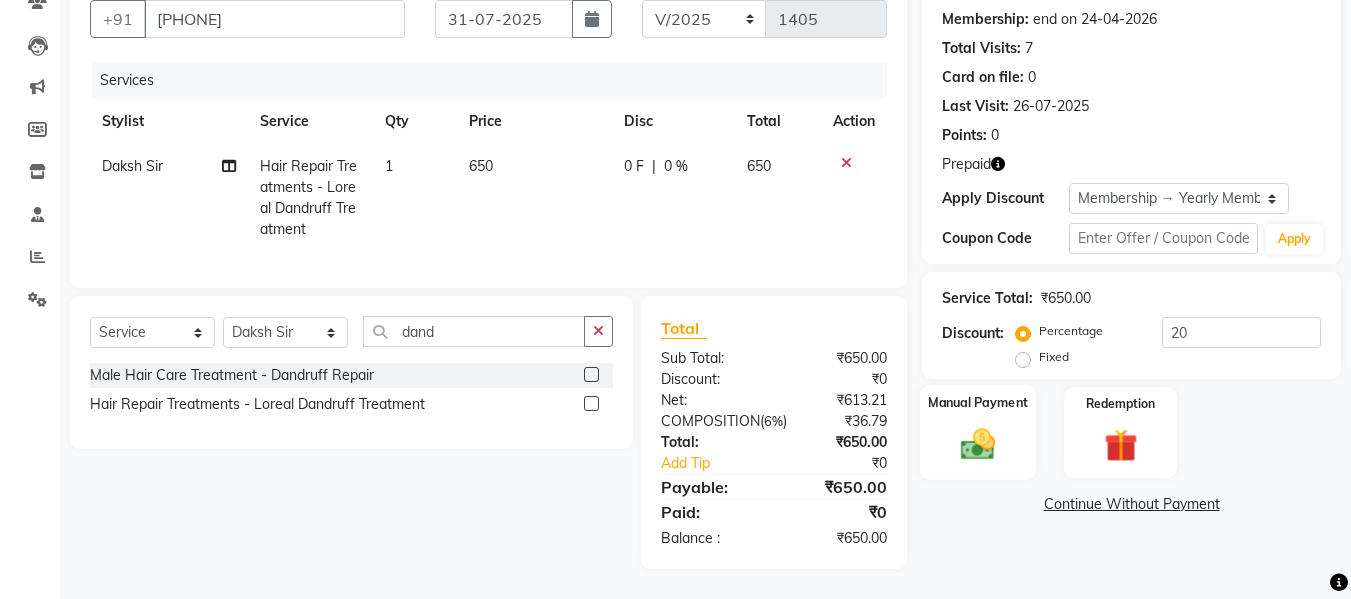 click 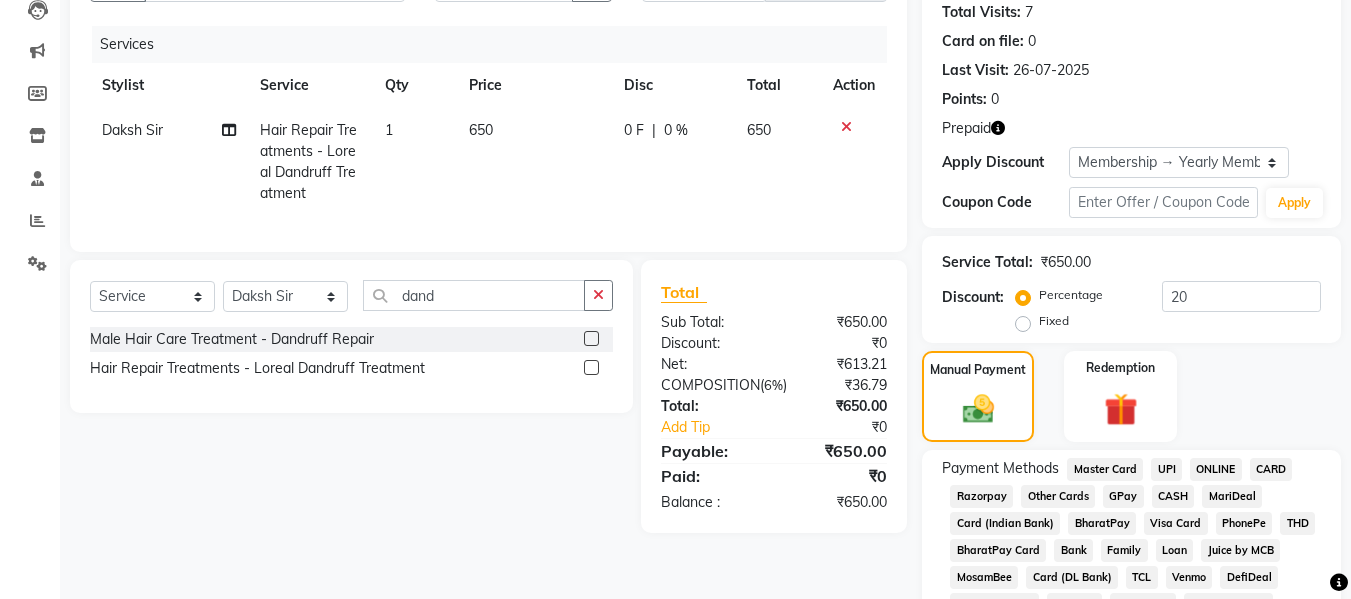 click on "GPay" 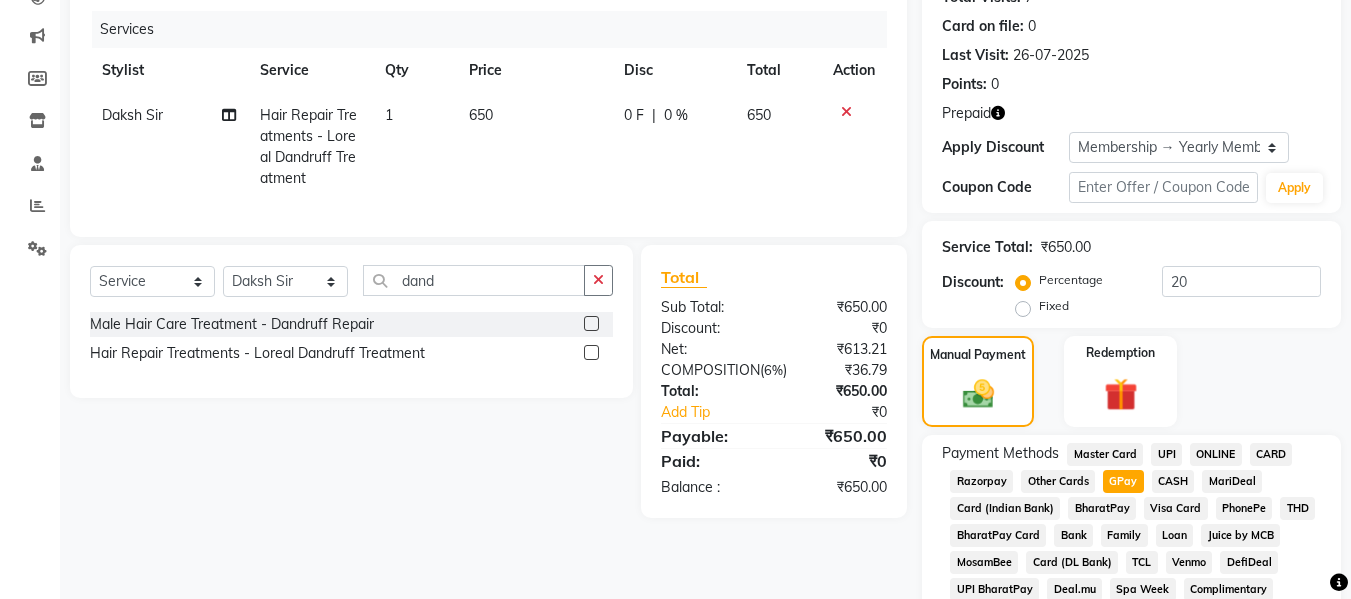 scroll, scrollTop: 509, scrollLeft: 0, axis: vertical 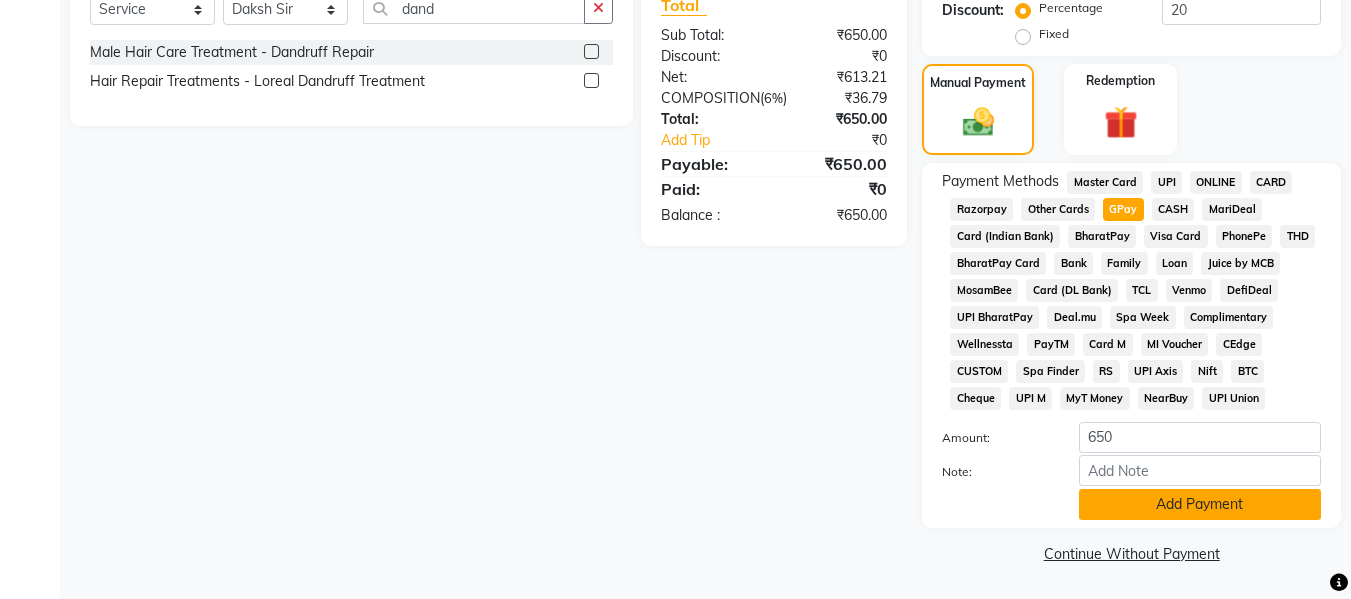 click on "Add Payment" 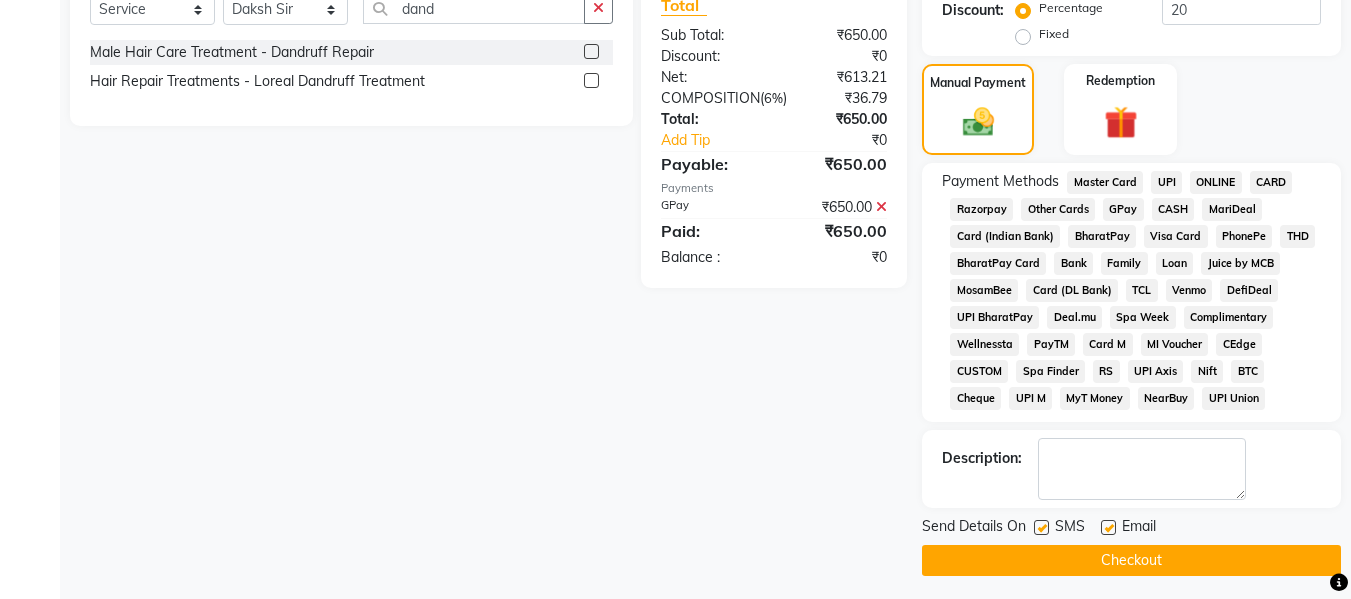 click 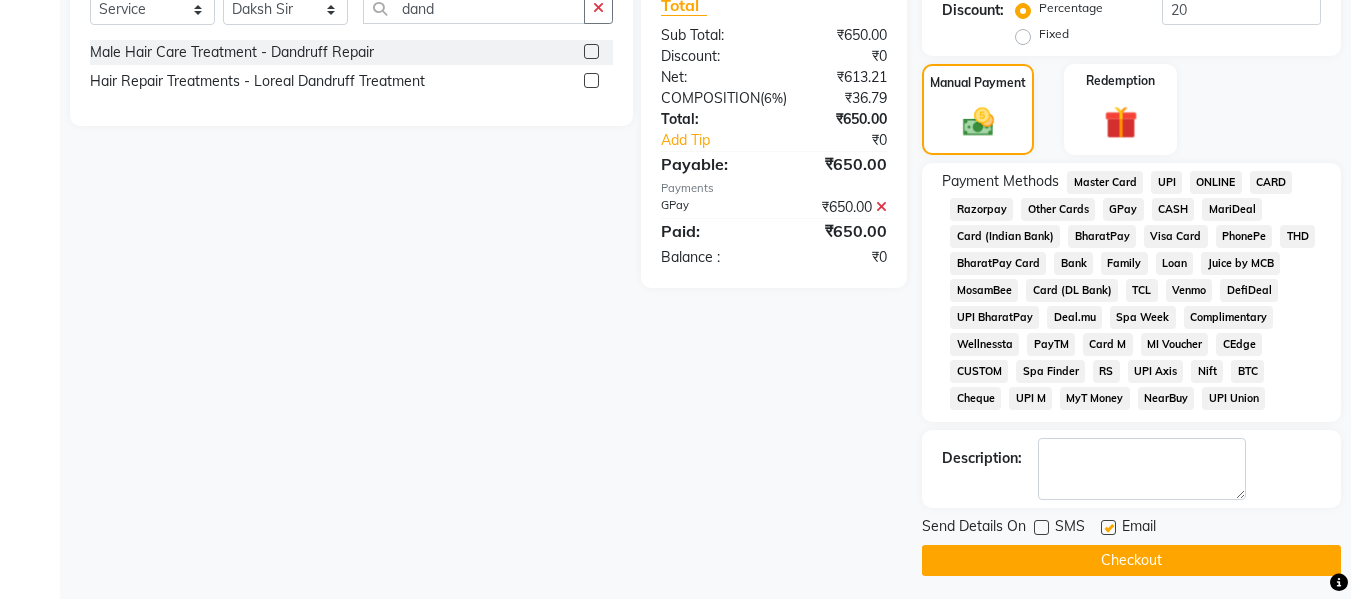 click on "Checkout" 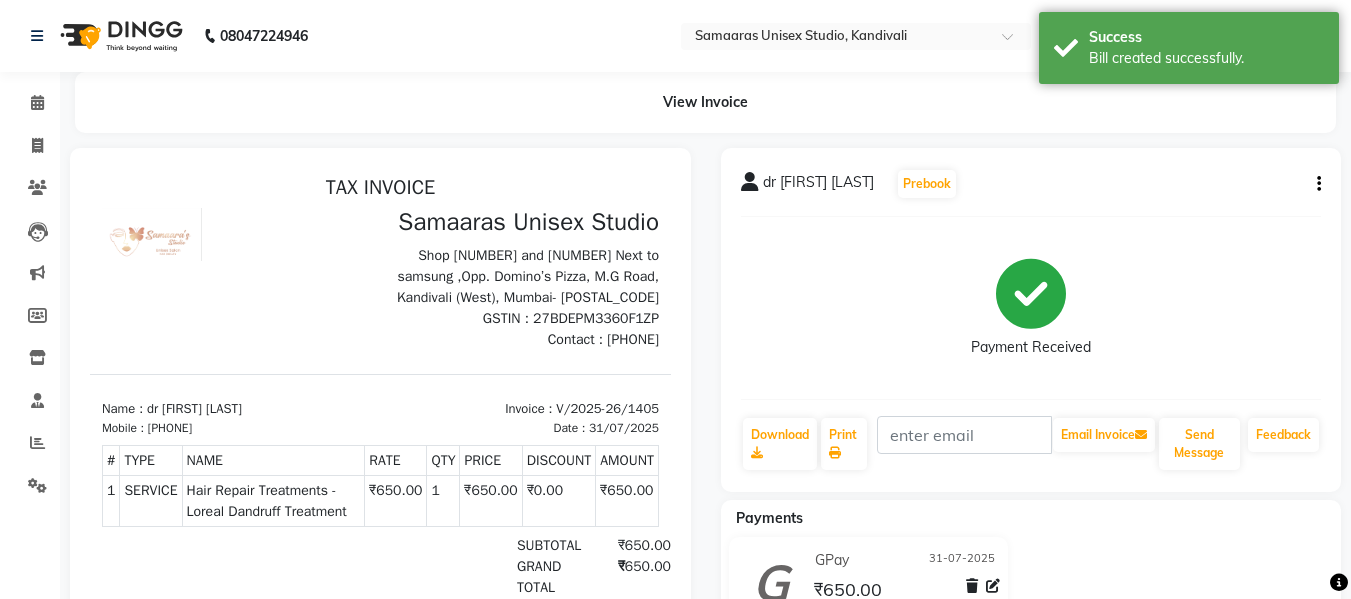 scroll, scrollTop: 0, scrollLeft: 0, axis: both 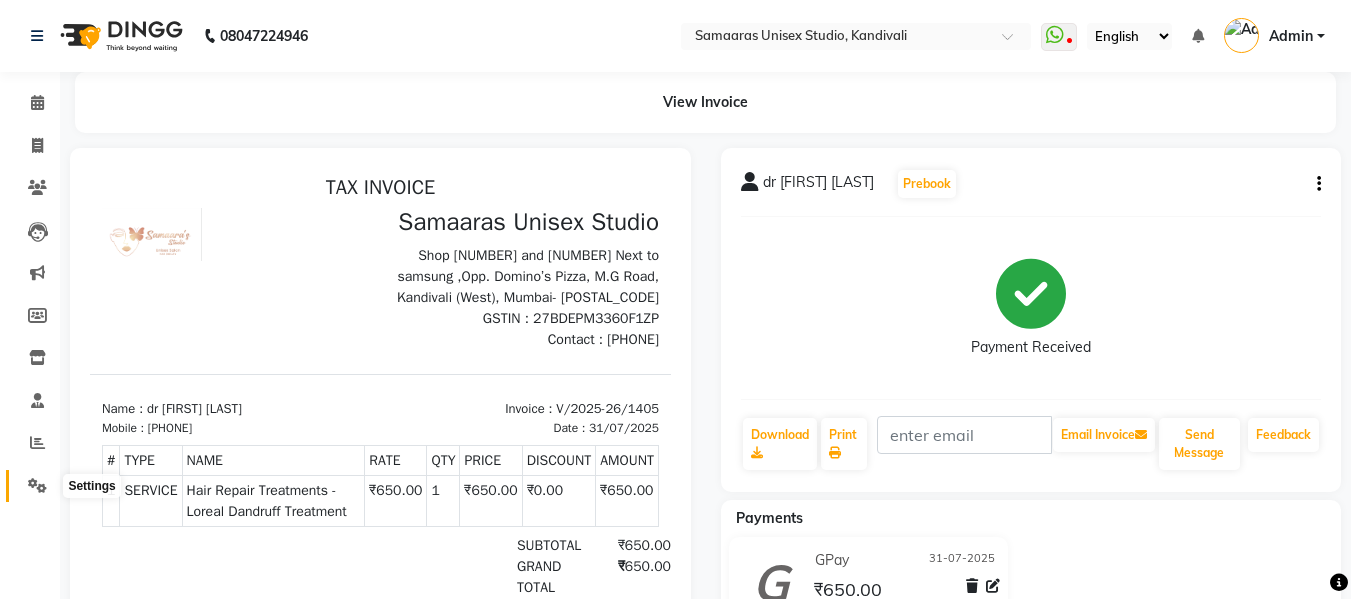 click 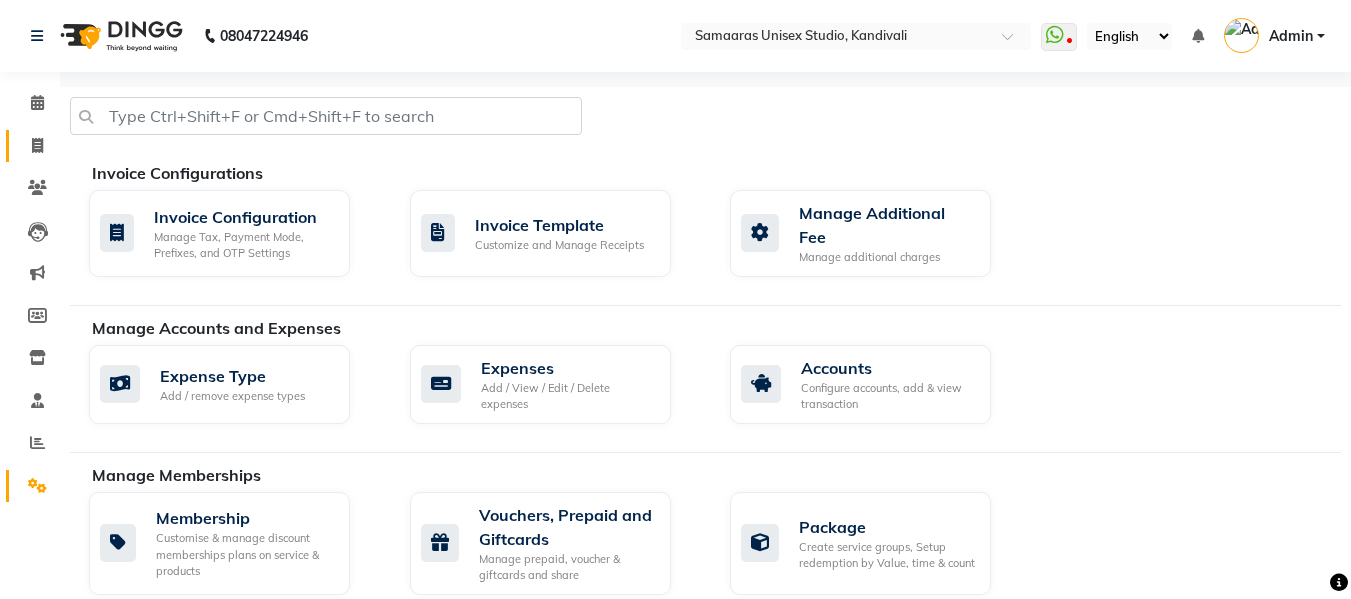 scroll, scrollTop: 100, scrollLeft: 0, axis: vertical 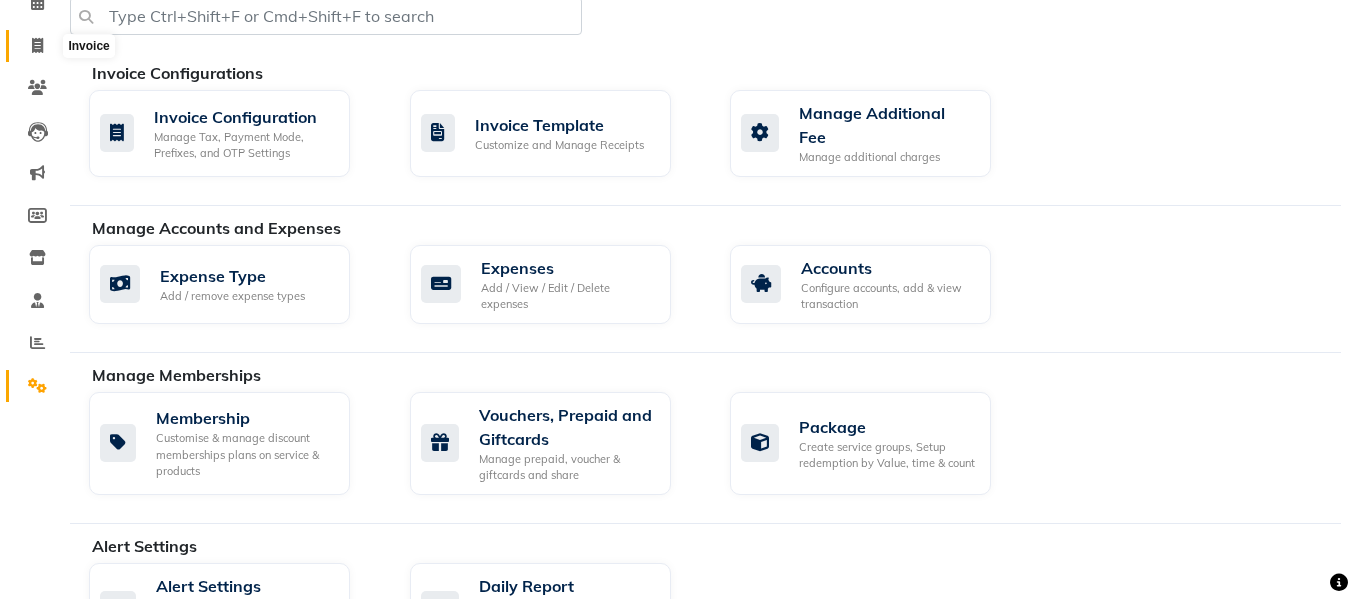 click 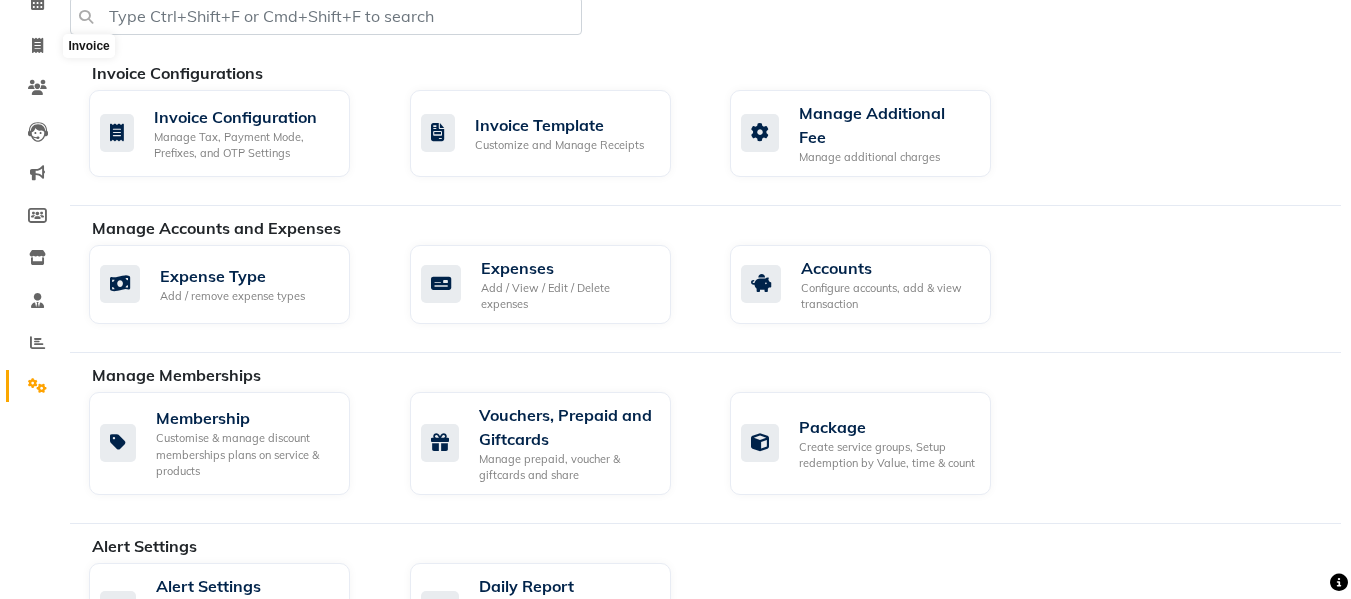 select on "4525" 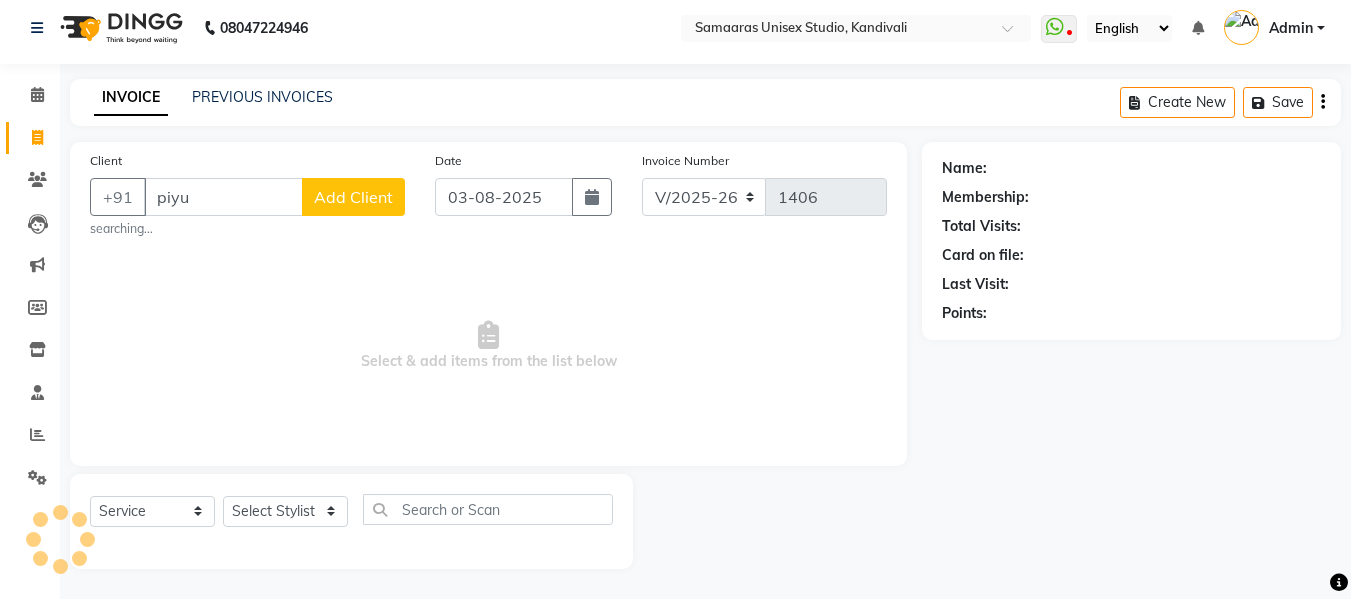 scroll, scrollTop: 2, scrollLeft: 0, axis: vertical 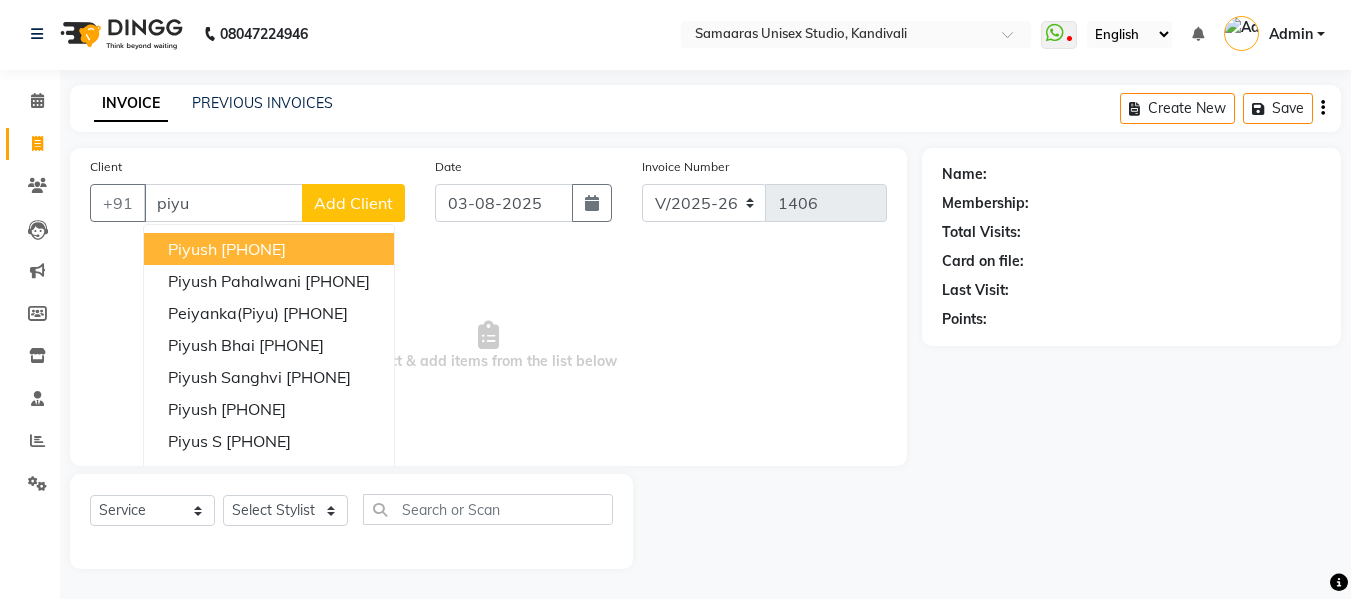 click on "[PHONE]" at bounding box center [253, 249] 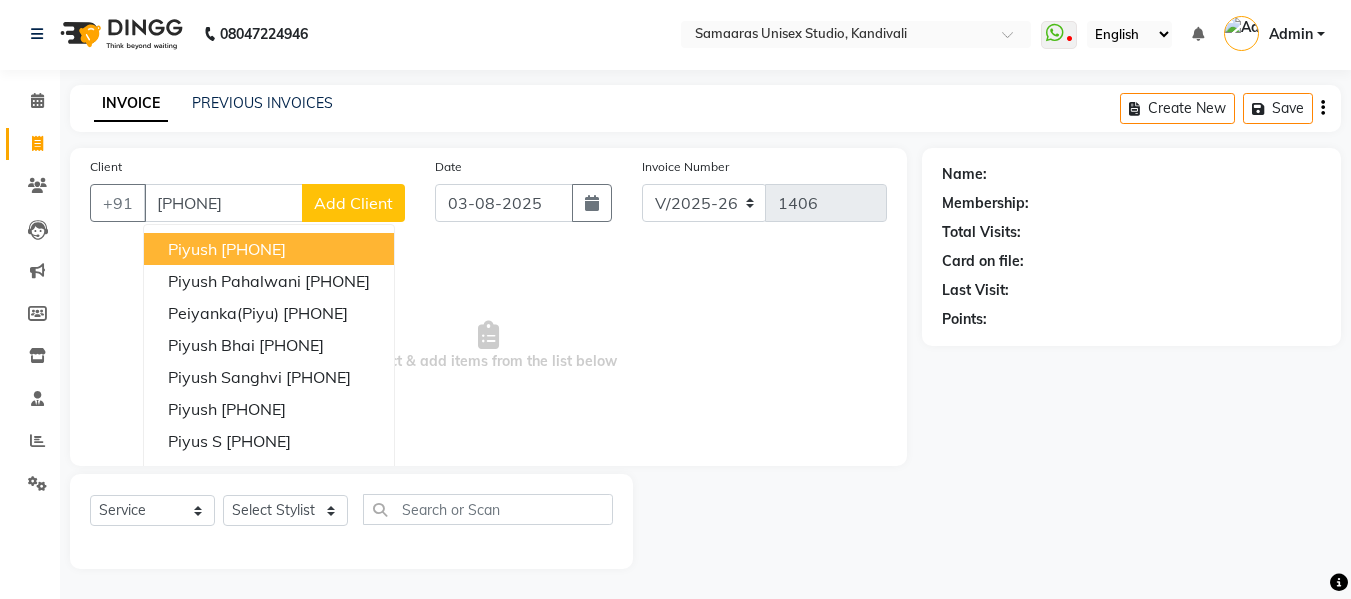 type on "[PHONE]" 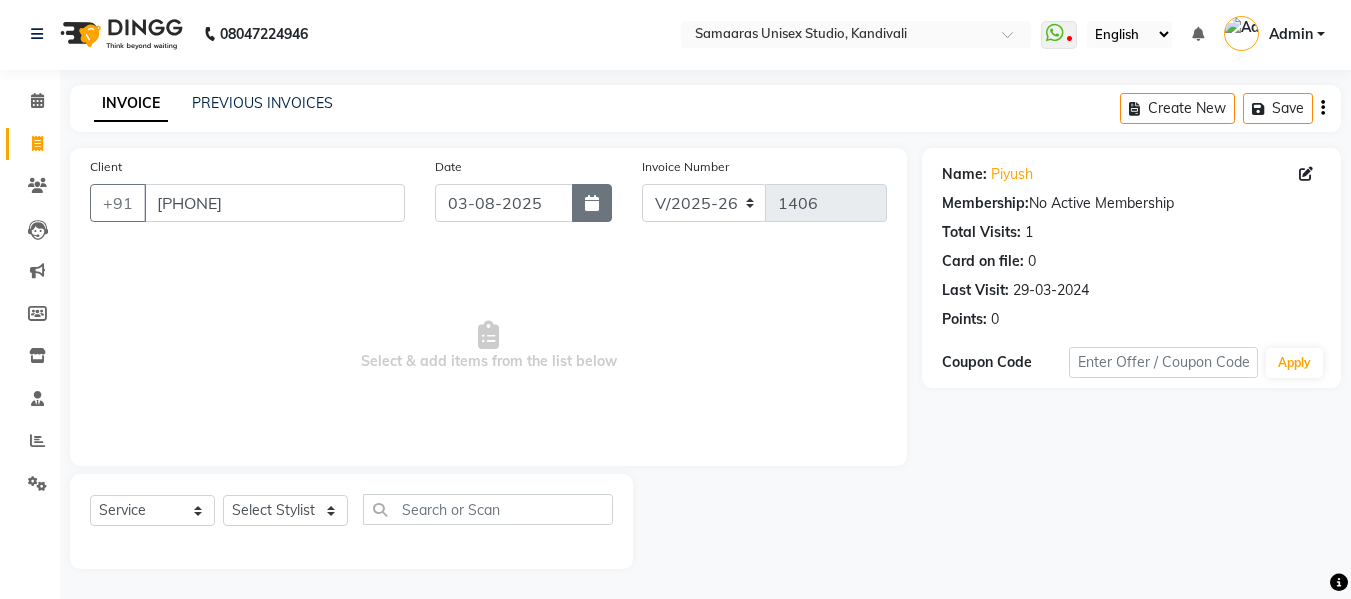 click 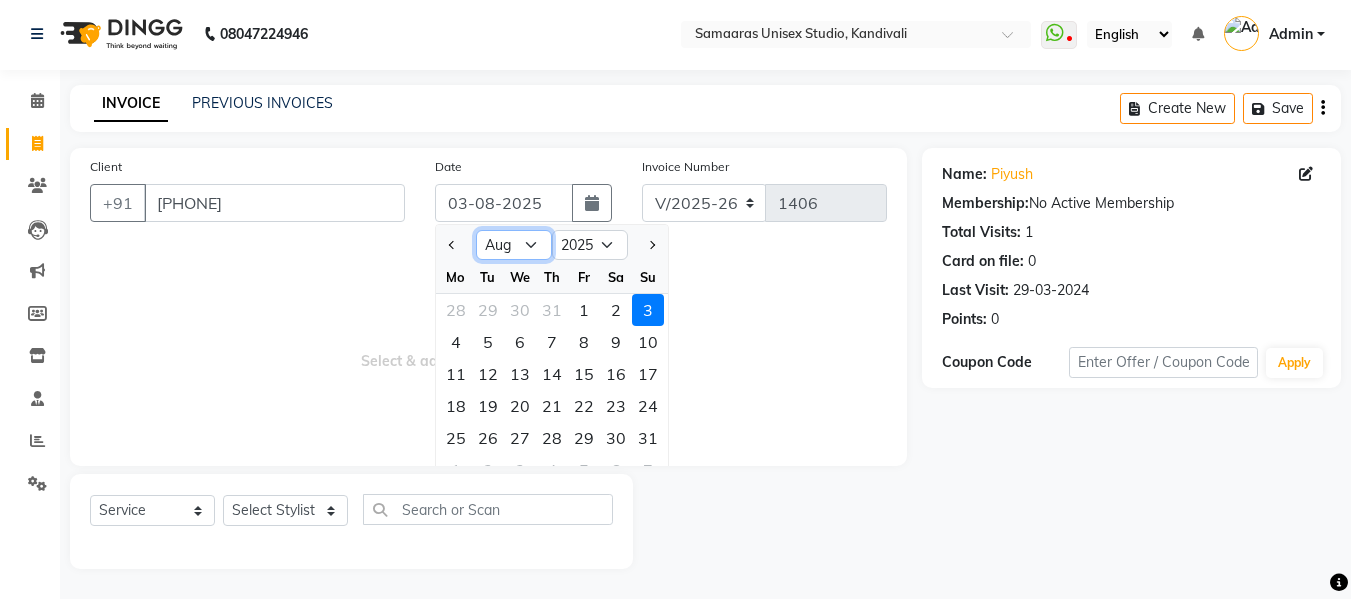click on "Jan Feb Mar Apr May Jun Jul Aug Sep Oct Nov Dec" 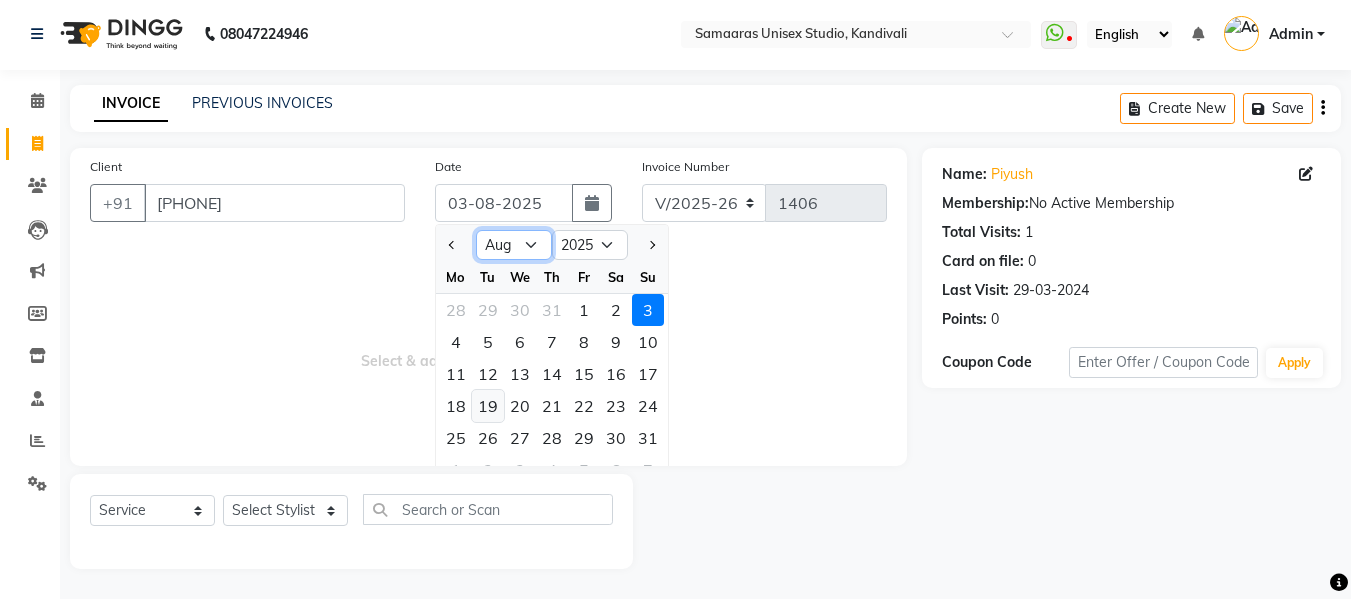 select on "7" 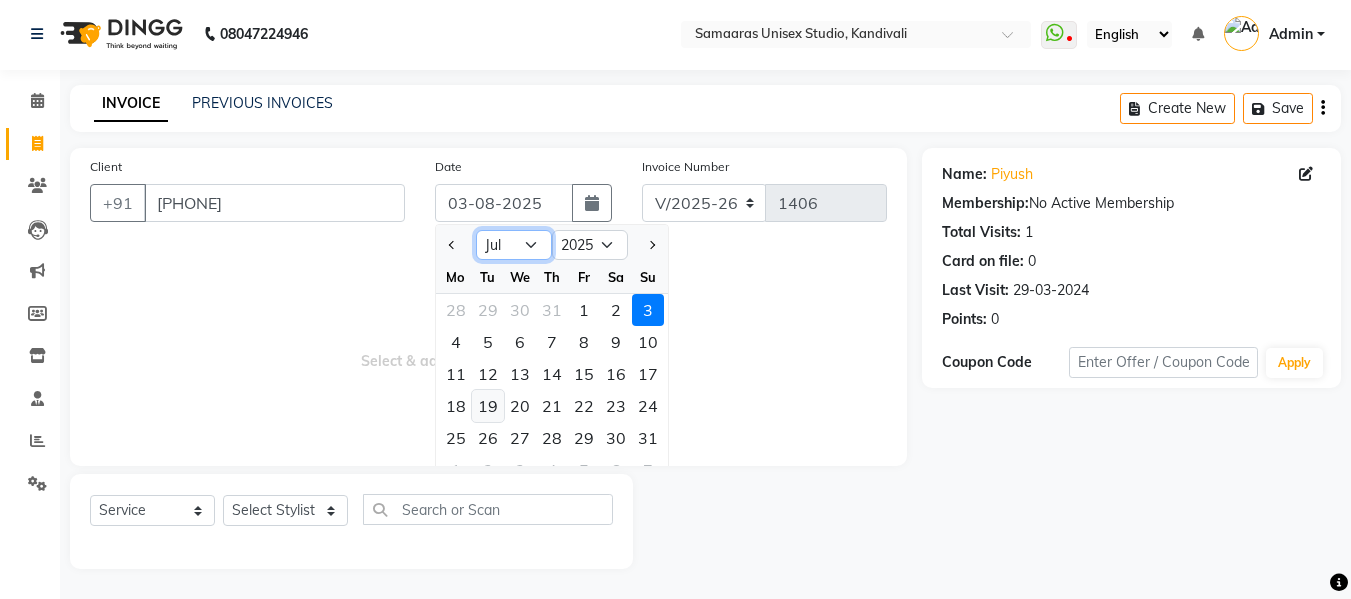 click on "Jan Feb Mar Apr May Jun Jul Aug Sep Oct Nov Dec" 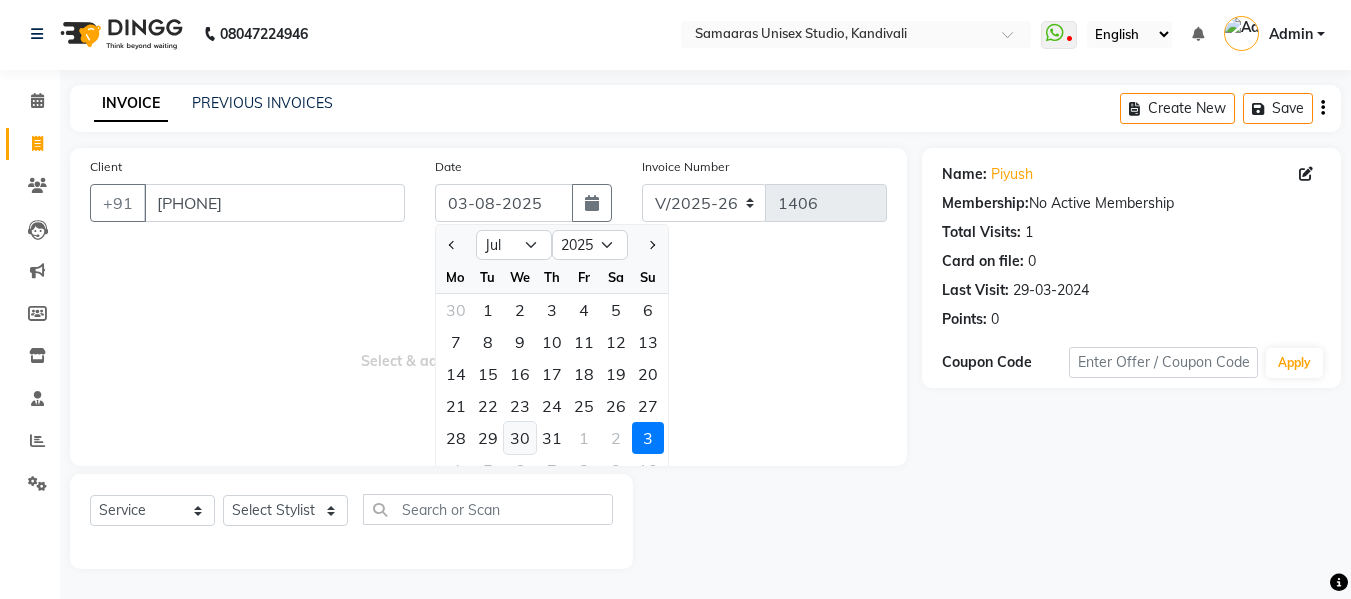 click on "30" 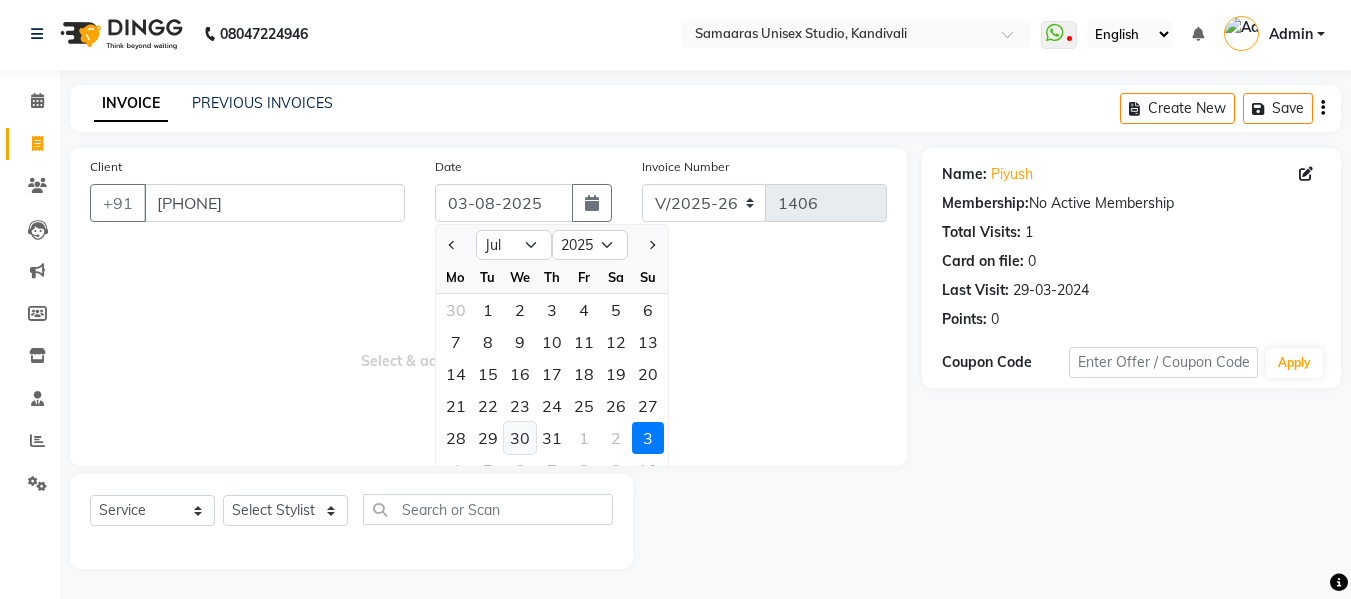 type on "30-07-2025" 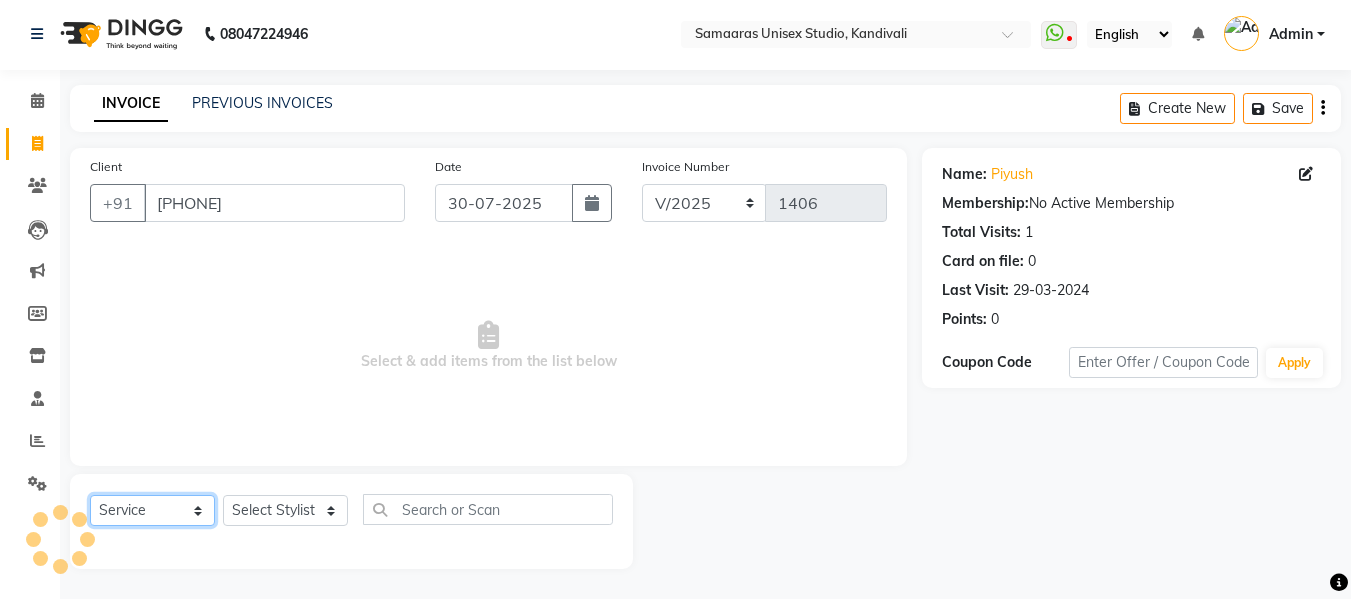 click on "Select  Service  Product  Membership  Package Voucher Prepaid Gift Card" 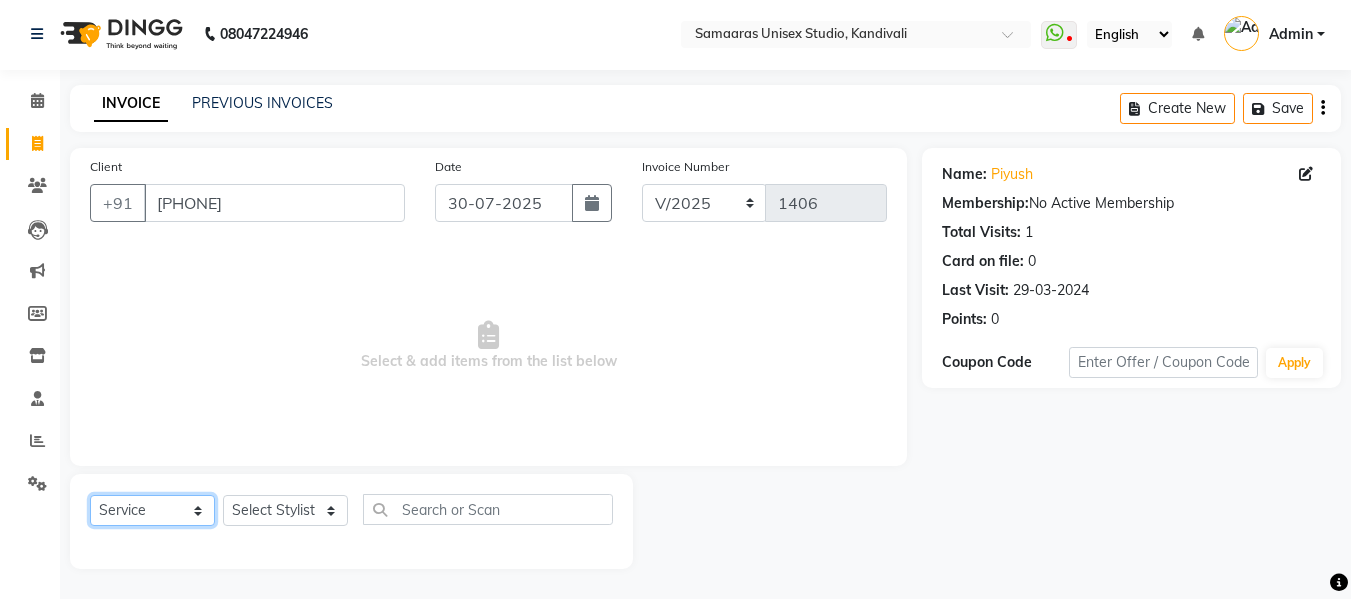 select on "product" 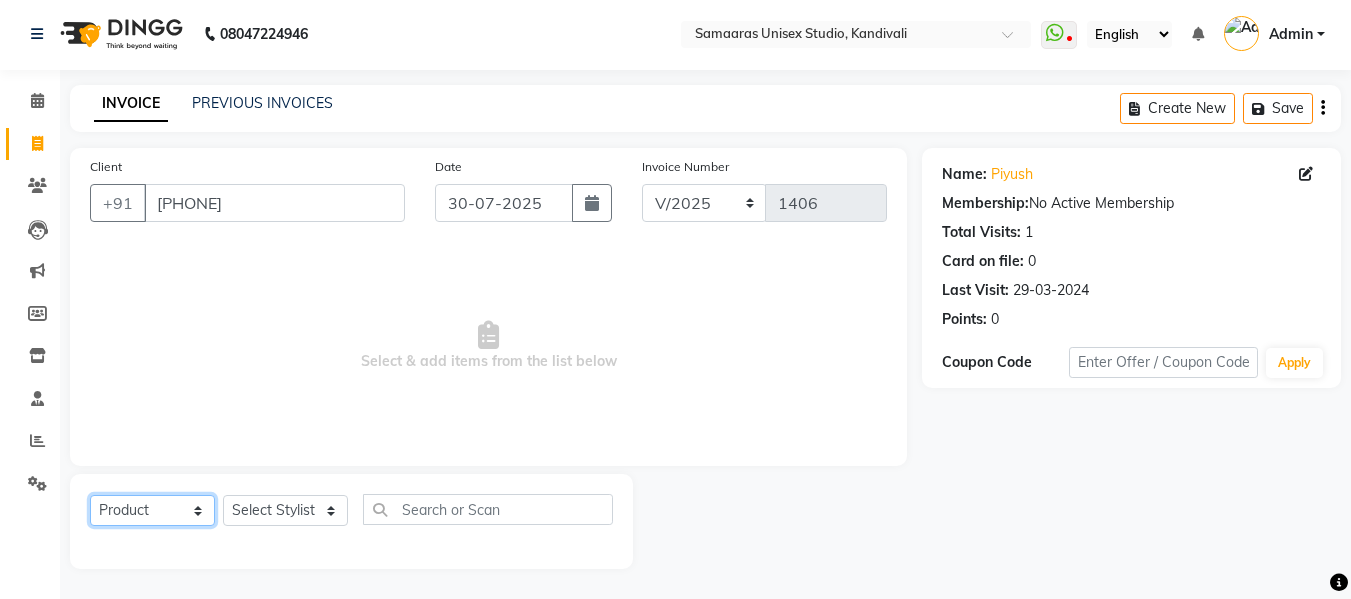click on "Select  Service  Product  Membership  Package Voucher Prepaid Gift Card" 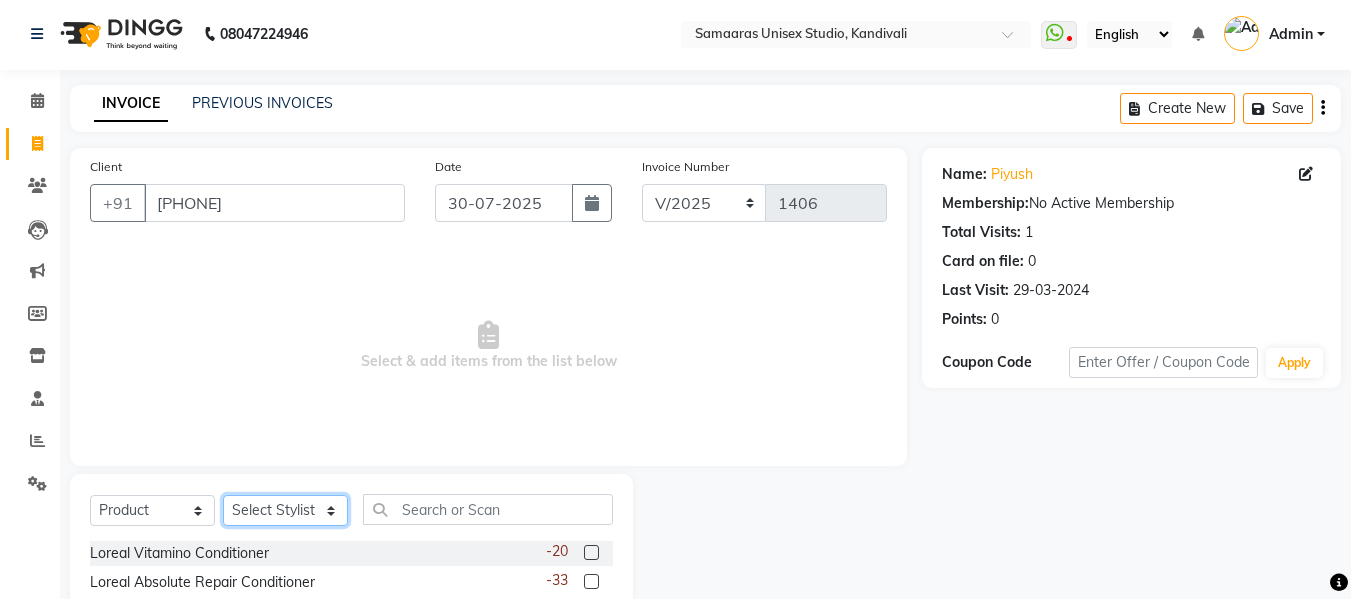 click on "Select Stylist Daksh Sir Firoz bhai Front Desk Guddu Kajal Priya Salman Bhai" 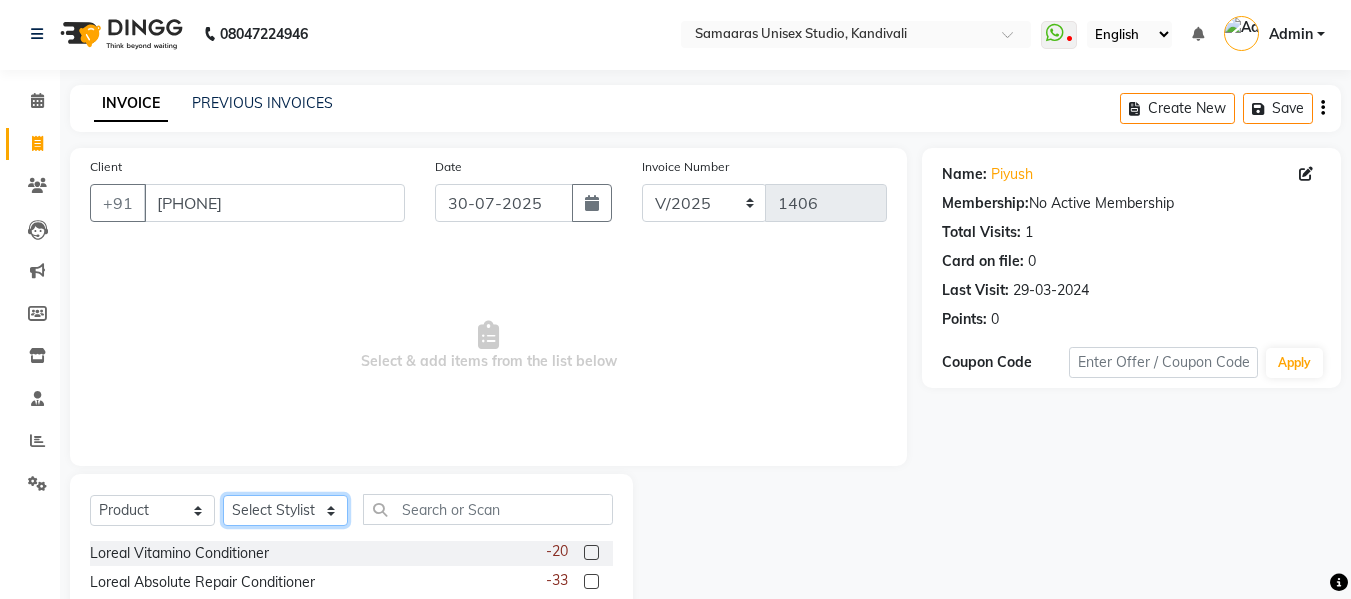 select on "86590" 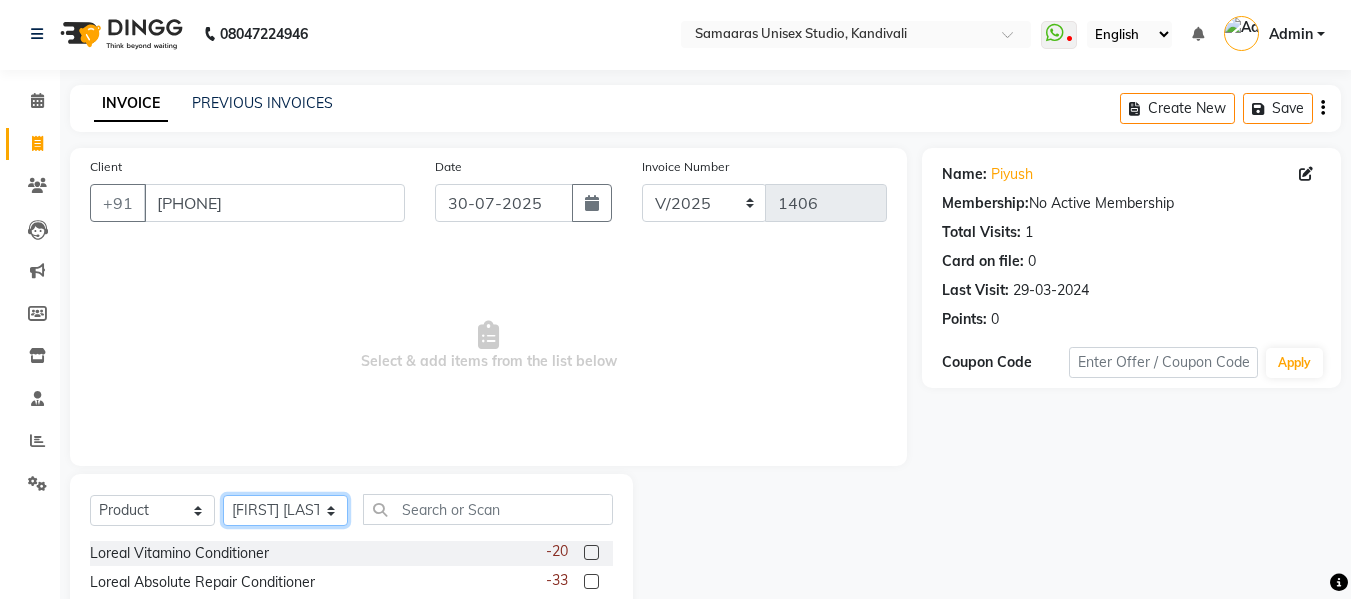 click on "Select Stylist Daksh Sir Firoz bhai Front Desk Guddu Kajal Priya Salman Bhai" 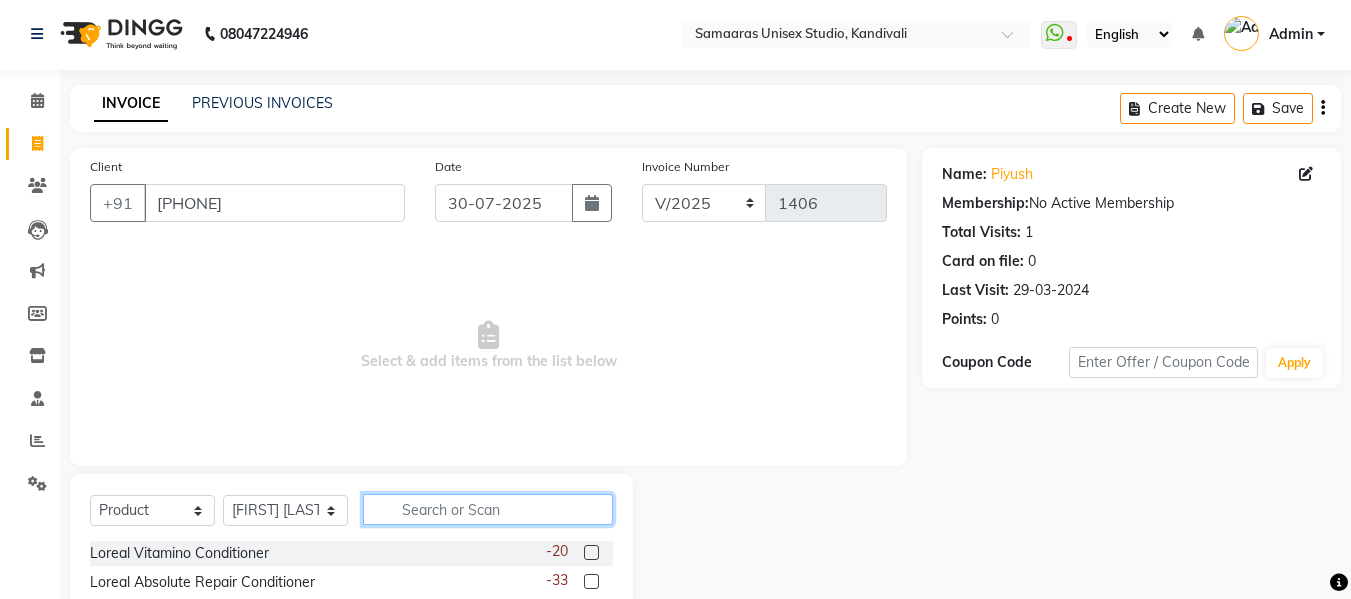 click 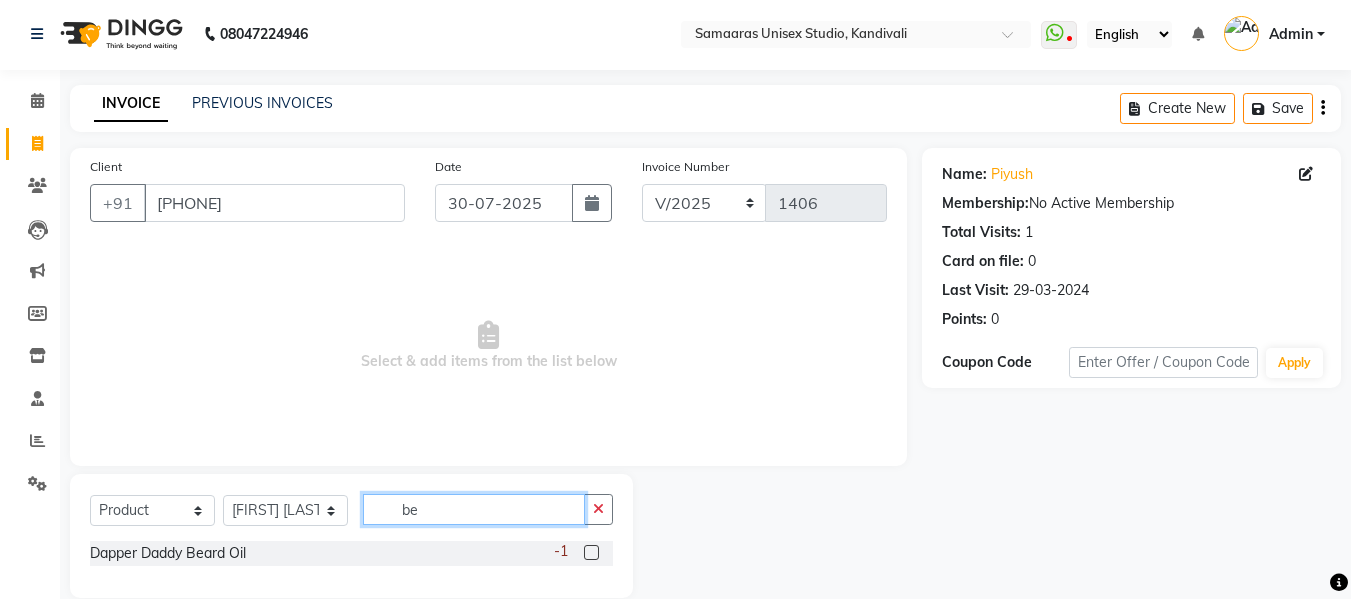 type on "b" 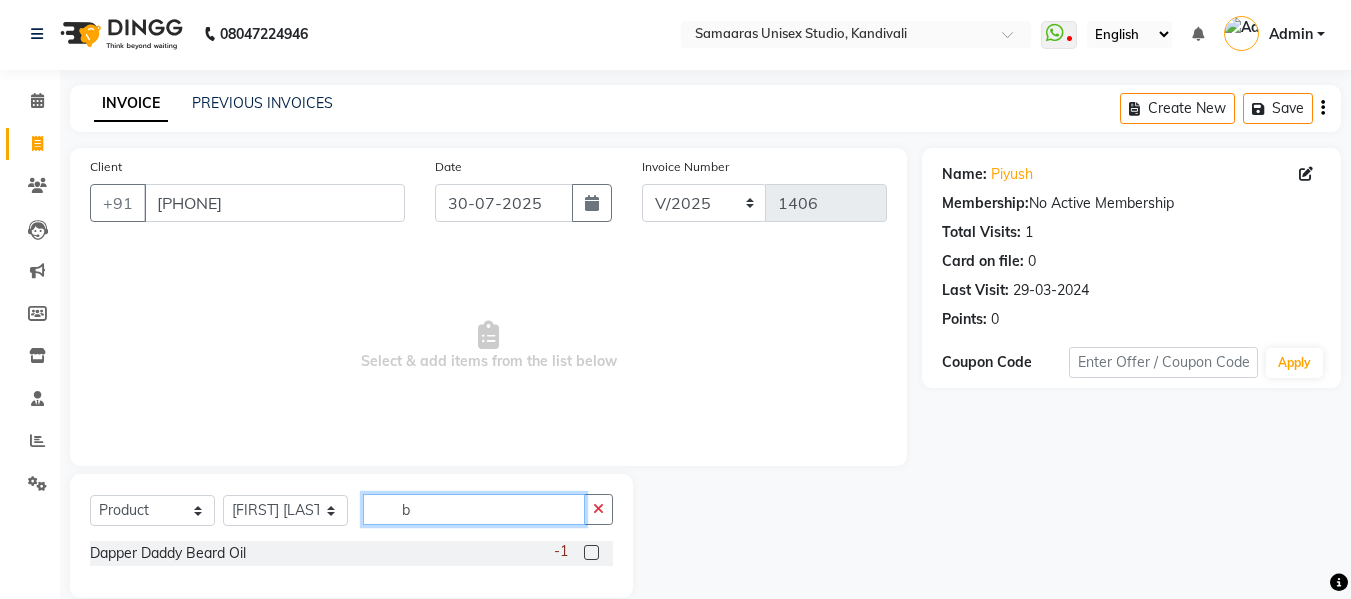 type 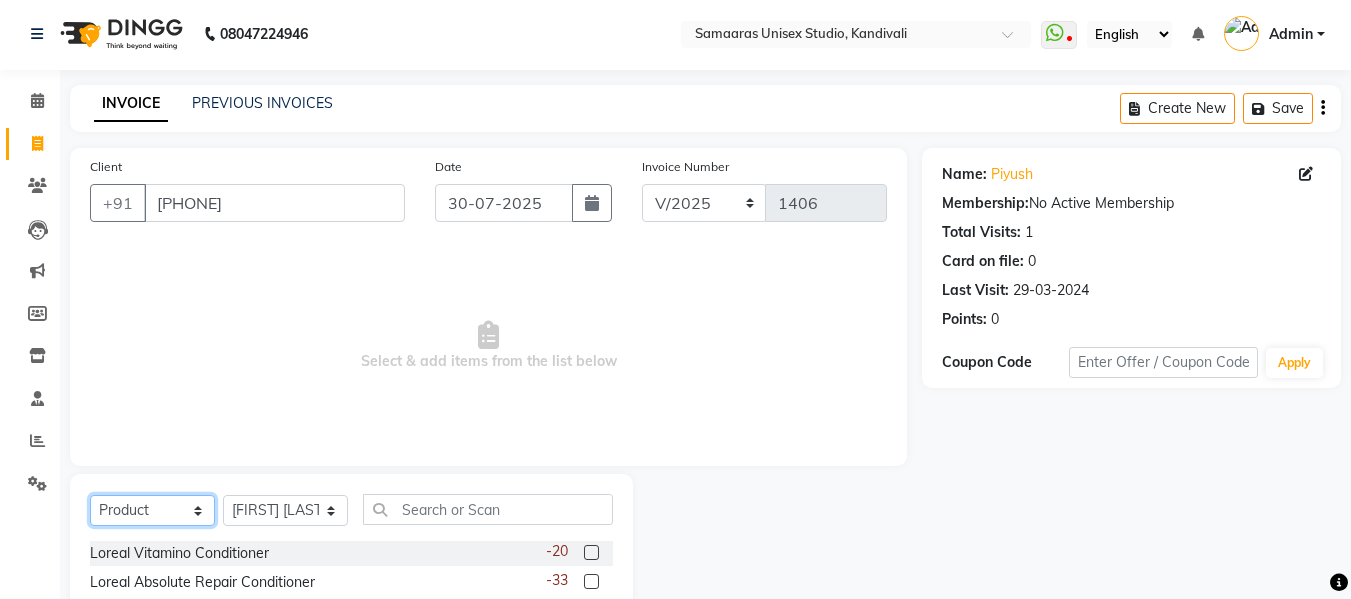 click on "Select  Service  Product  Membership  Package Voucher Prepaid Gift Card" 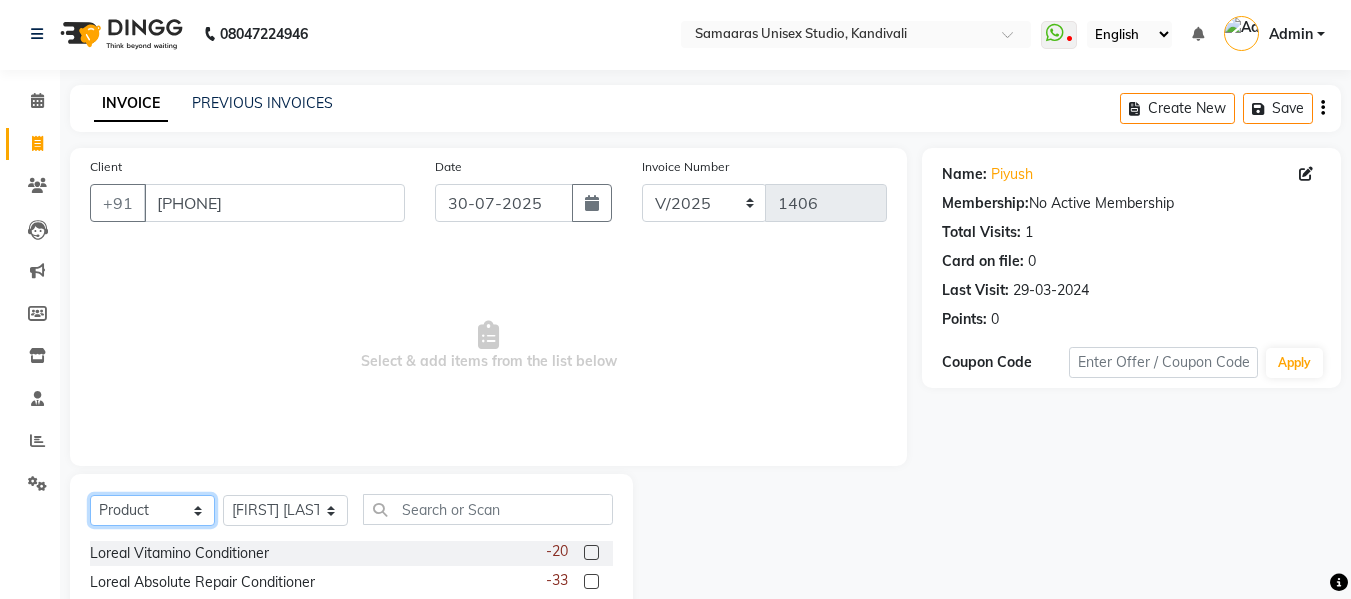 select on "service" 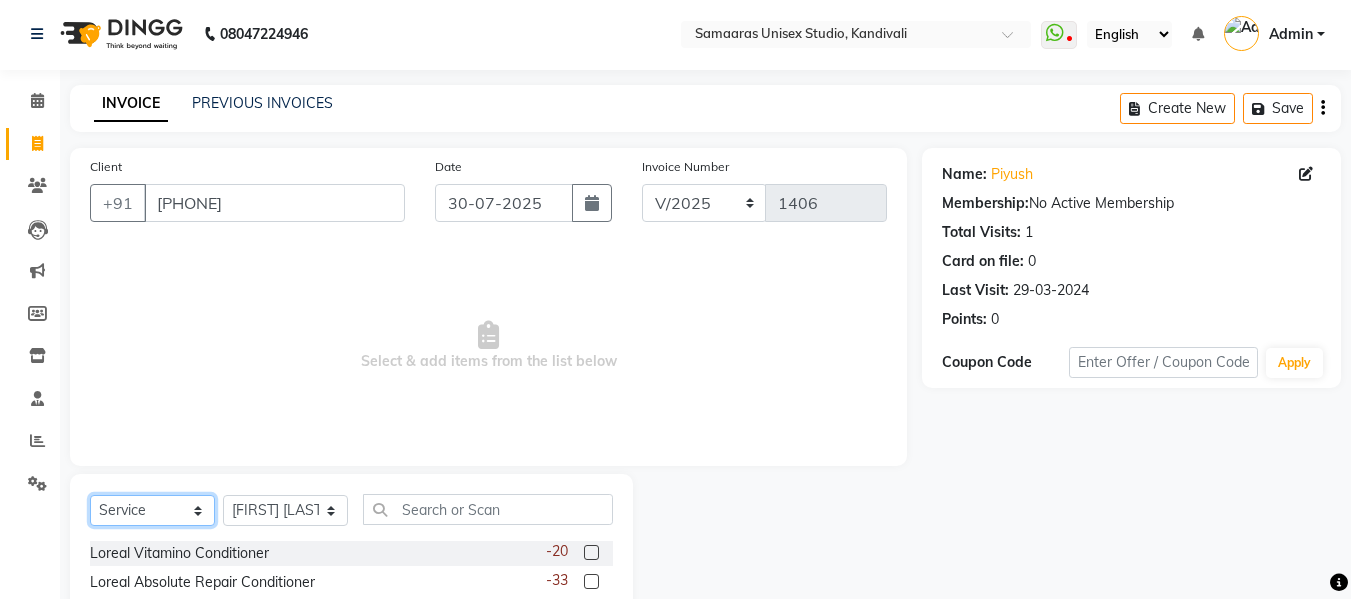 click on "Select  Service  Product  Membership  Package Voucher Prepaid Gift Card" 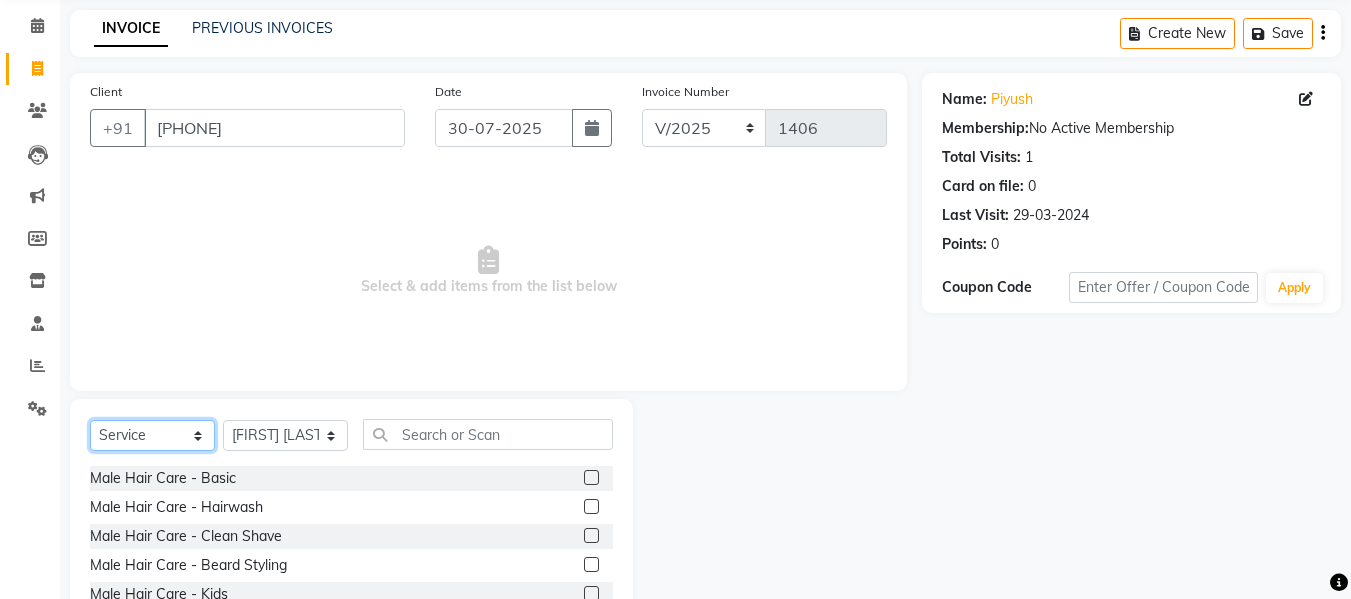 scroll, scrollTop: 202, scrollLeft: 0, axis: vertical 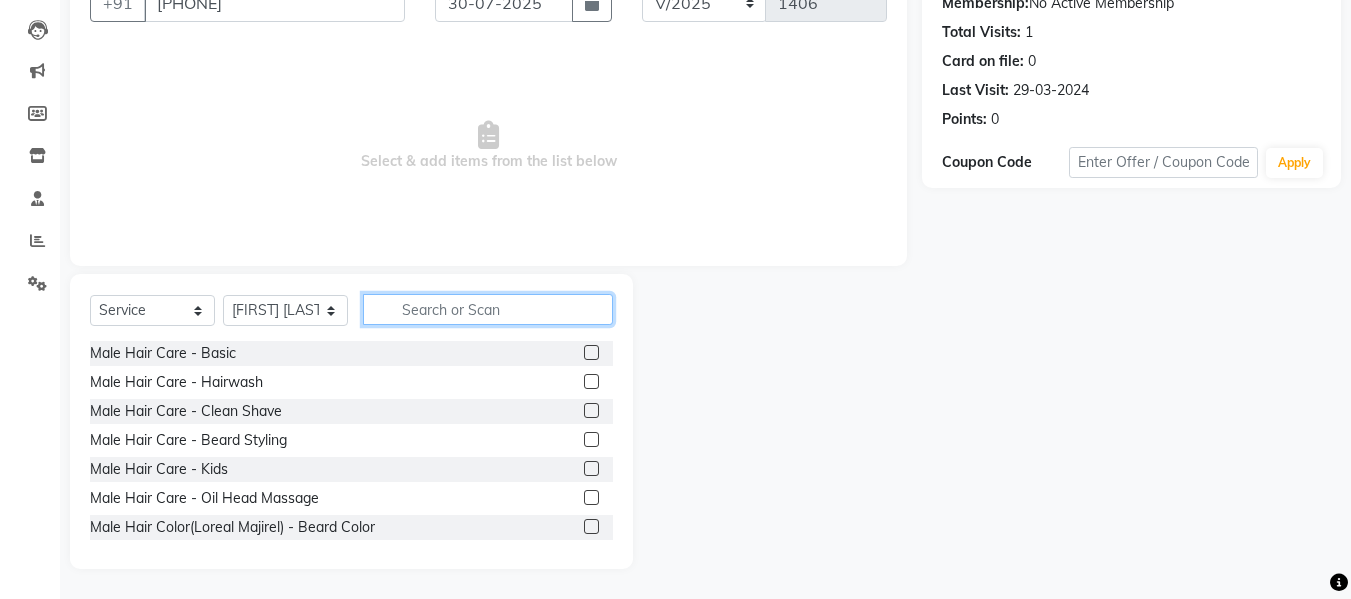 click 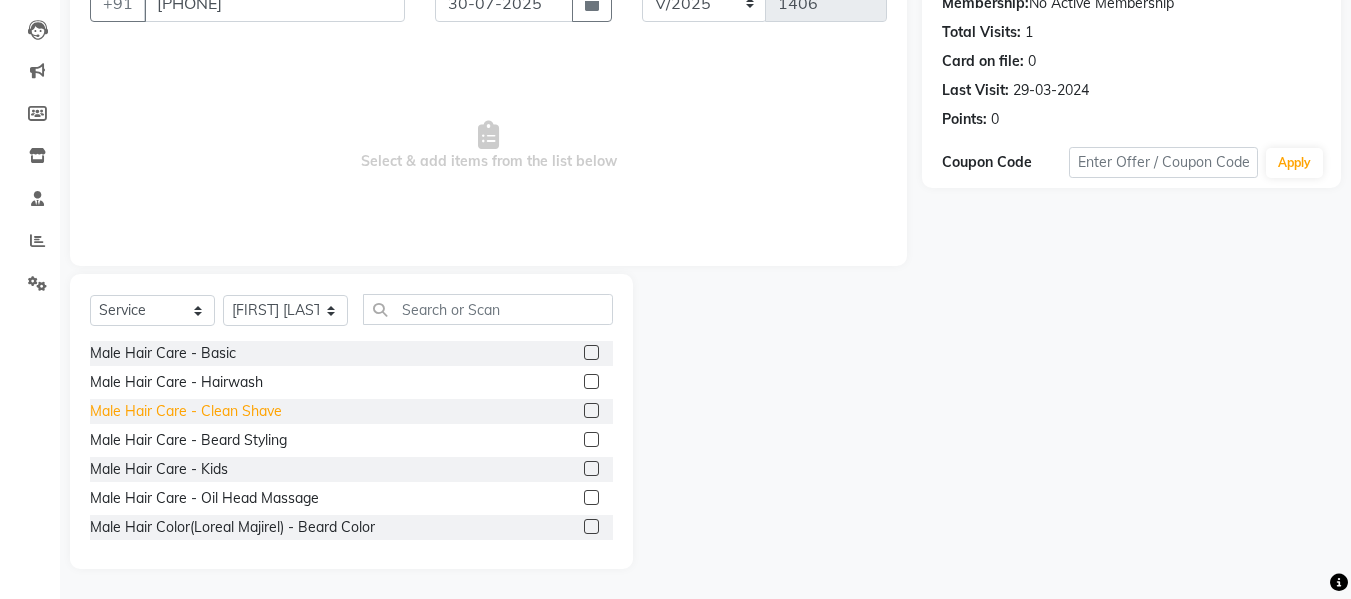 click on "Male Hair Care - Clean Shave" 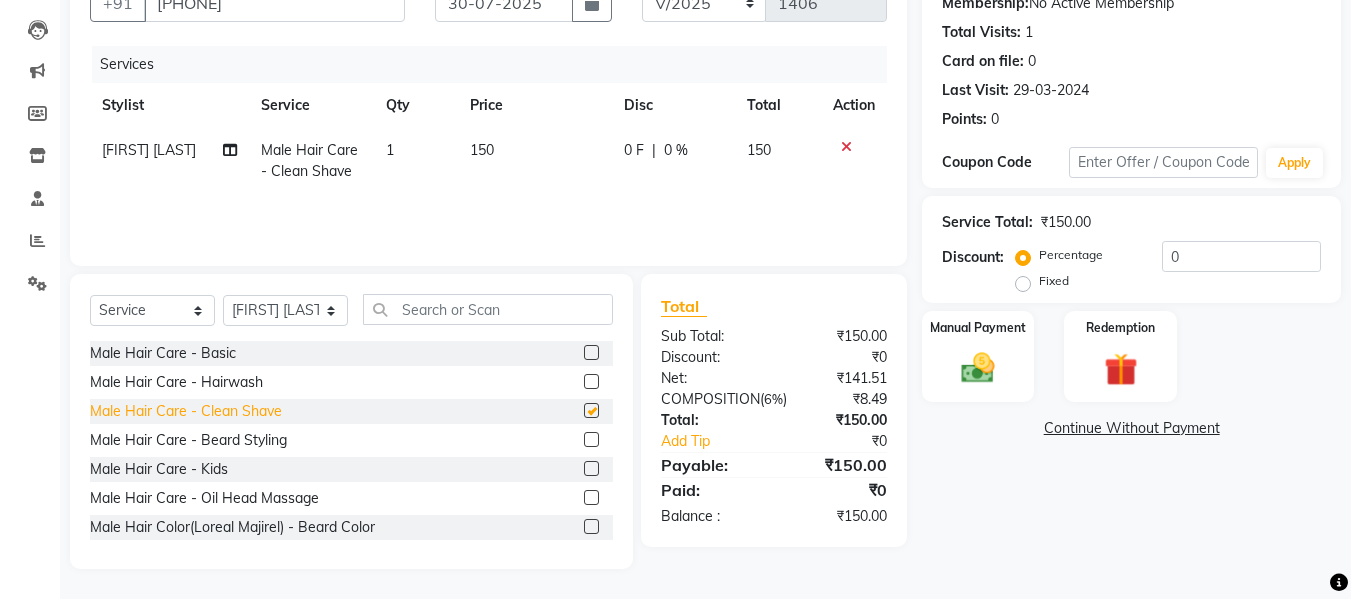 checkbox on "false" 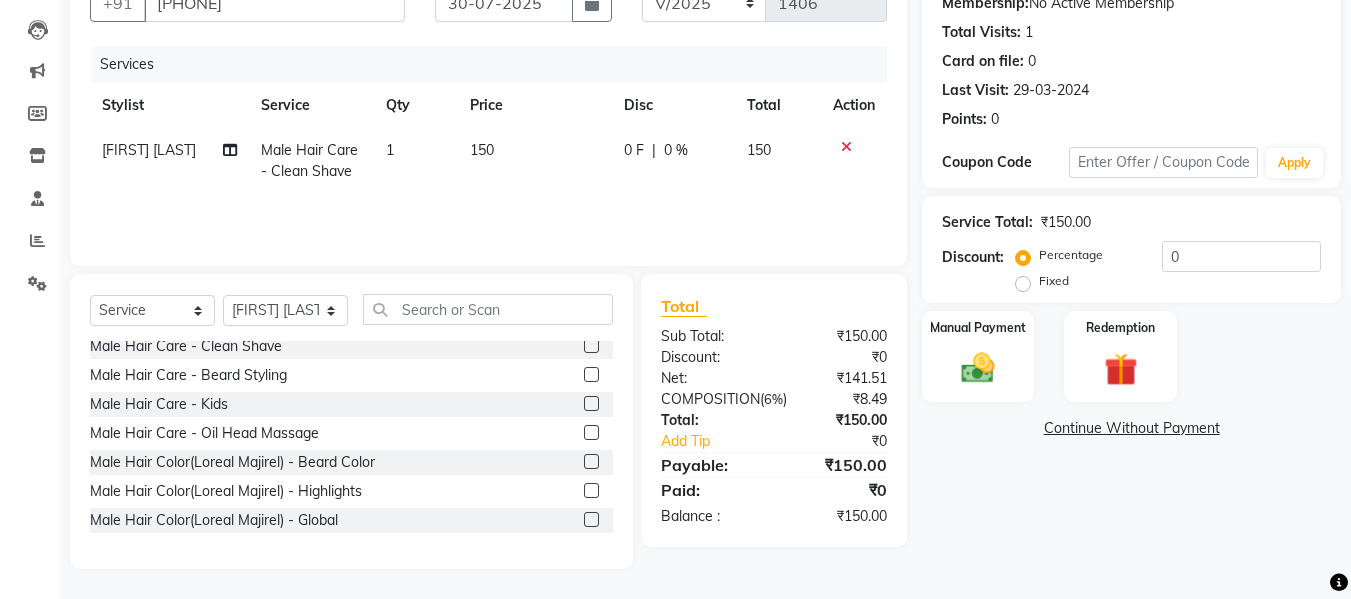 scroll, scrollTop: 100, scrollLeft: 0, axis: vertical 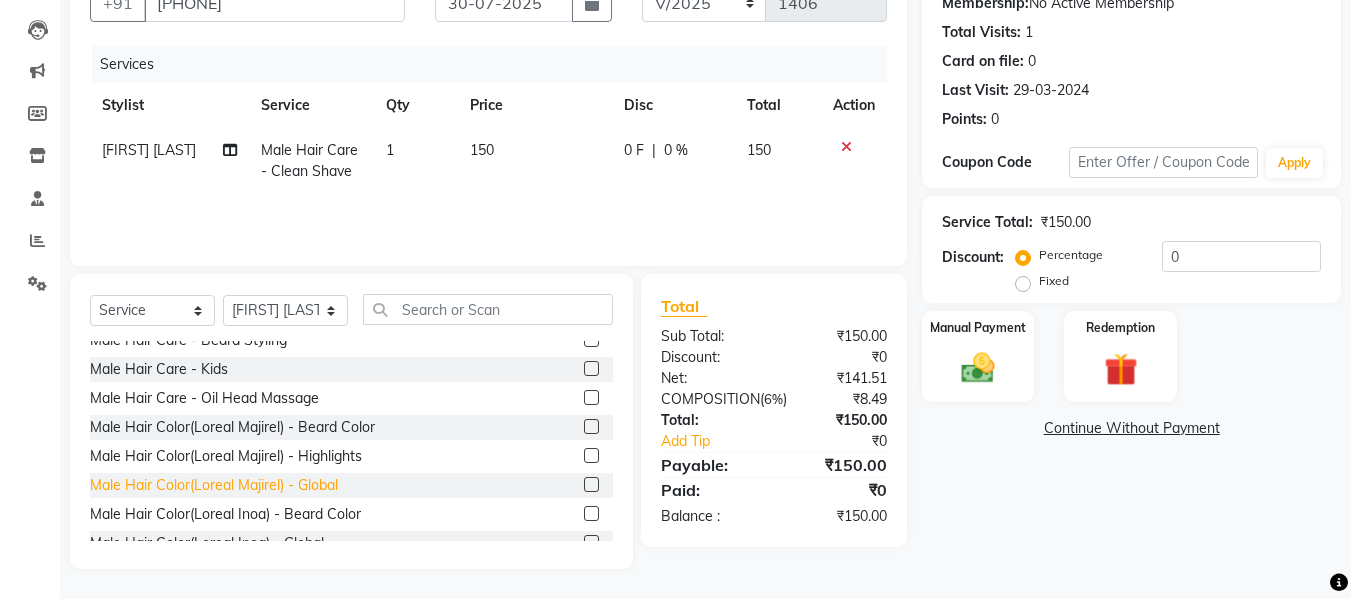 click on "Male Hair Color(Loreal Majirel) - Global" 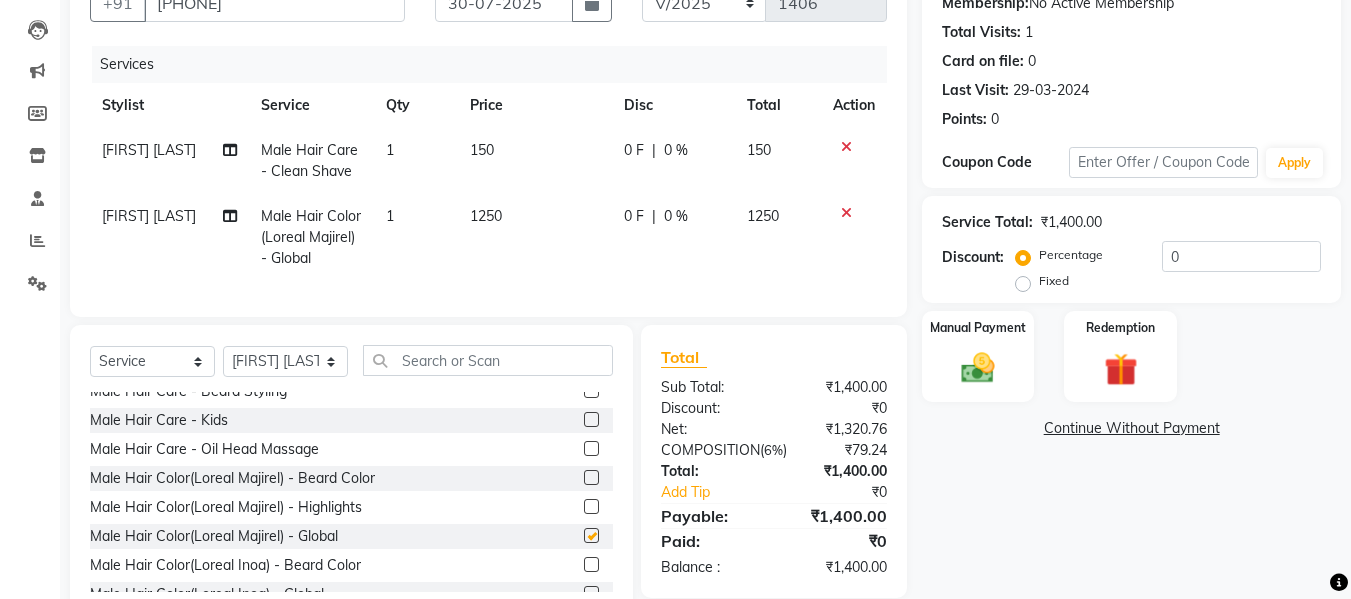 checkbox on "false" 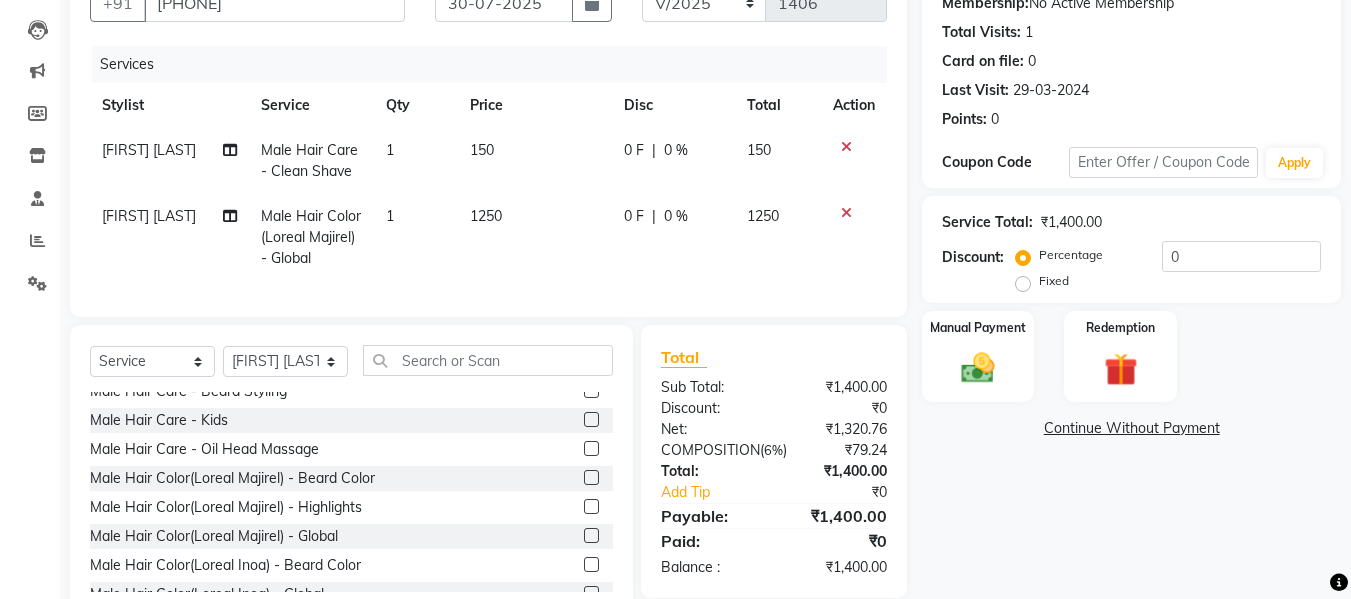 click on "1250" 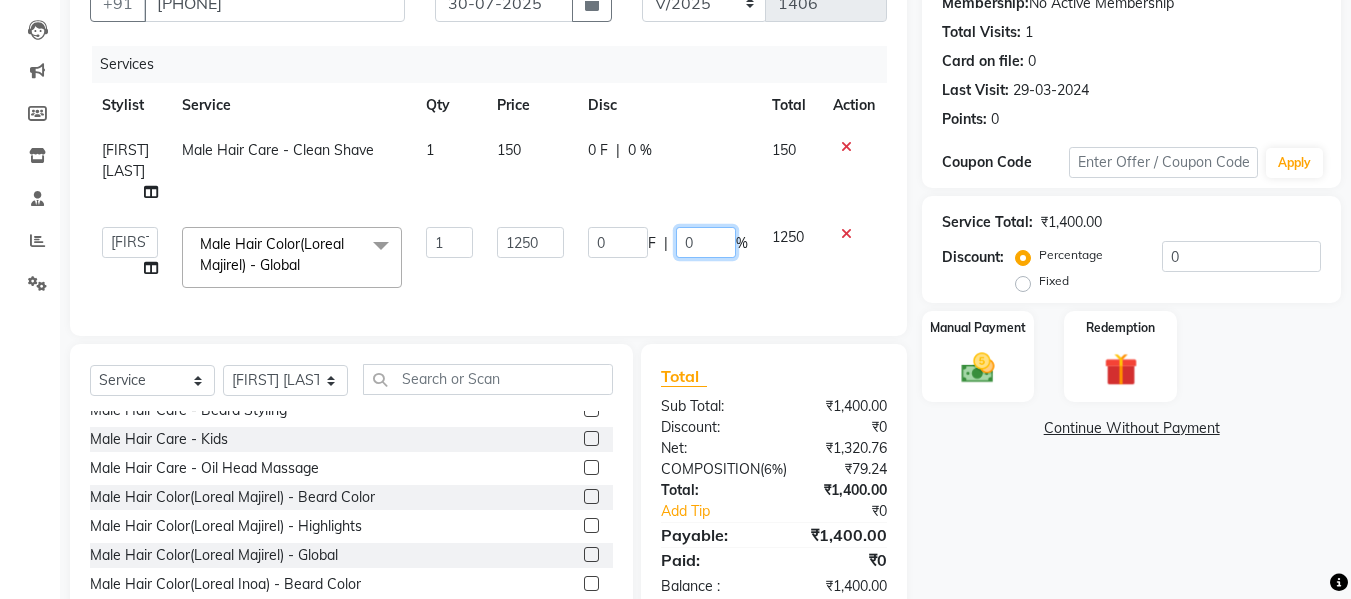 click on "0" 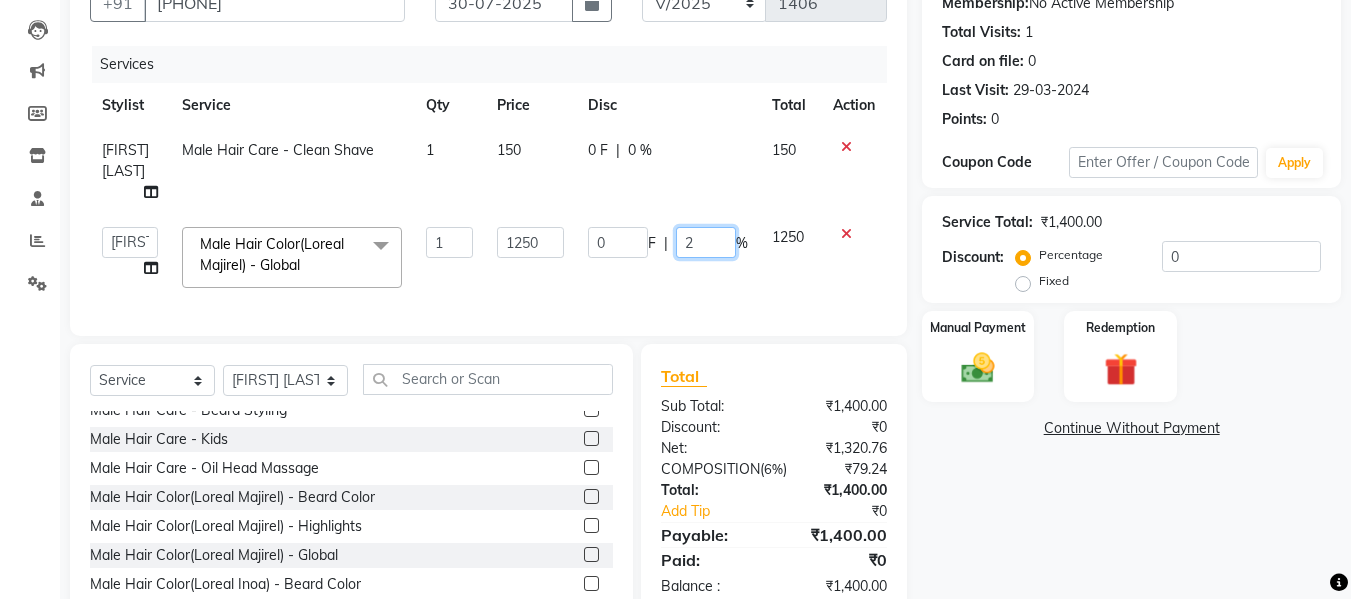 type on "20" 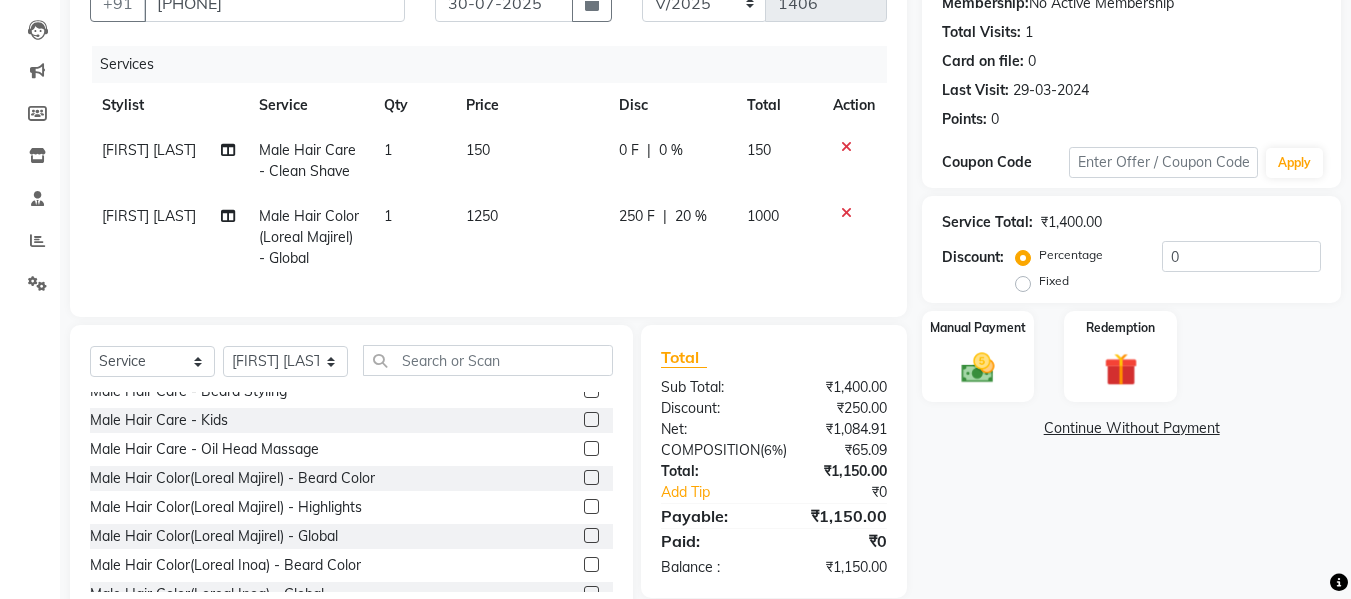 click on "0 F | 0 %" 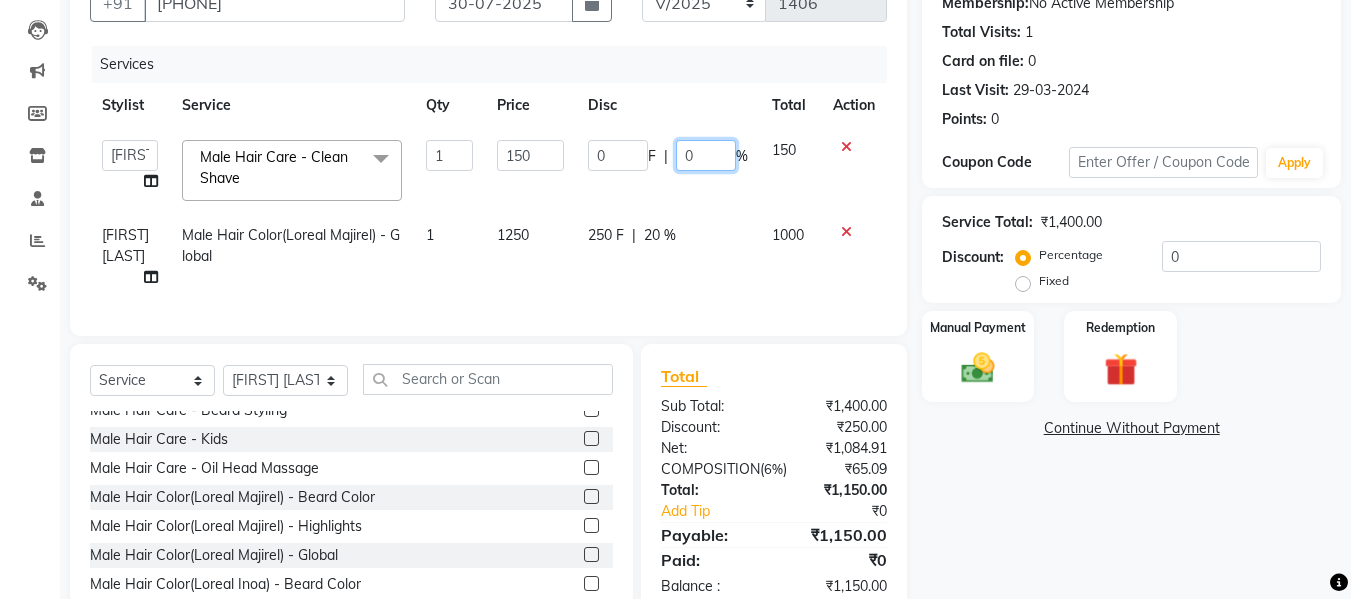 click on "0" 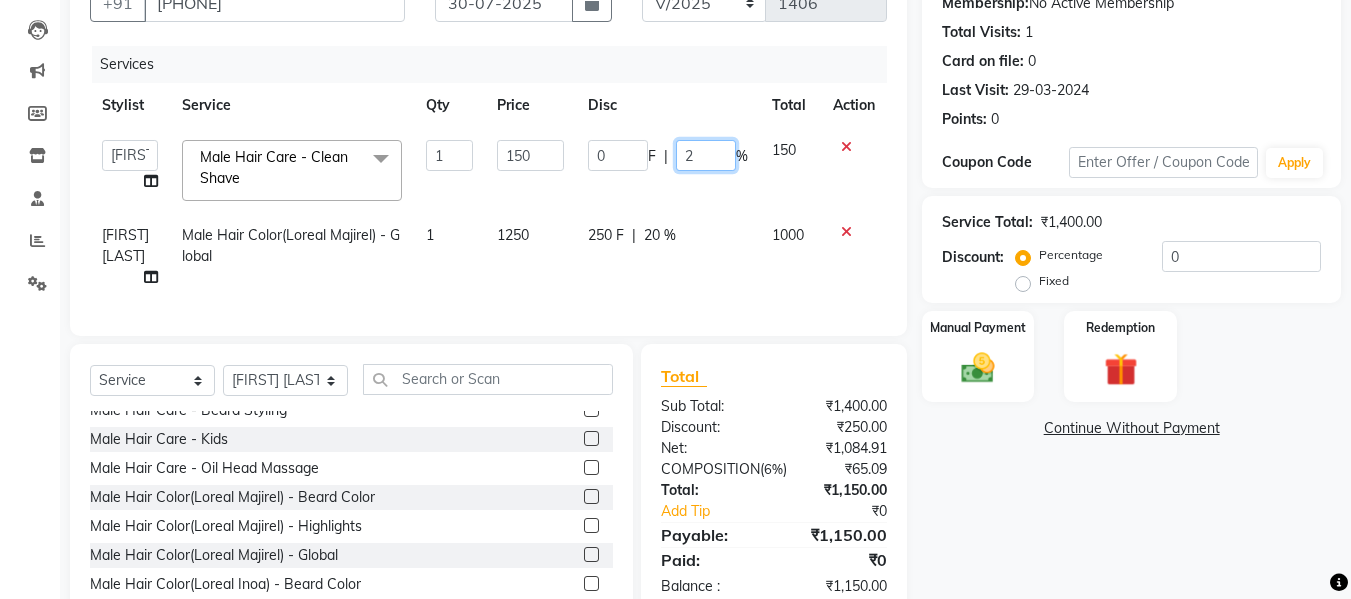 type on "20" 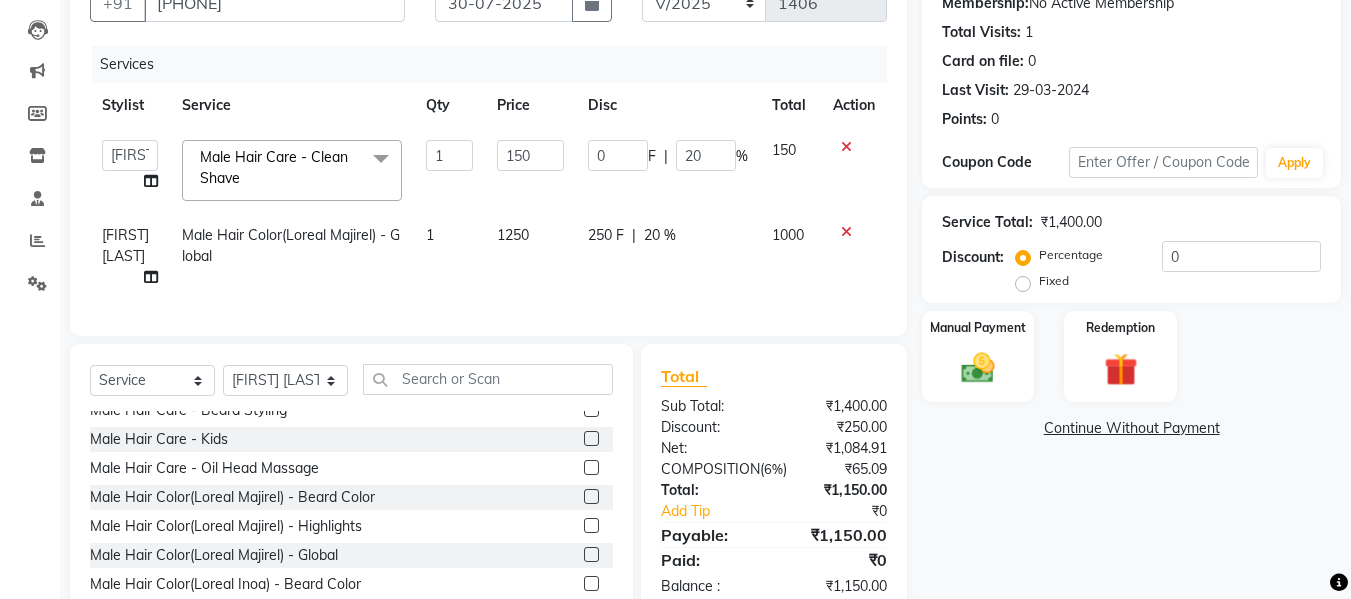 click on "[FIRST] [LAST]   [FIRST] [LAST]   Front Desk   [FIRST]   [FIRST]   [FIRST]   [FIRST]  [FIRST] Male Hair Care - Clean Shave  x Male Hair Care - Basic Male Hair Care - Hairwash Male Hair Care - Clean Shave Male Hair Care - Beard Styling Male Hair Care - Kids Male Hair Care - Oil Head Massage Male Hair Color(Loreal Majirel) - Beard Color Male Hair Color(Loreal Majirel) - Highlights Male Hair Color(Loreal Majirel) - Global Male Hair Color(Loreal Inoa) - Beard Color Male Hair Color(Loreal Inoa) - Global Male Hair Care Treatment - Botox Male Hair Care Treatment - Smoothening Male Hair Care Treatment - Loreal Hair Spa Male Hair Care Treatment - Dandruff Repair Female Hair Cut  - Haircut Female Hair Cut  - Basic Trim Female Hair Cut  - Fringe Cut Female Hair Cut  - Hairwash Female Hair Cut  - Advance Hair Wash Female Hair Cut  - Straight Blow Dry Female Hair Cut  - Out Curls Blow Dry Female Hair Cut  - Ironing Tong Female Hair Cut  - Child Haircut Female Hair Cut  - Oil Head Massage Female Highlights - Highlights Crown Botox - Crown" 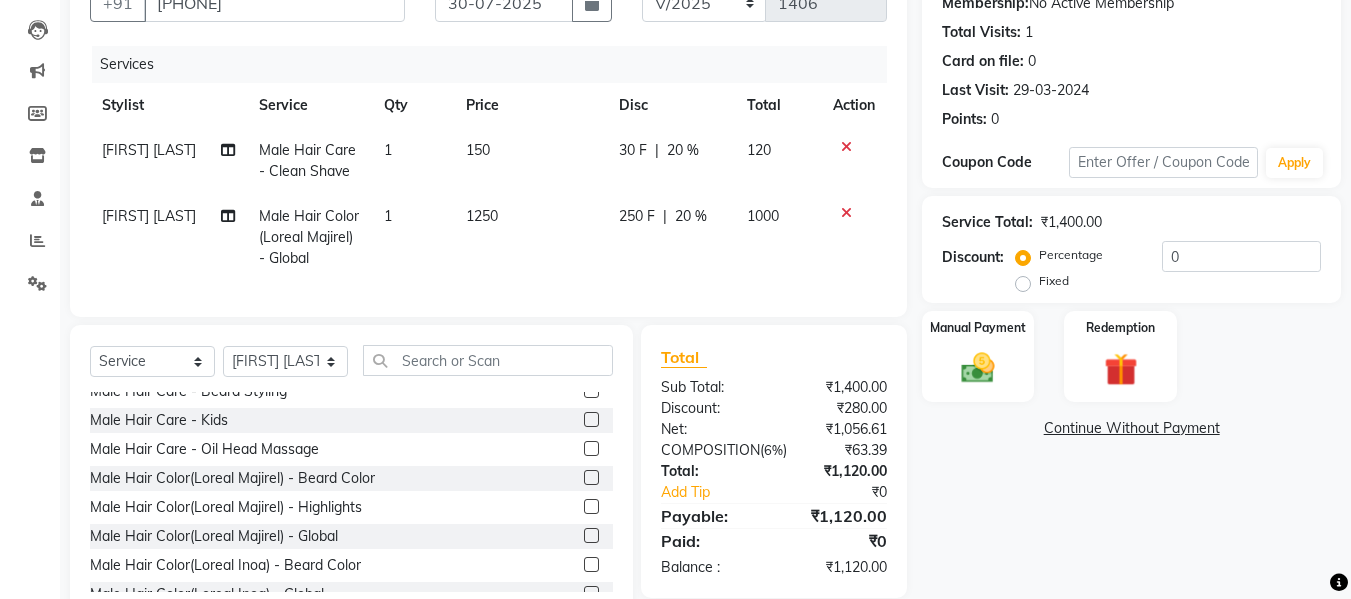 click on "1250" 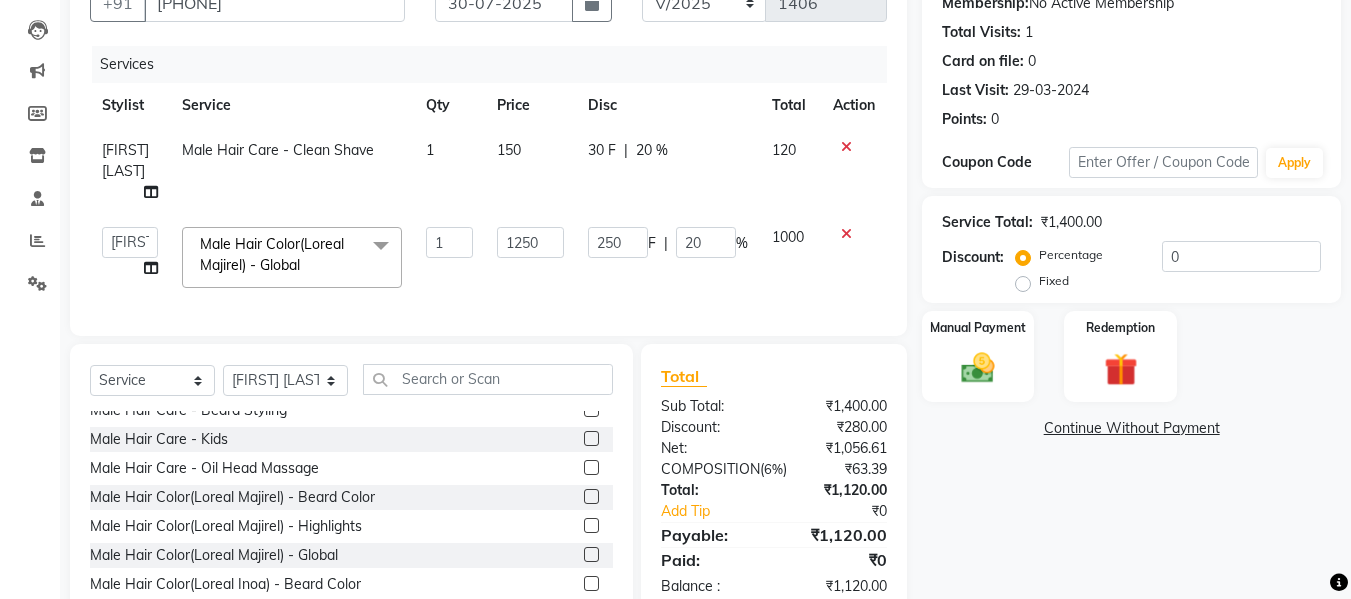 click on "1250" 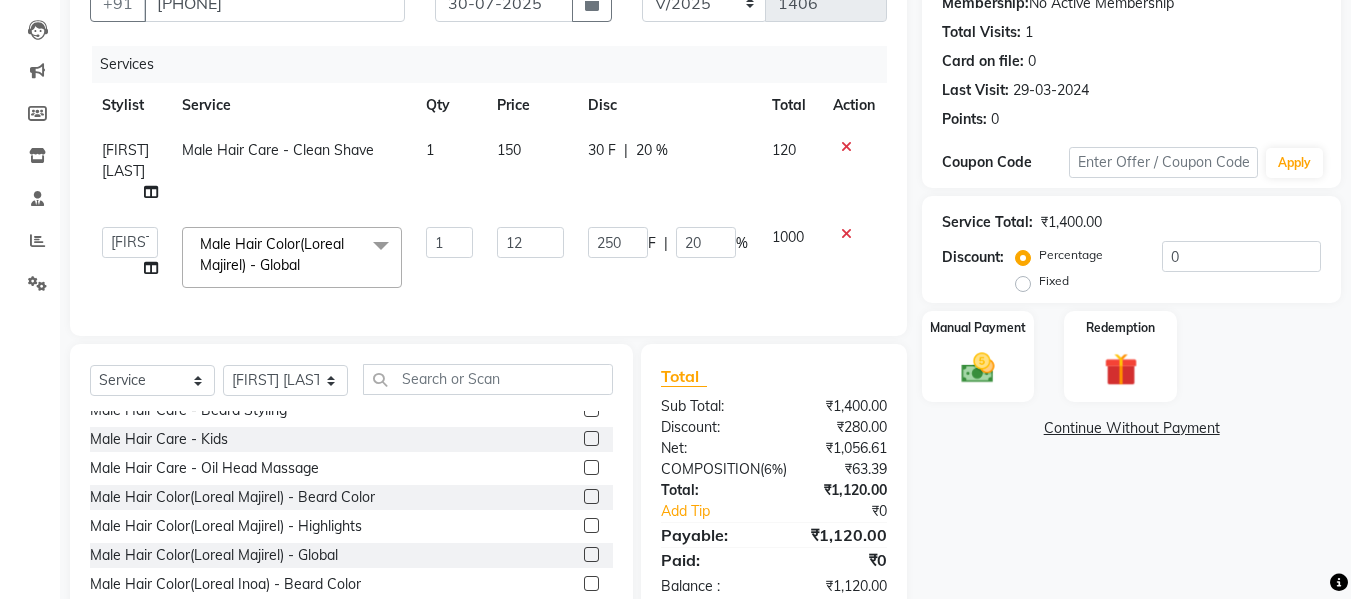 type on "1" 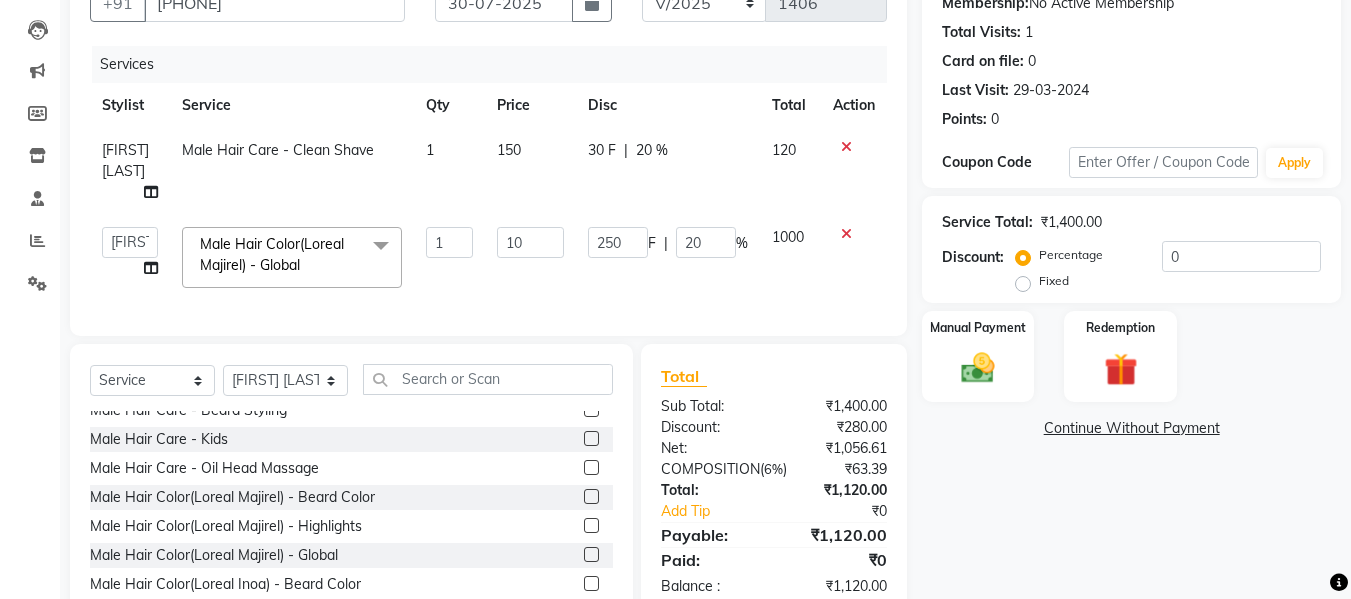 type on "1" 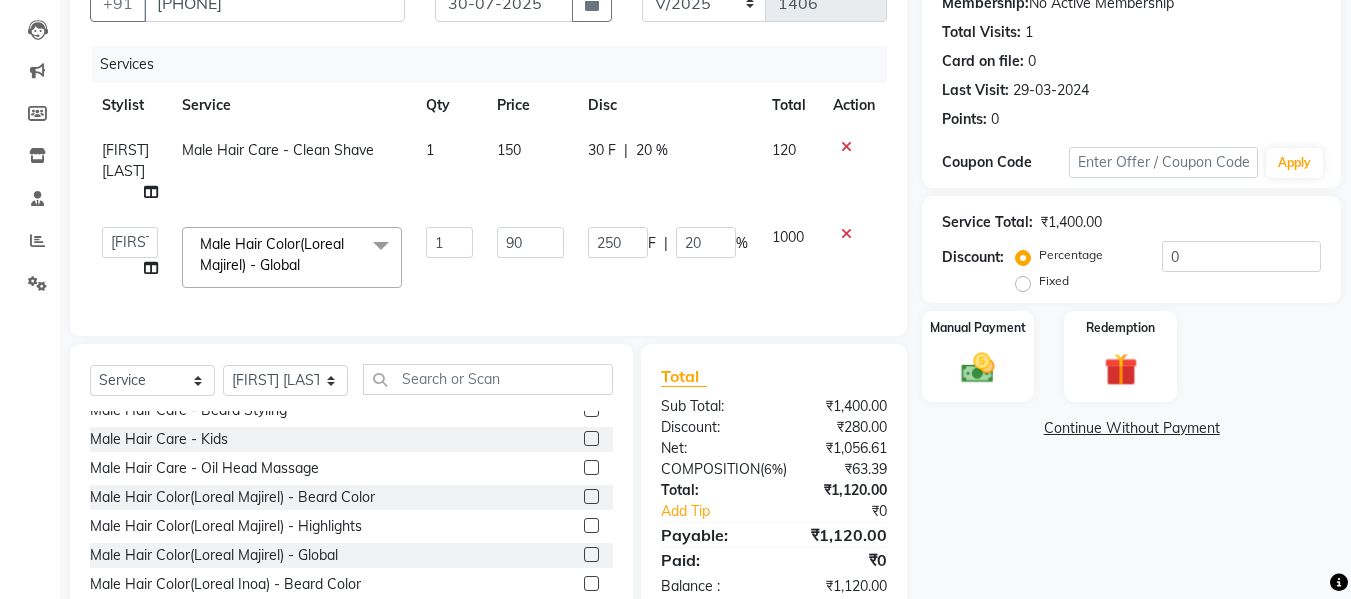 type on "900" 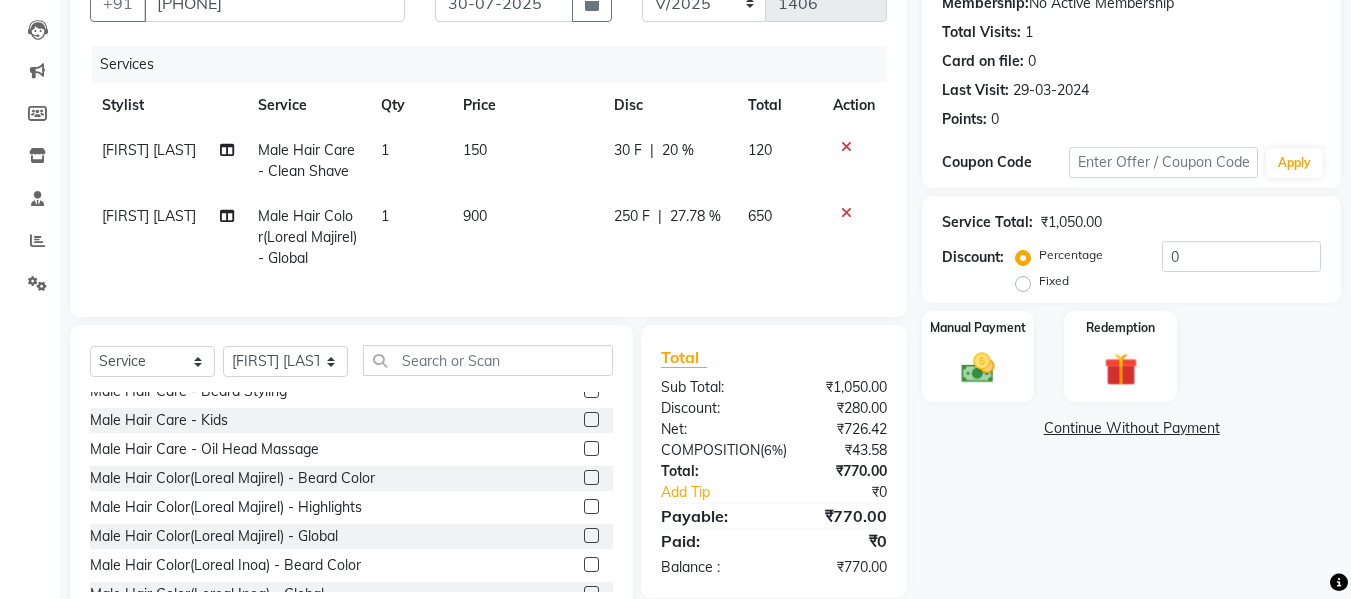 click on "250 F | 27.78 %" 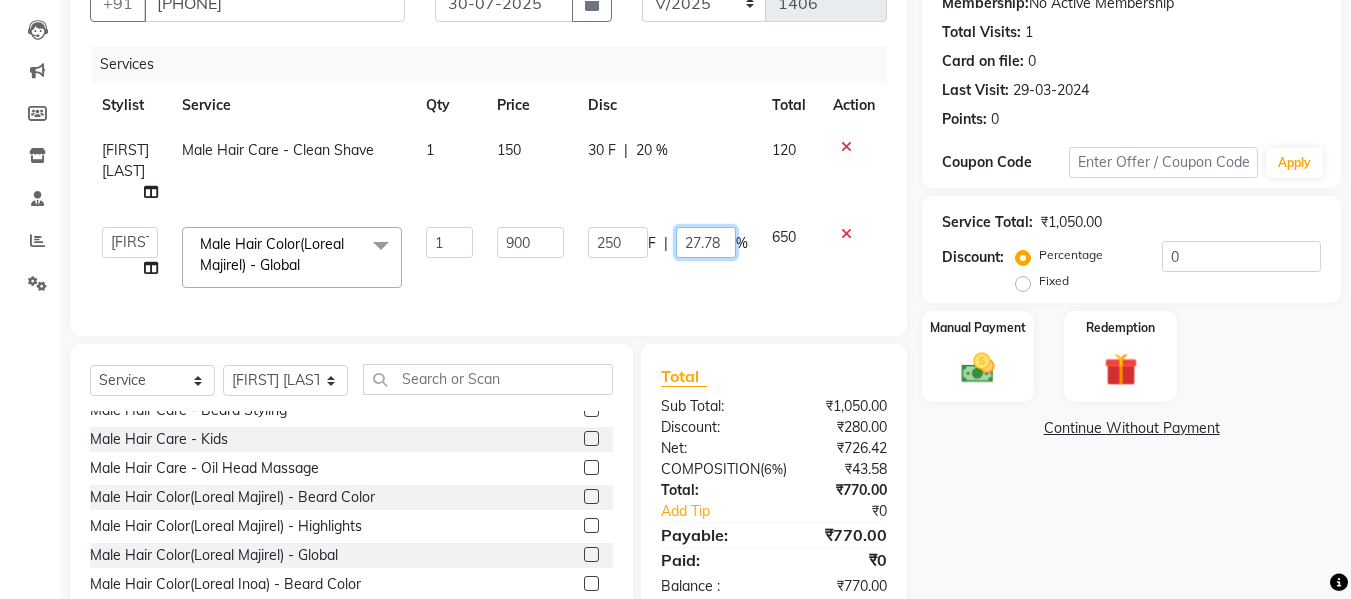 click on "27.78" 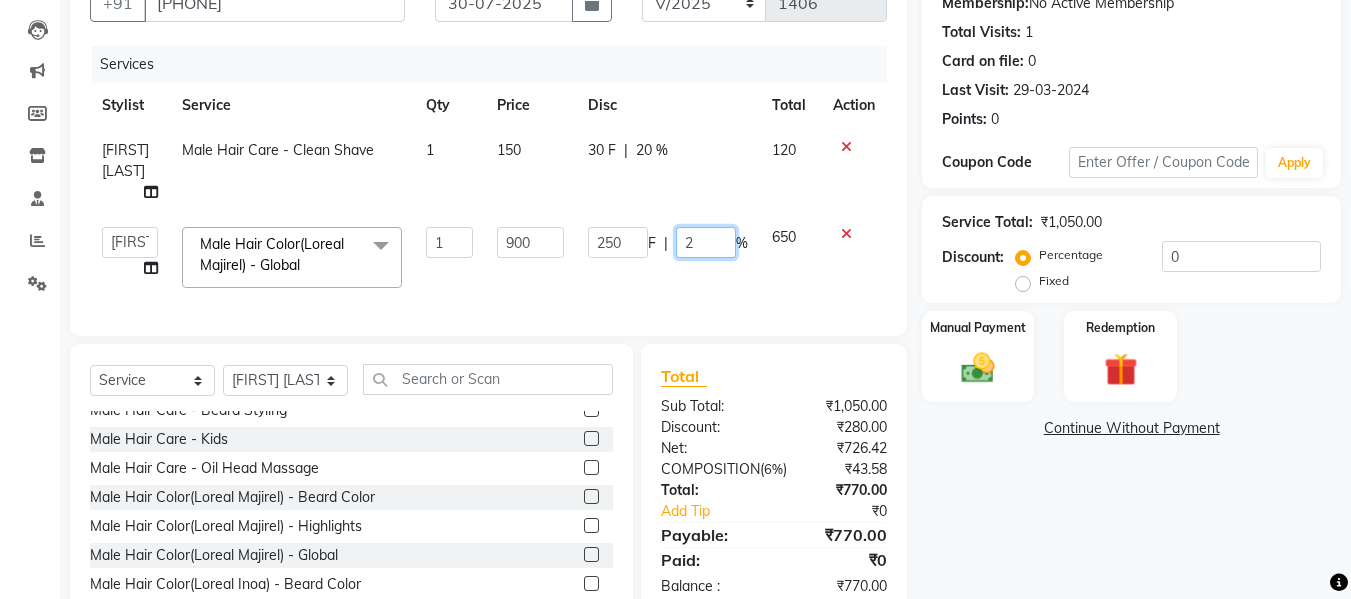 type on "20" 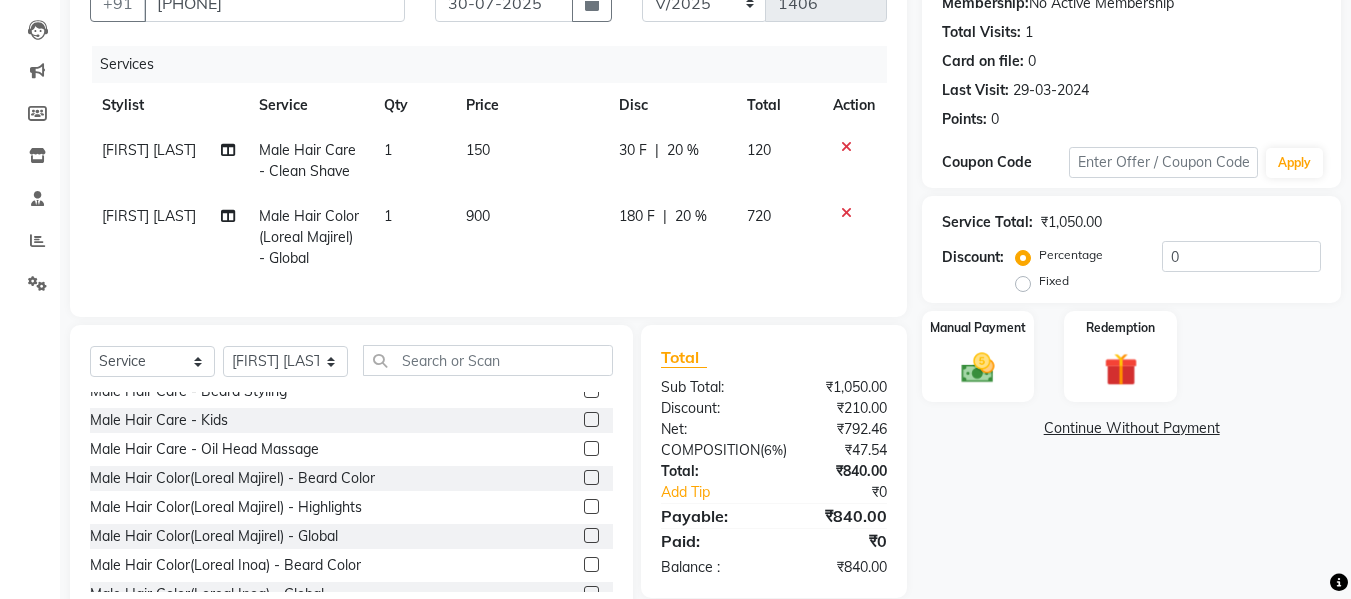 click on "180 F | 20 %" 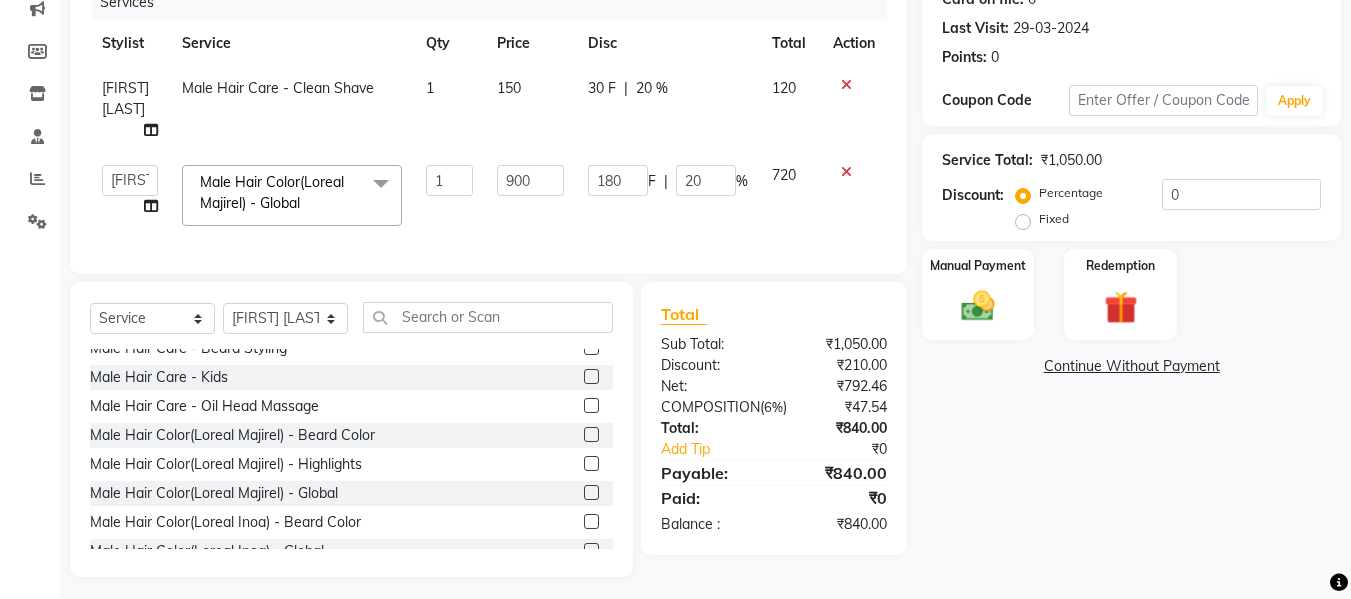 scroll, scrollTop: 266, scrollLeft: 0, axis: vertical 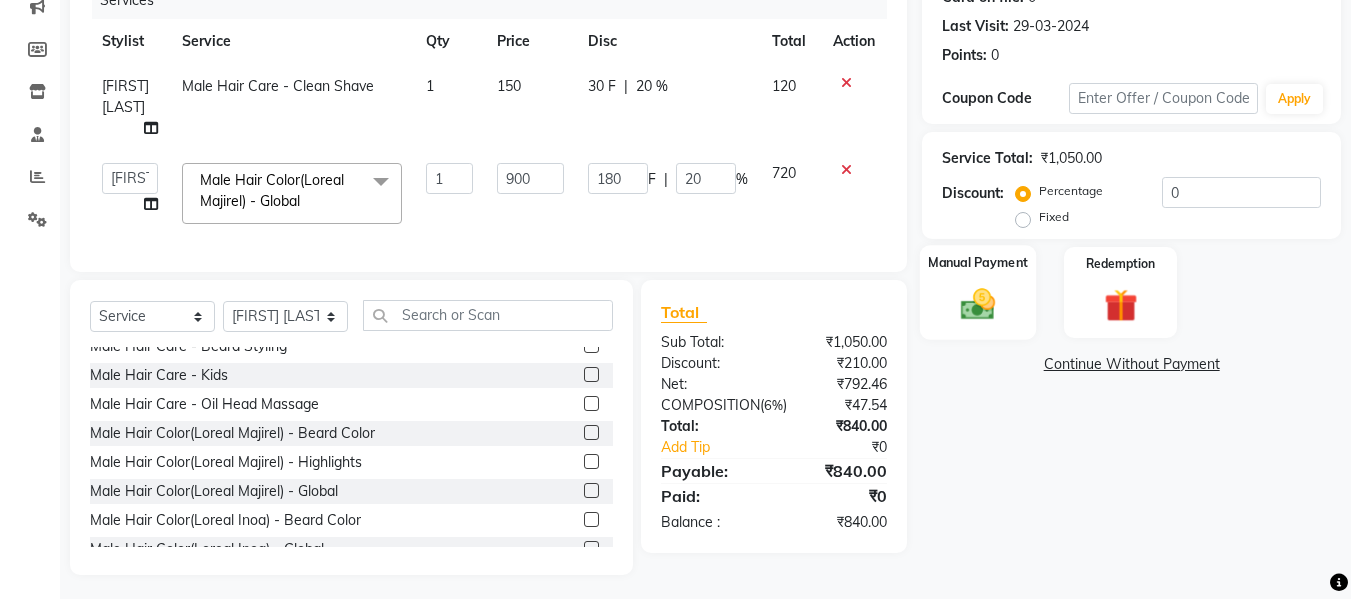 click on "Manual Payment" 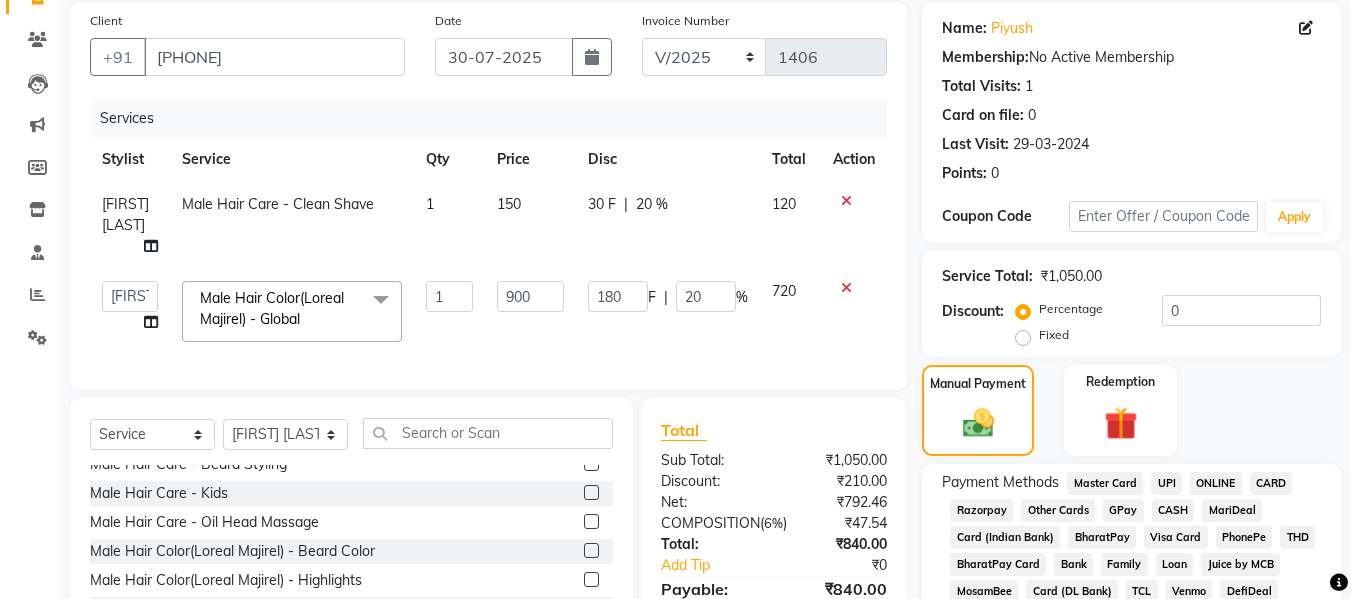 scroll, scrollTop: 343, scrollLeft: 0, axis: vertical 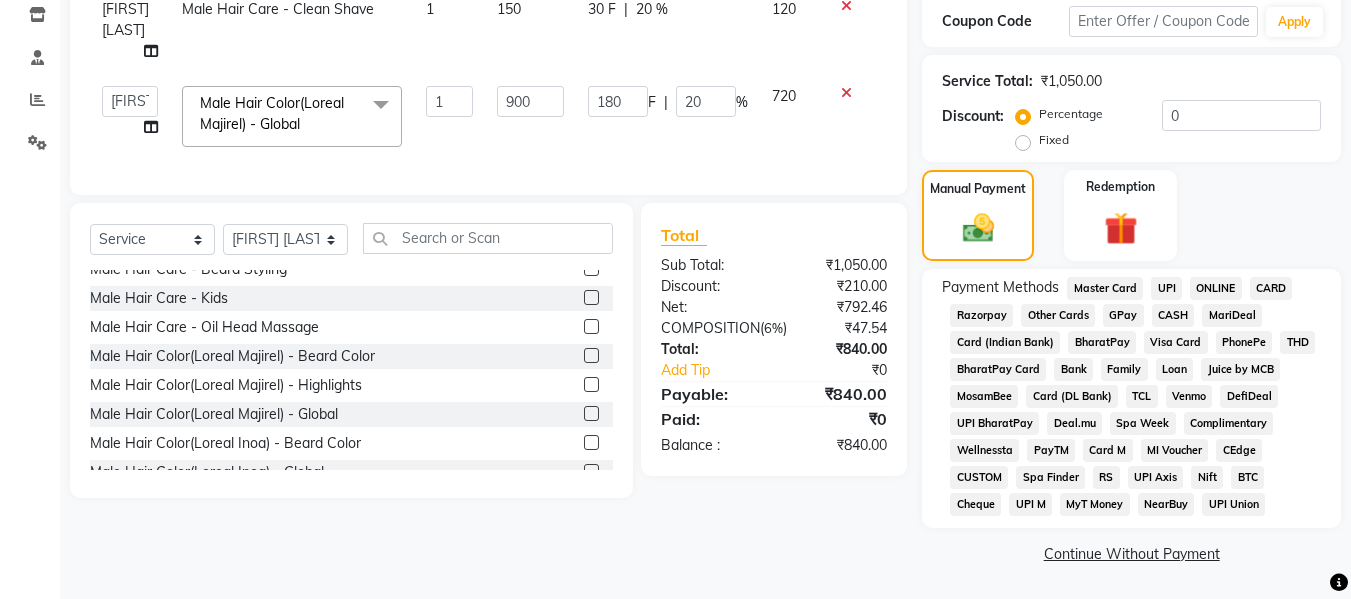 click on "CASH" 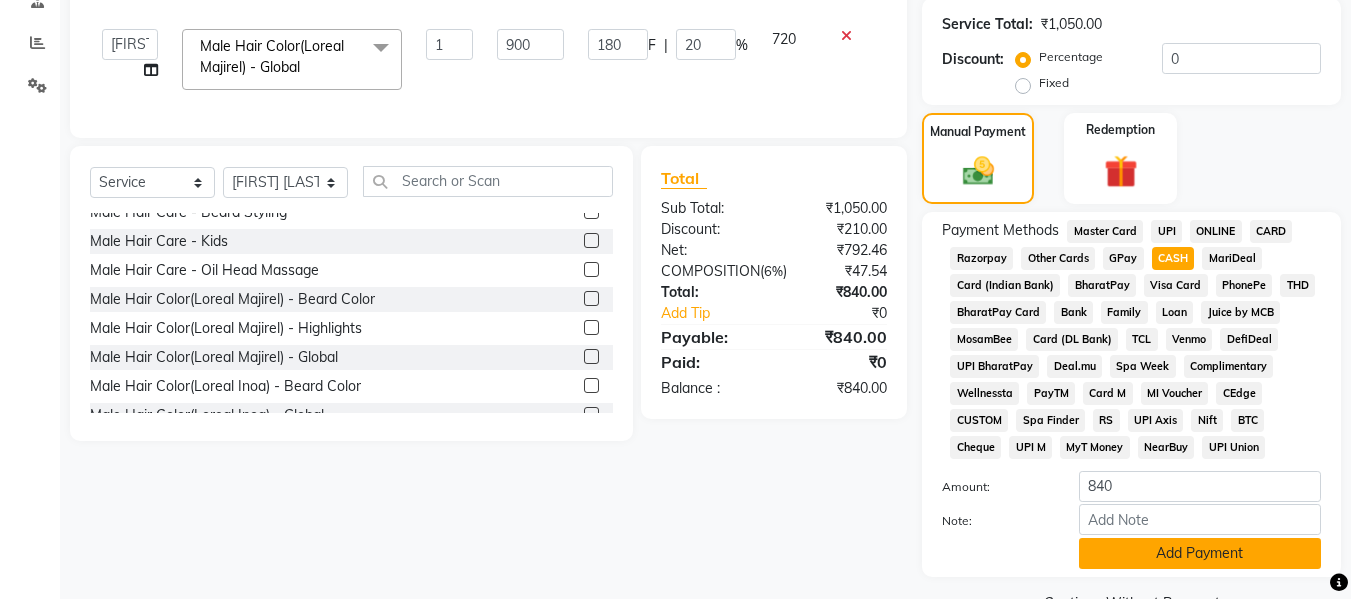 scroll, scrollTop: 449, scrollLeft: 0, axis: vertical 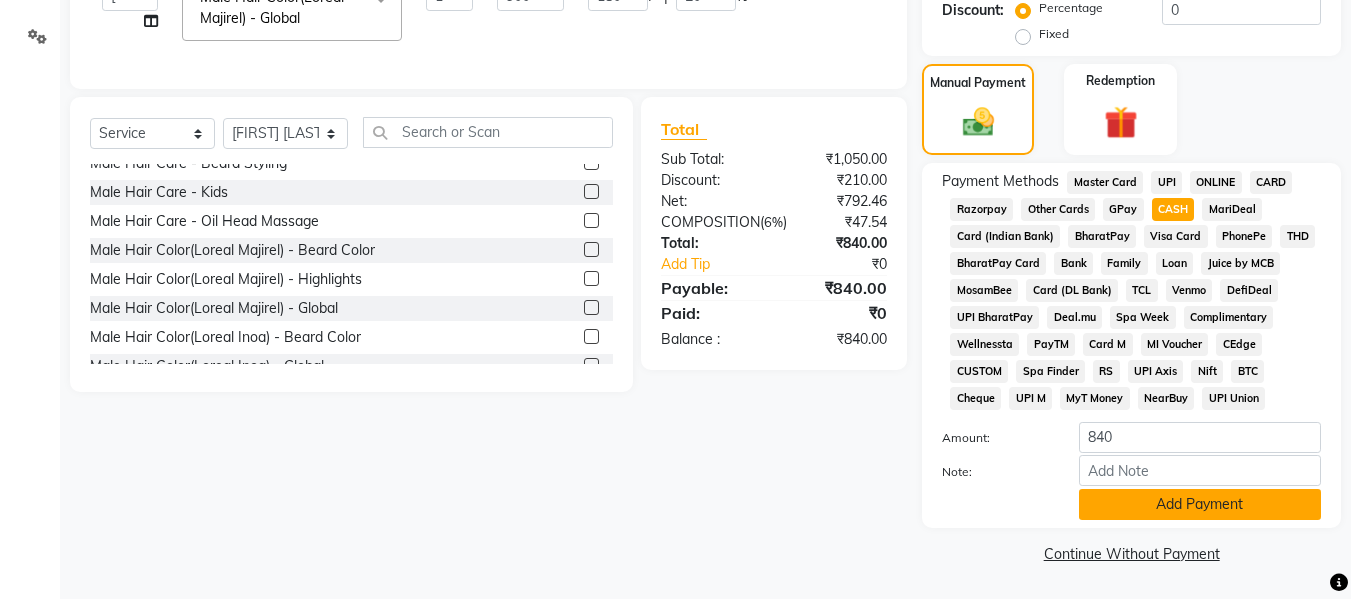 click on "Add Payment" 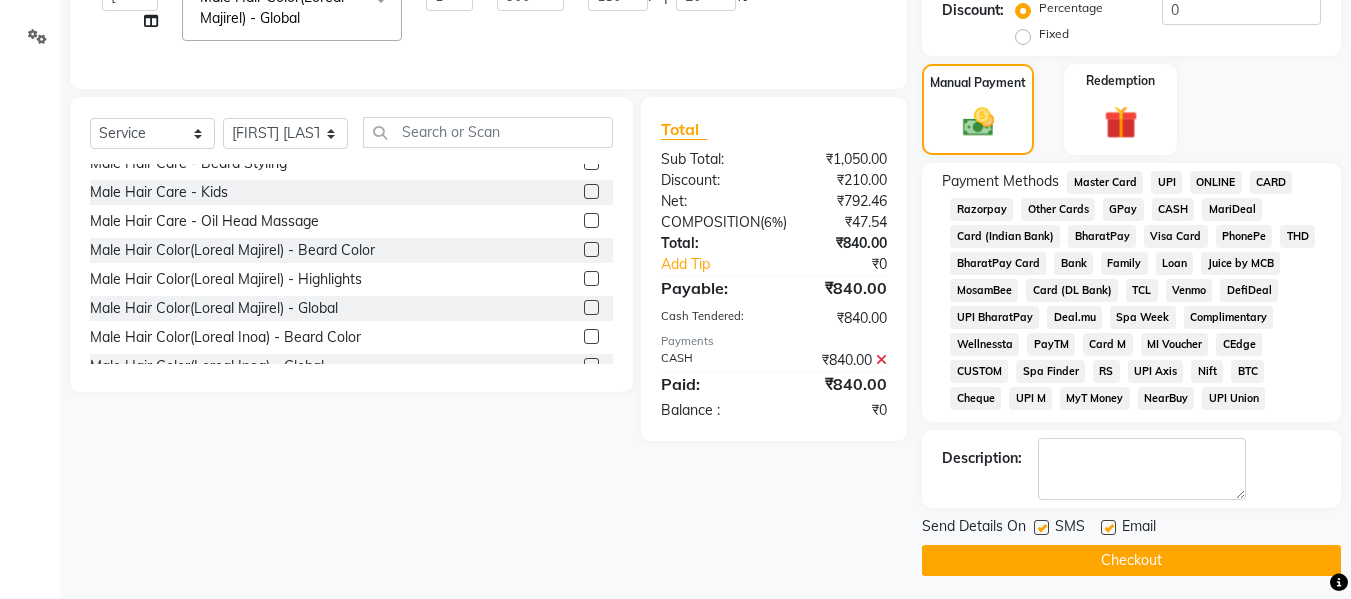 click 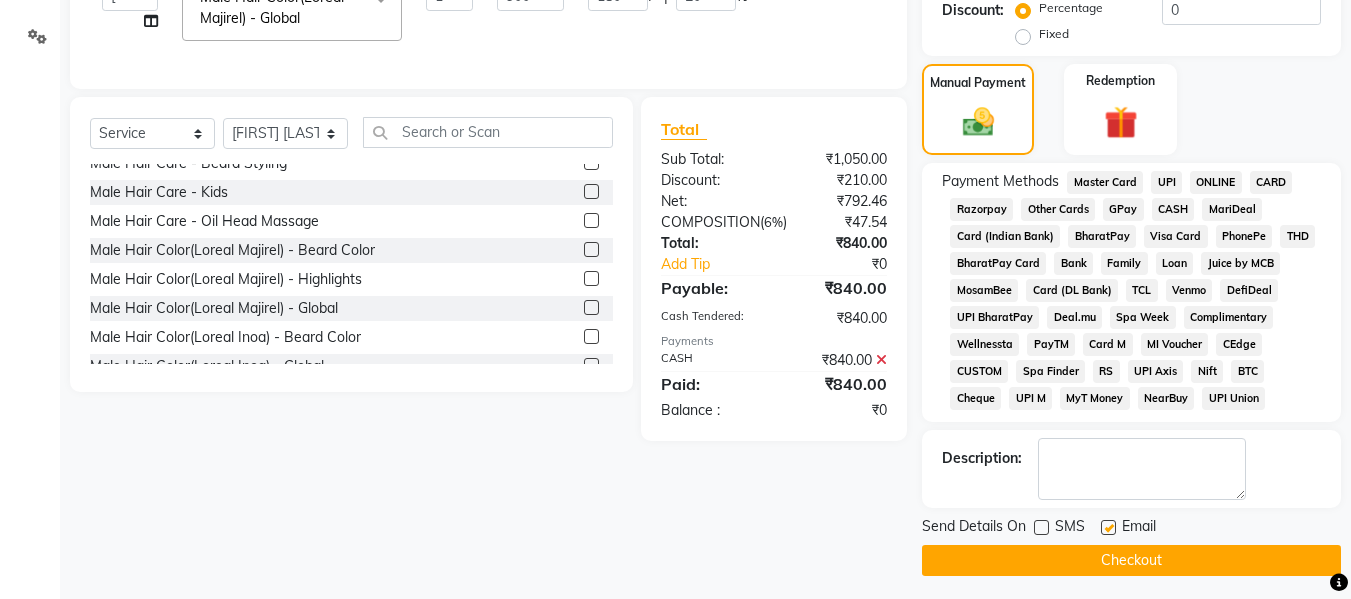 click on "Checkout" 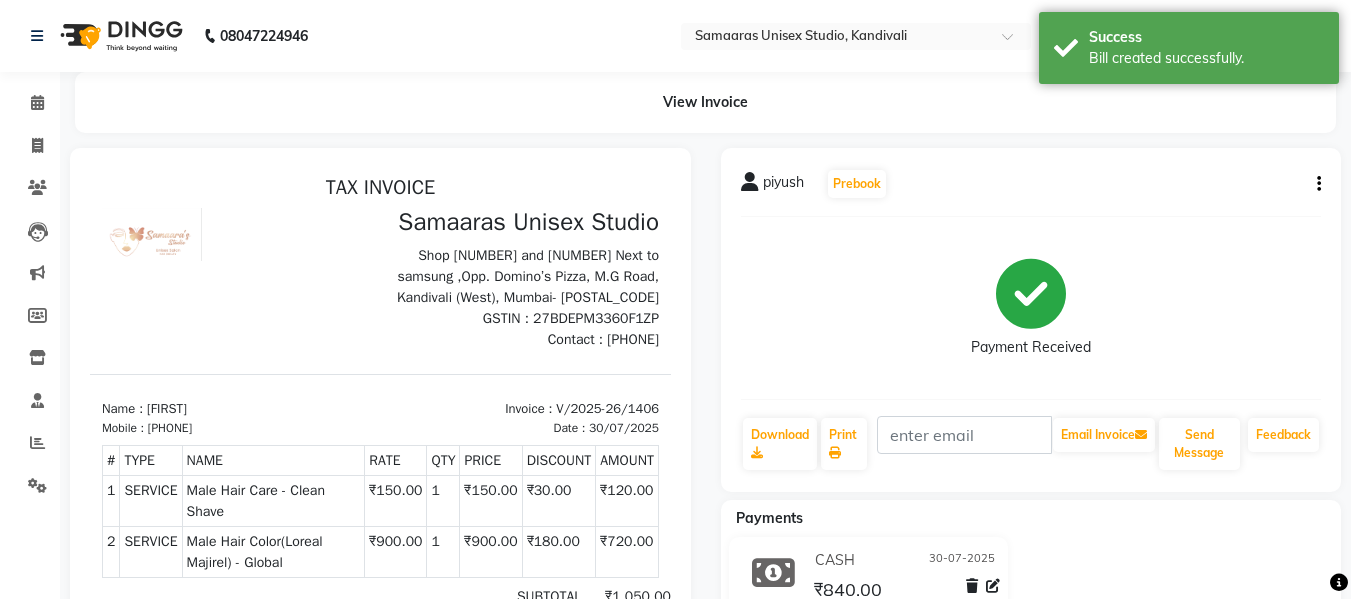 scroll, scrollTop: 0, scrollLeft: 0, axis: both 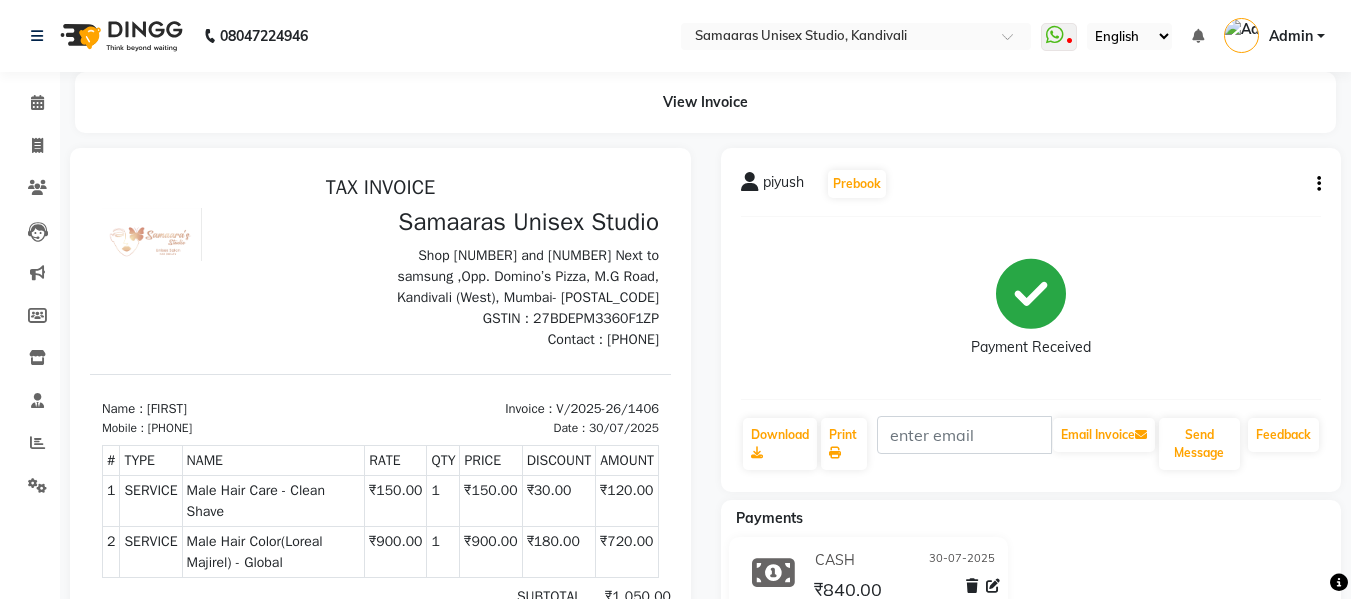 click on "Settings" 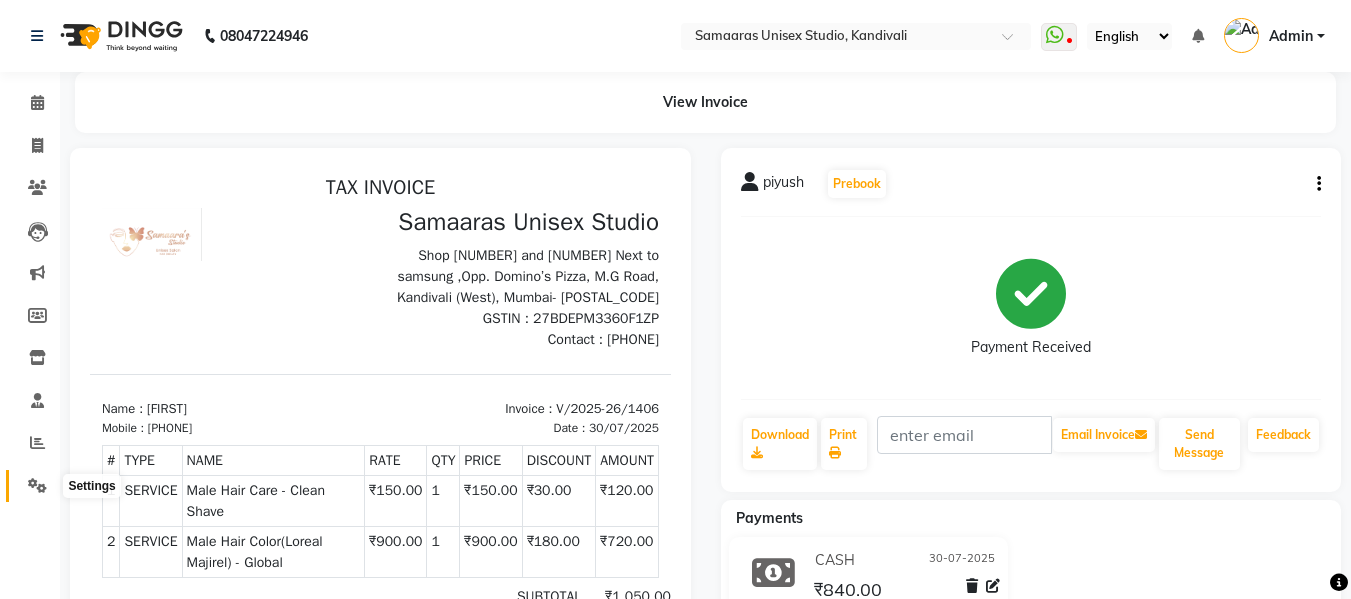 click 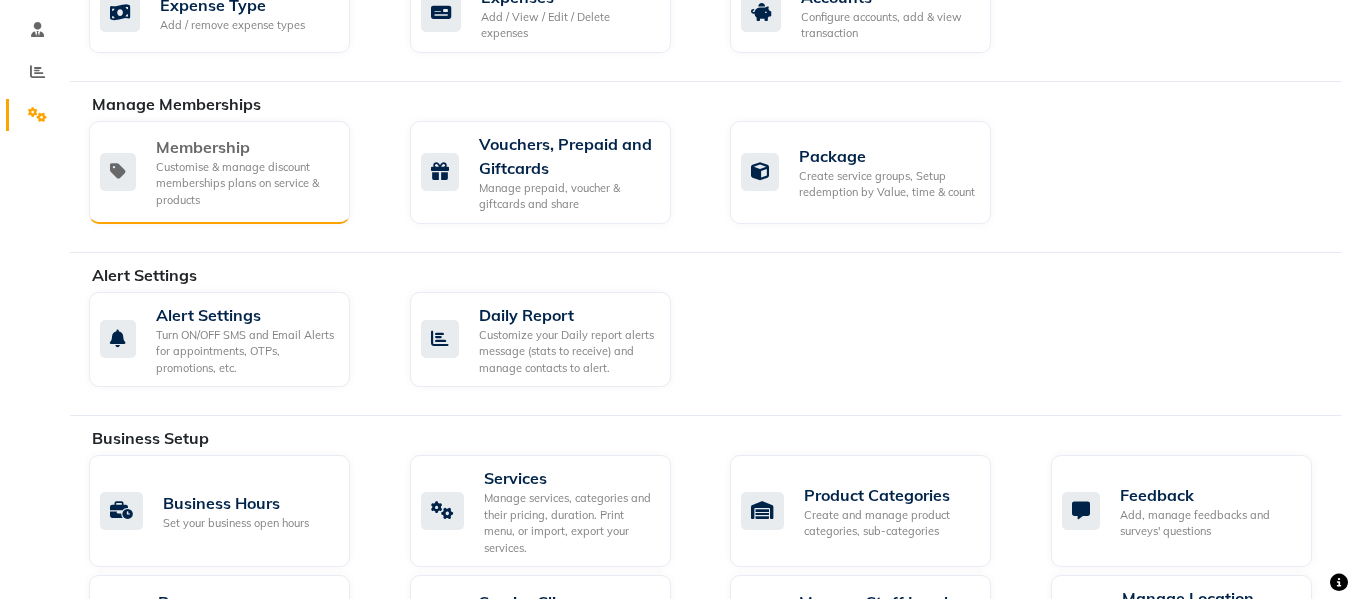 scroll, scrollTop: 193, scrollLeft: 0, axis: vertical 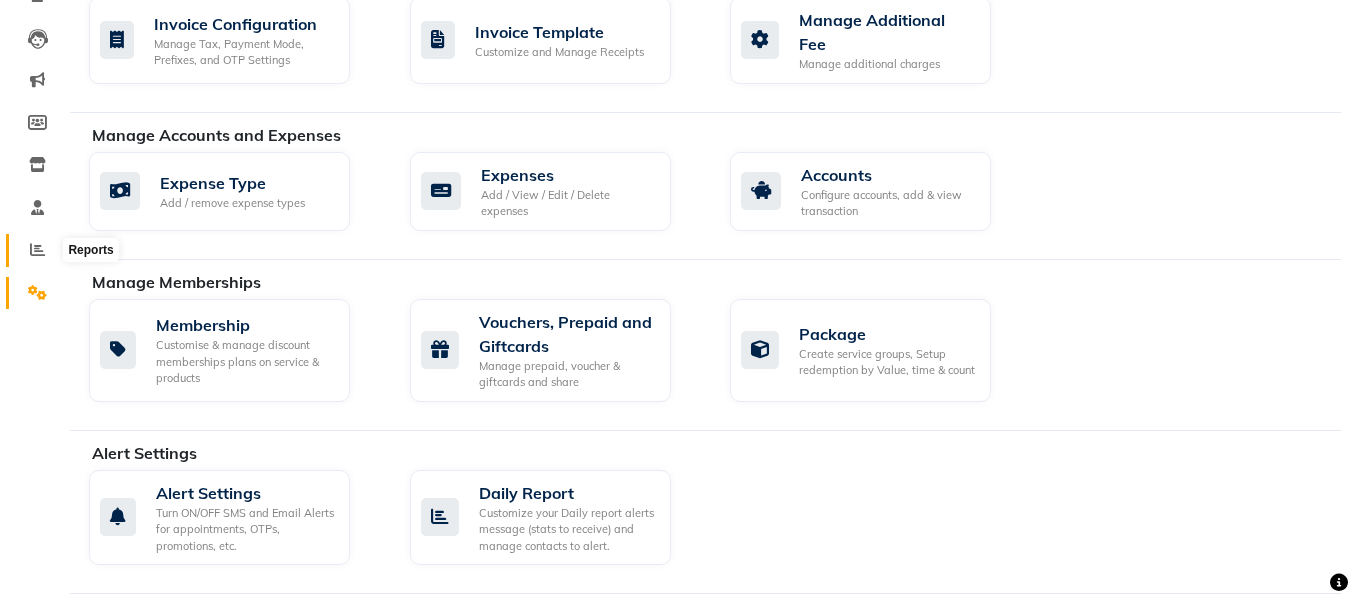 click 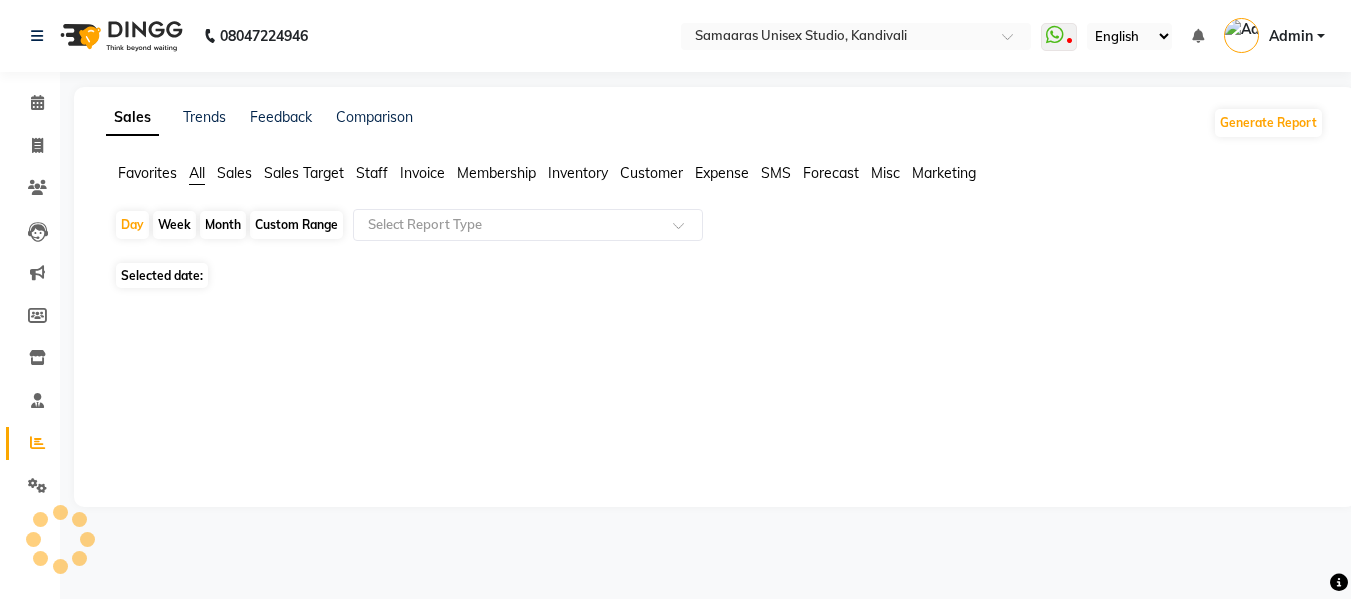 scroll, scrollTop: 0, scrollLeft: 0, axis: both 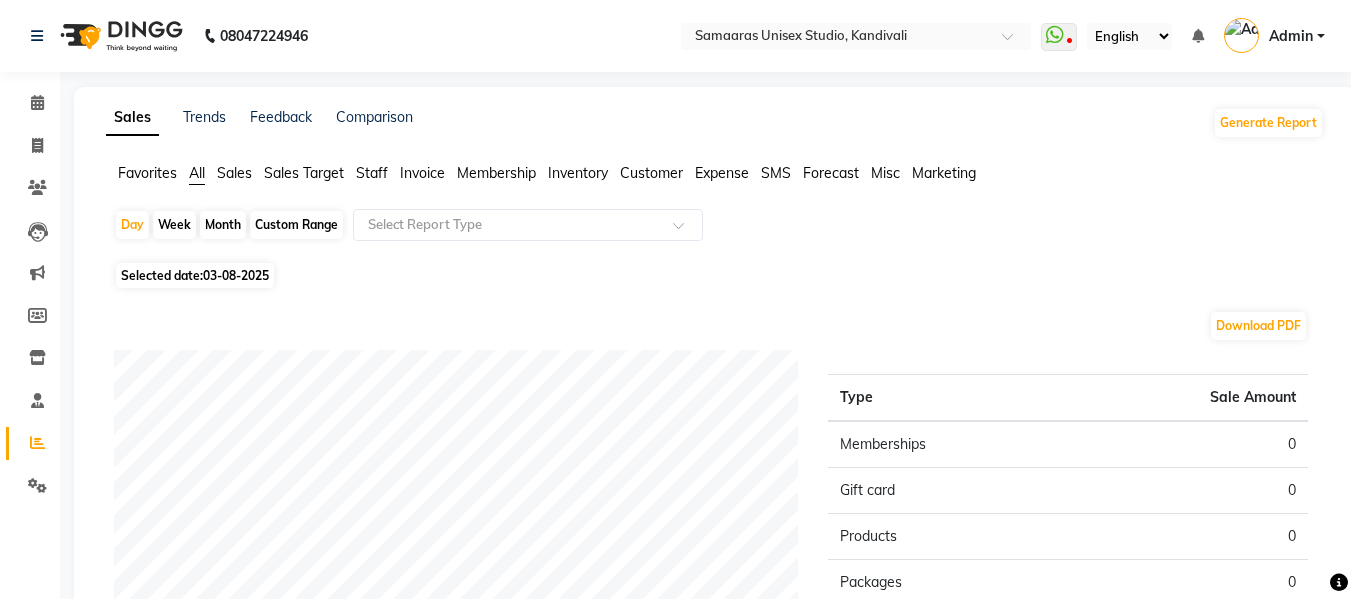 click on "Sales" 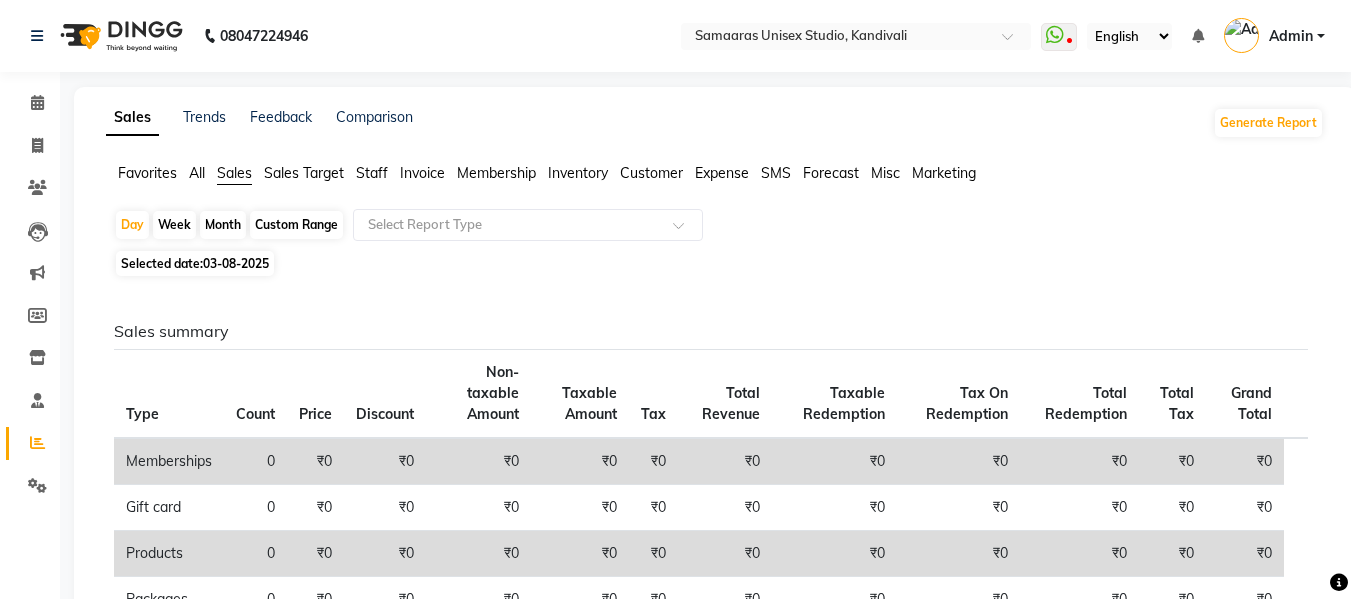 click on "Sales Target" 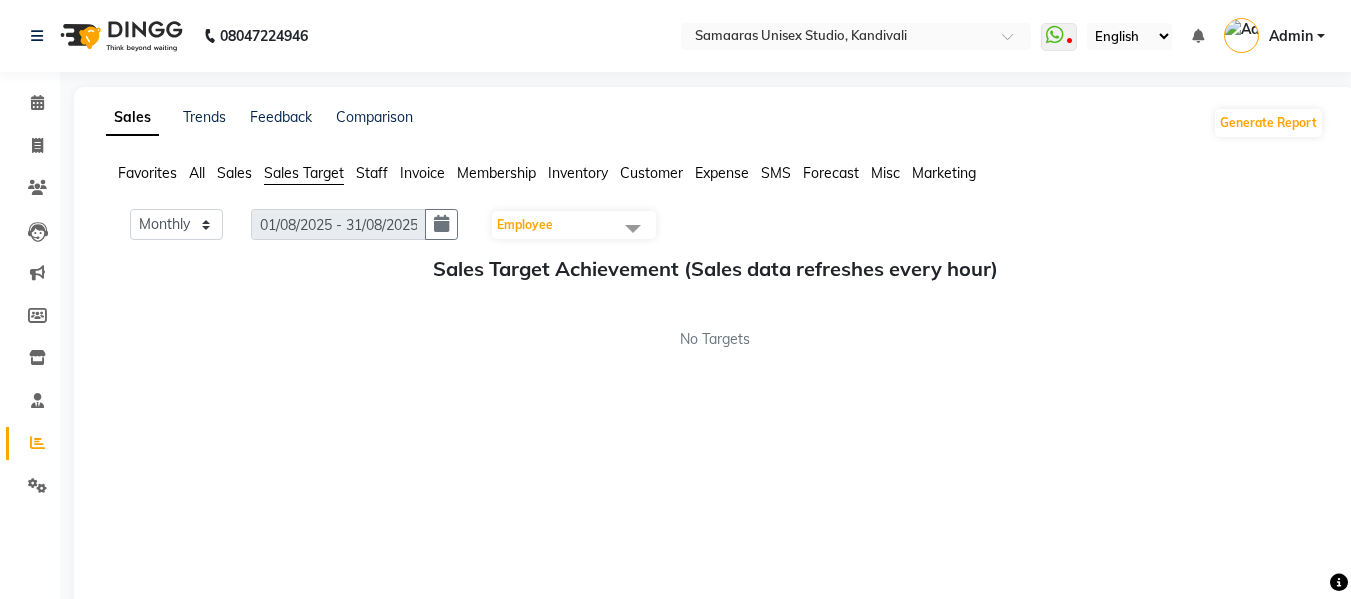 click on "Sales" 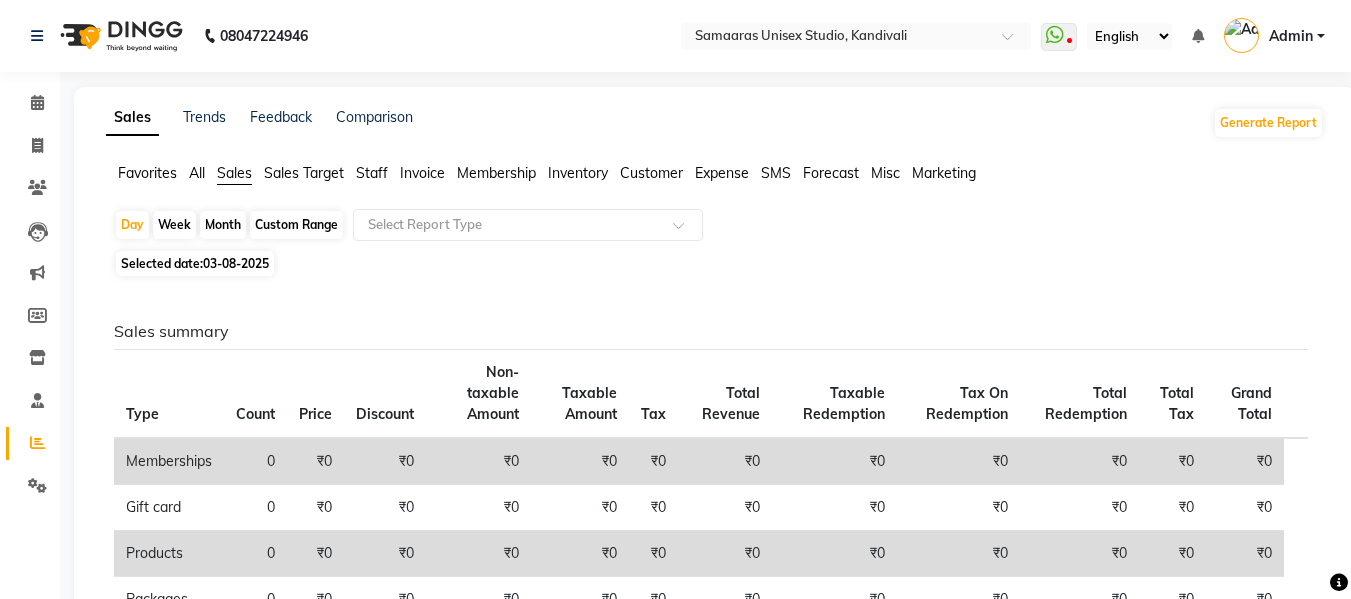 click on "Custom Range" 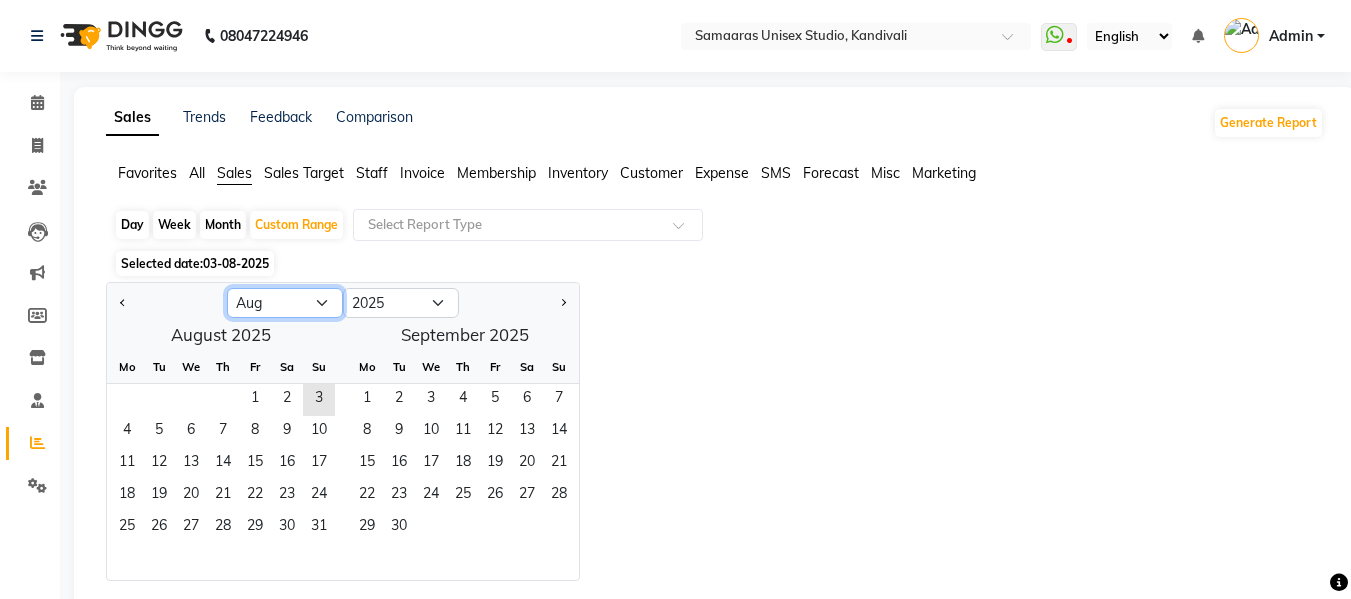 click on "Jan Feb Mar Apr May Jun Jul Aug Sep Oct Nov Dec" 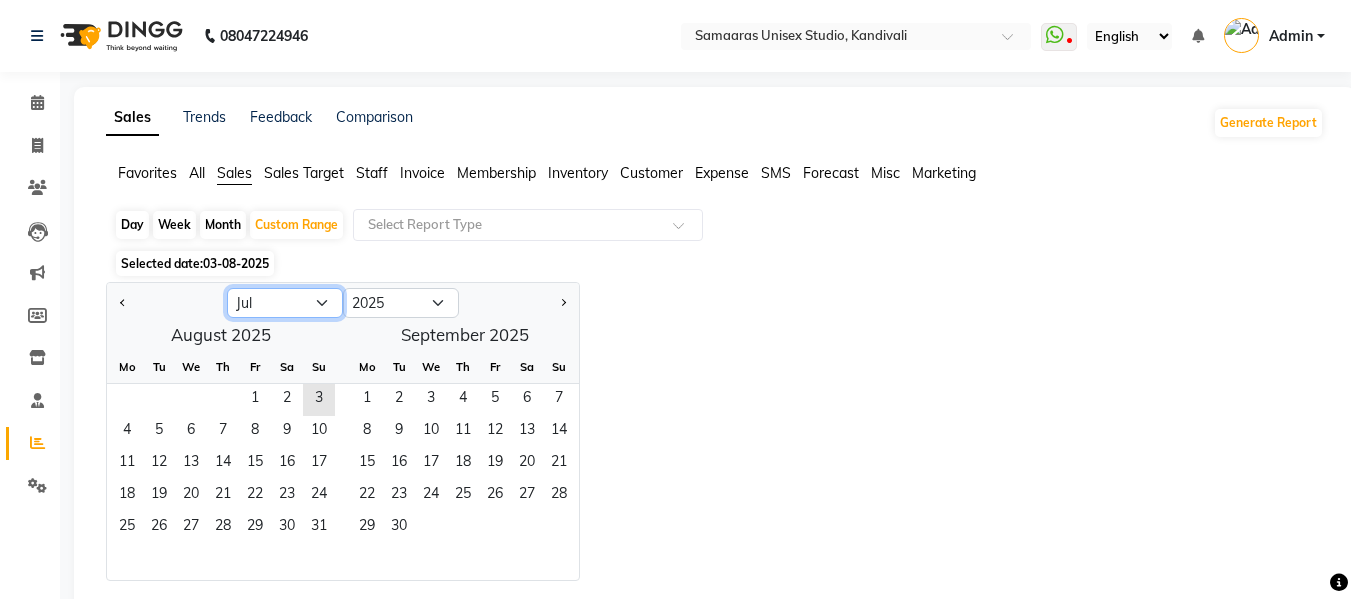 click on "Jan Feb Mar Apr May Jun Jul Aug Sep Oct Nov Dec" 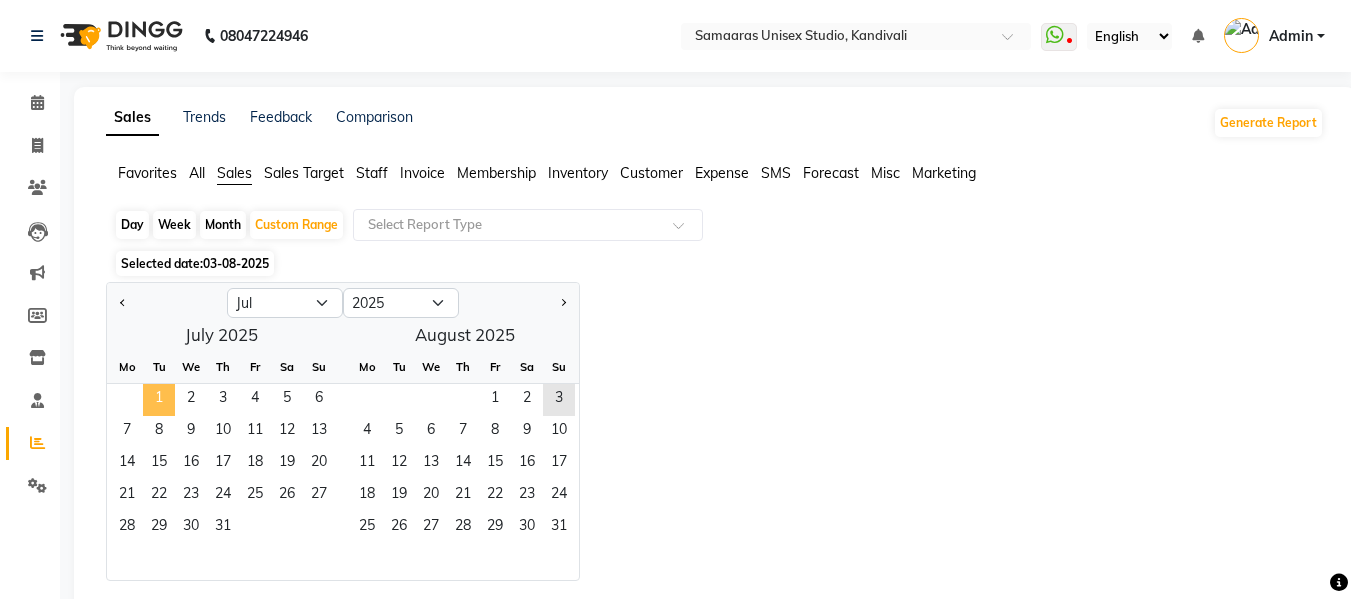 click on "1" 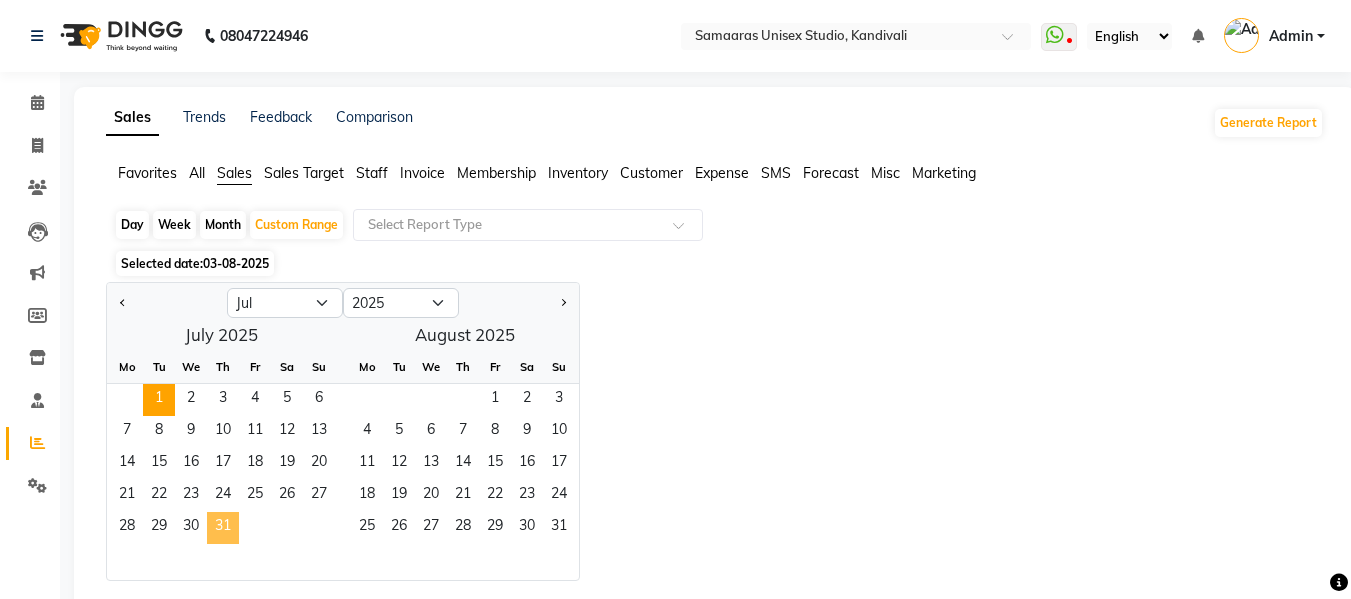 click on "31" 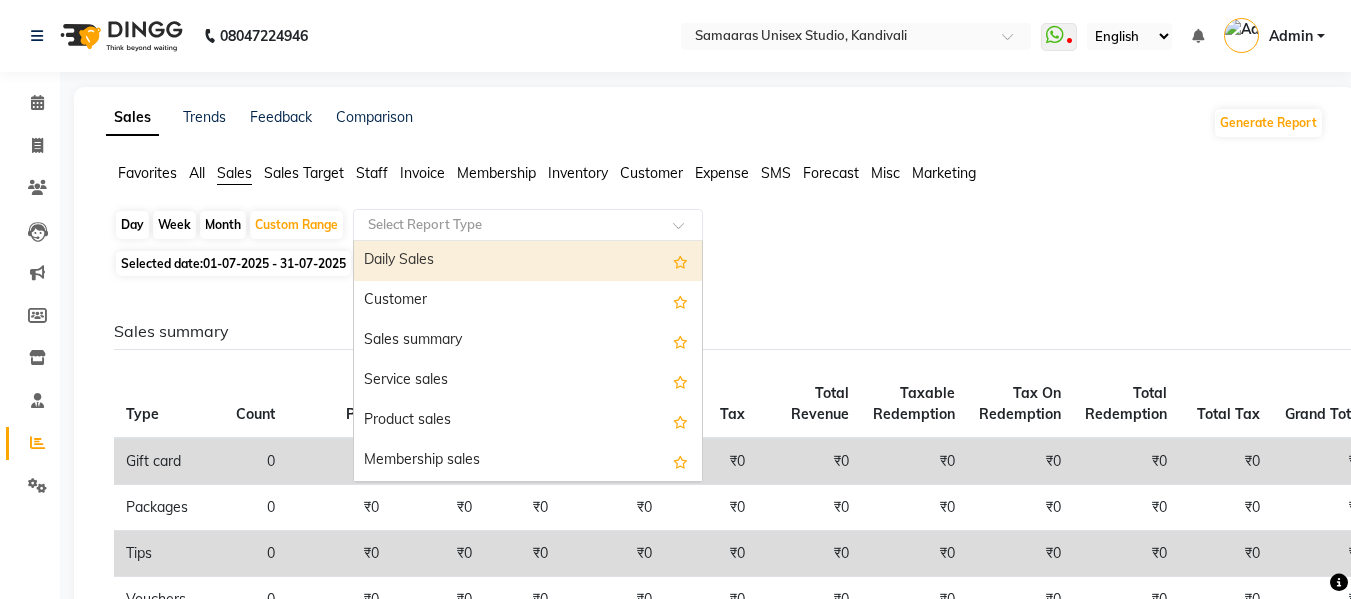 click 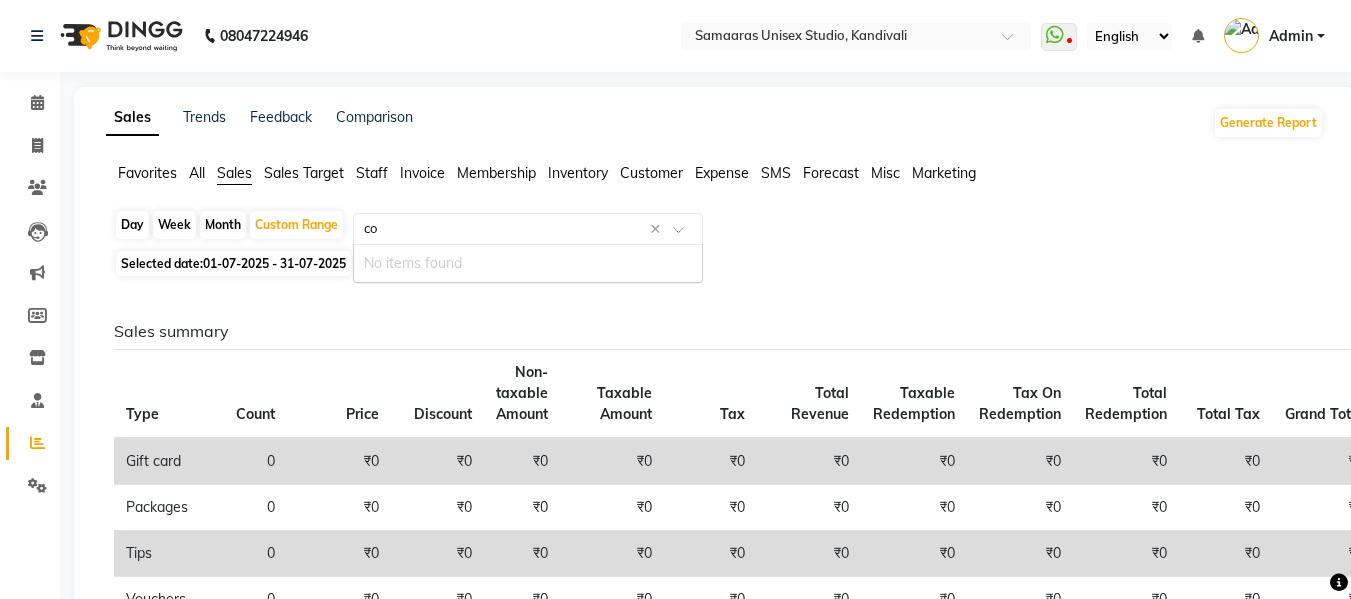 type on "c" 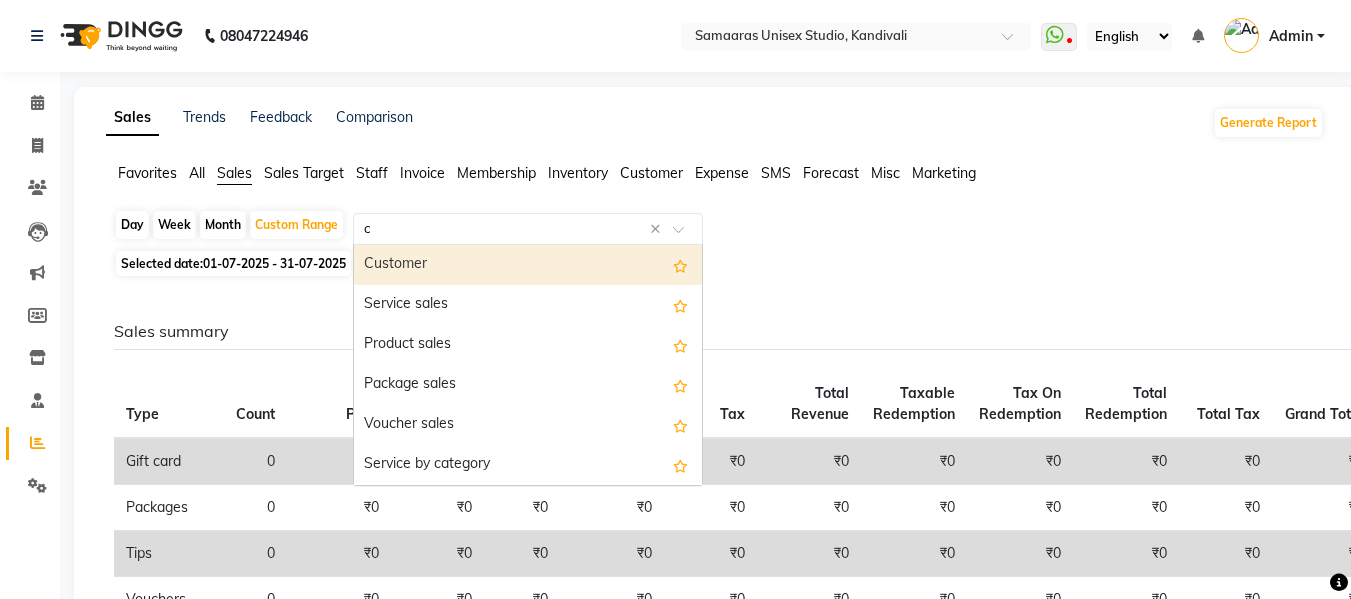 type 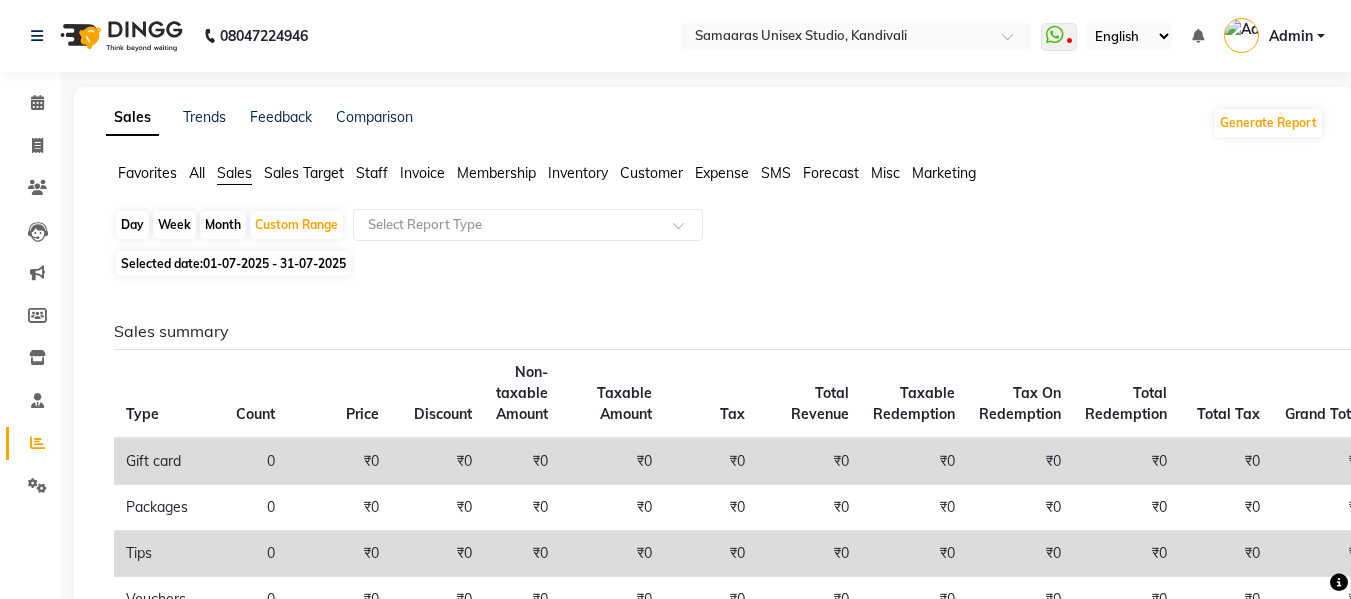 click on "Sales Target" 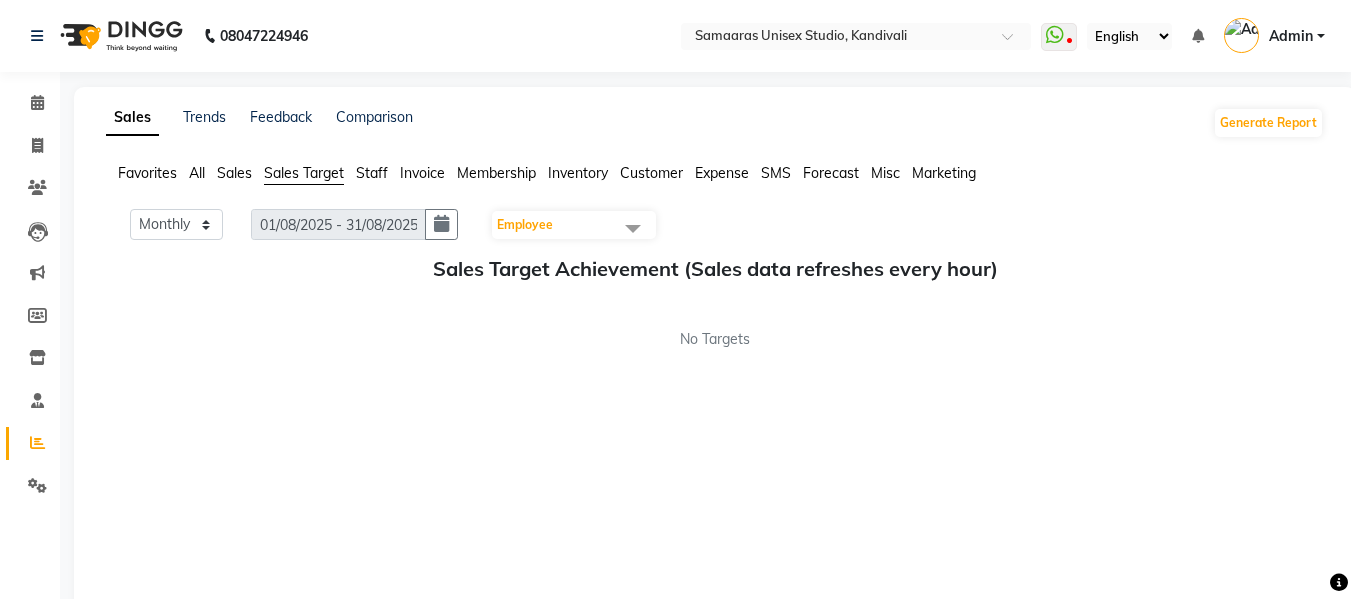 click on "Staff" 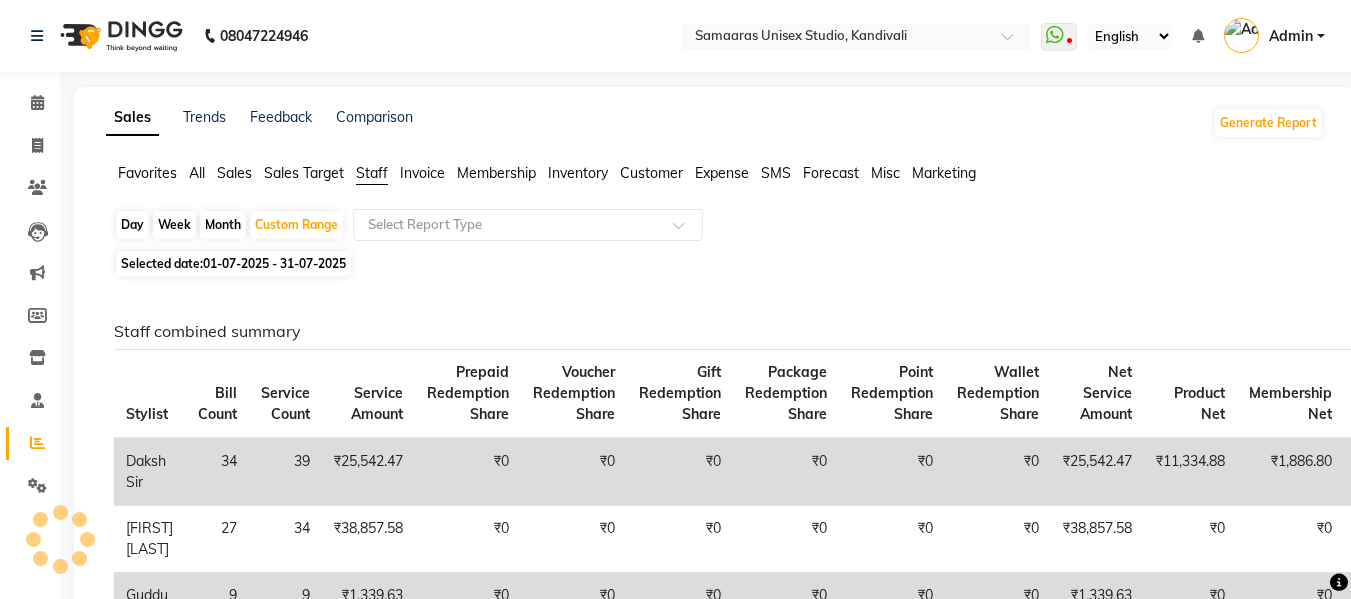 click on "Staff" 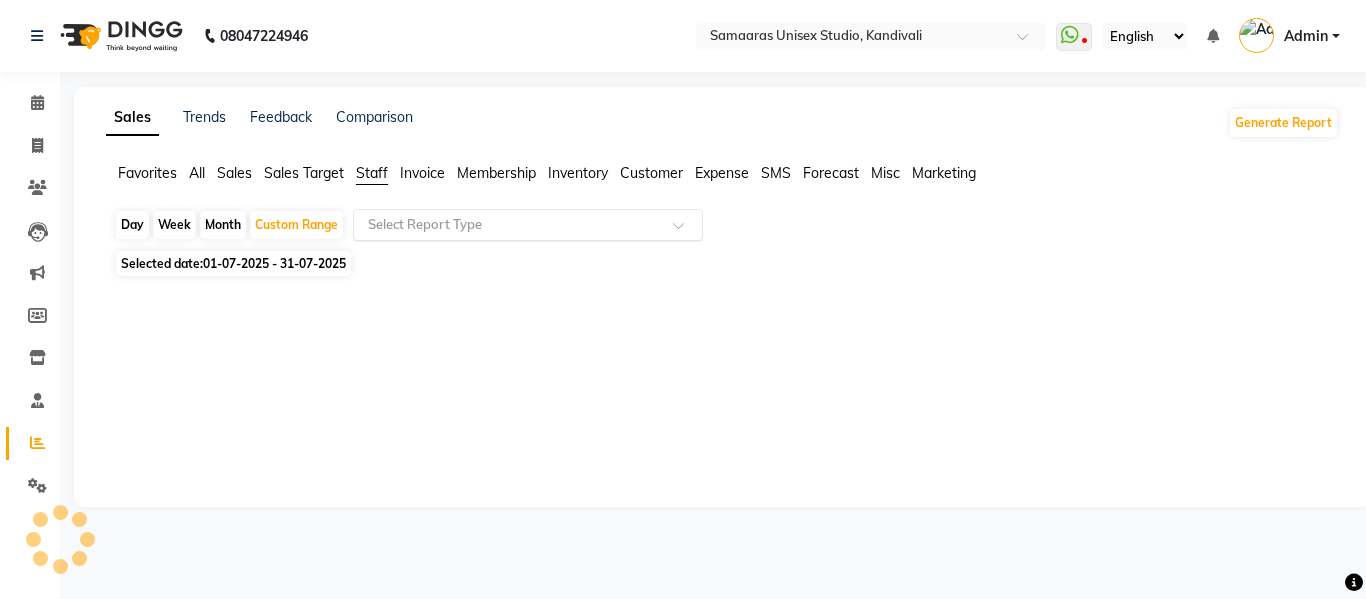 click 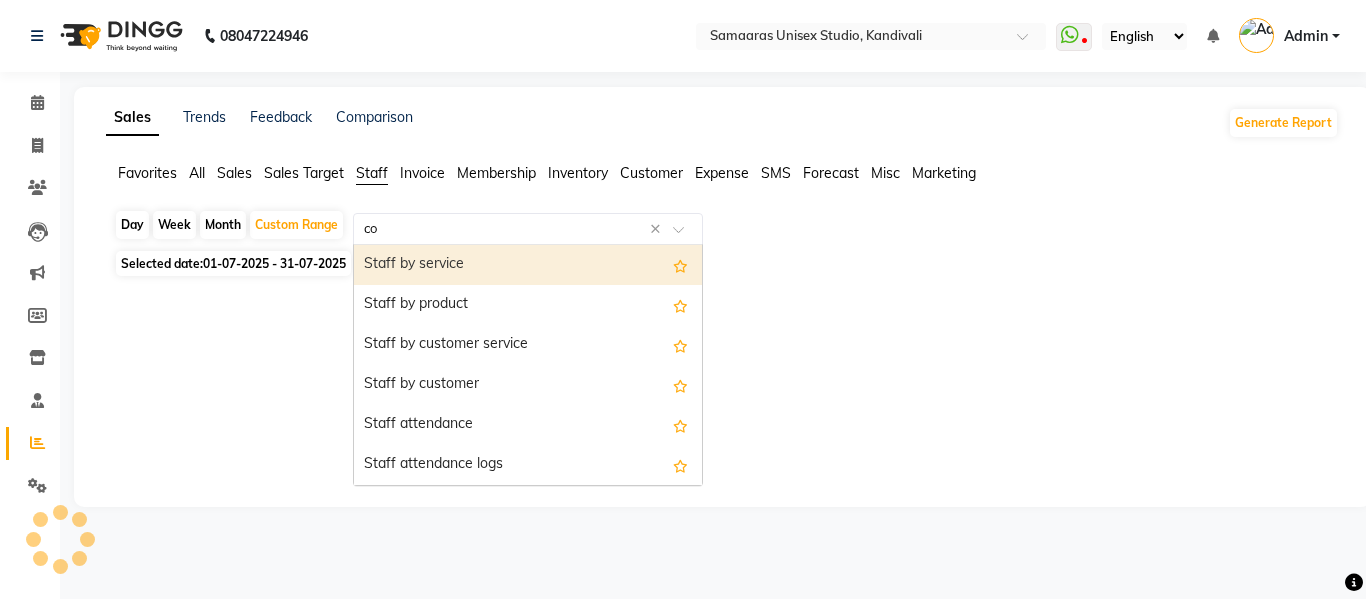 type on "com" 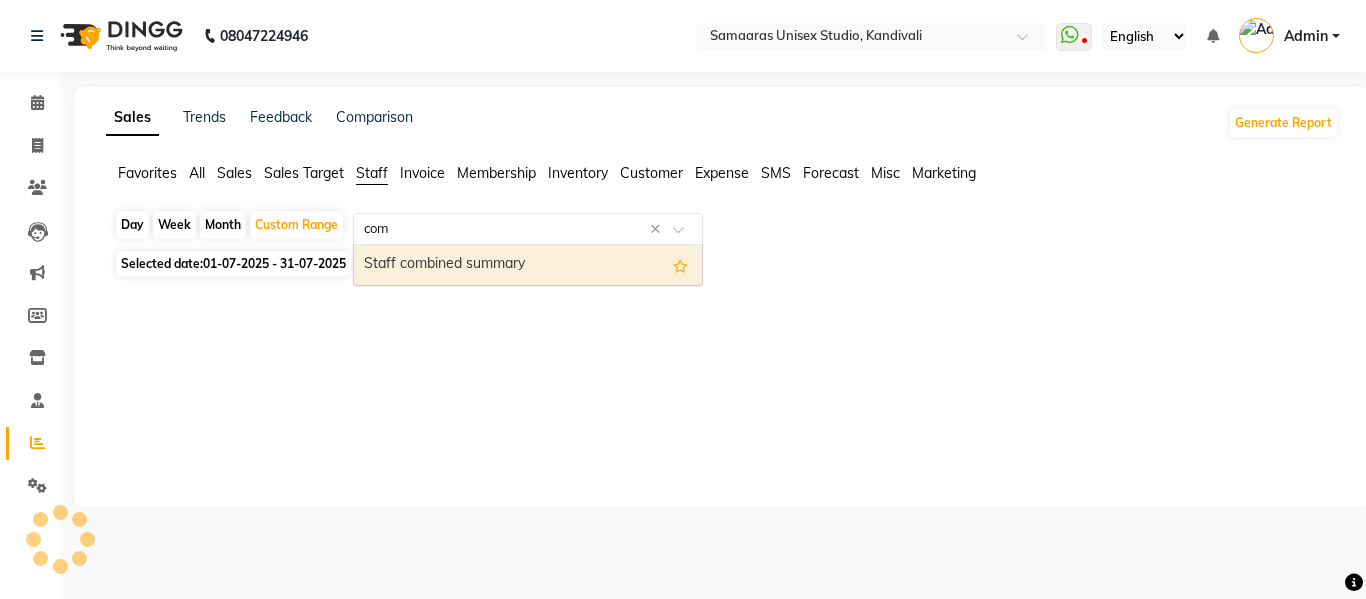 click on "Staff combined summary" at bounding box center (528, 265) 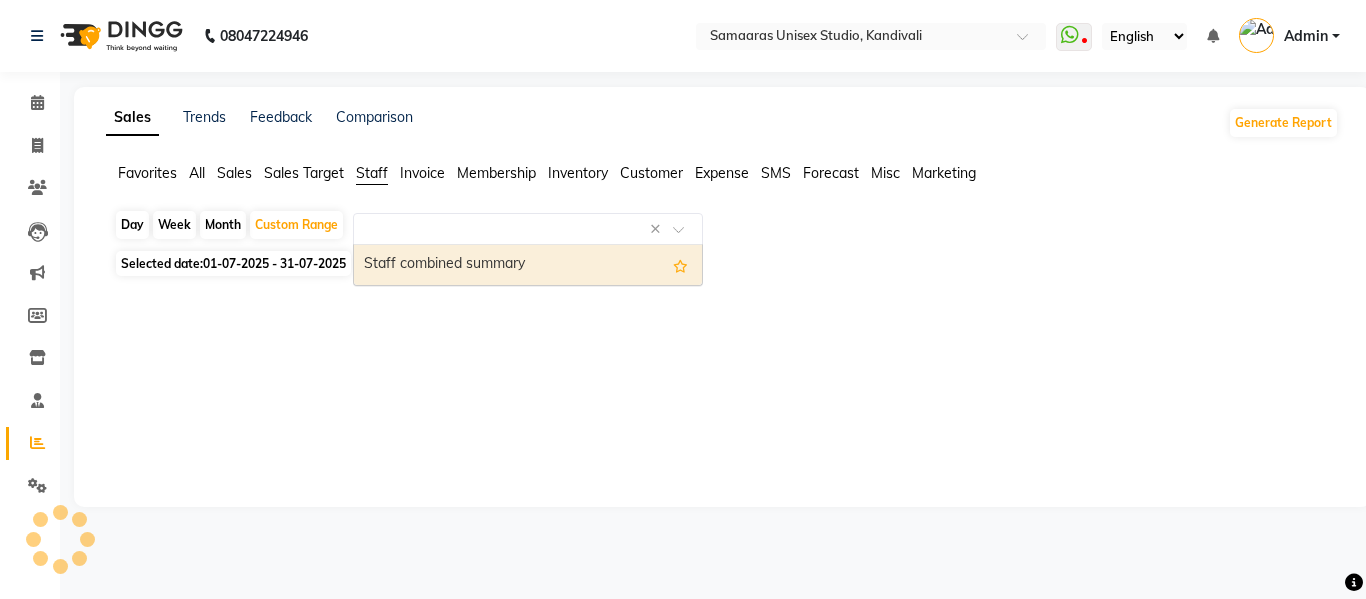 select on "full_report" 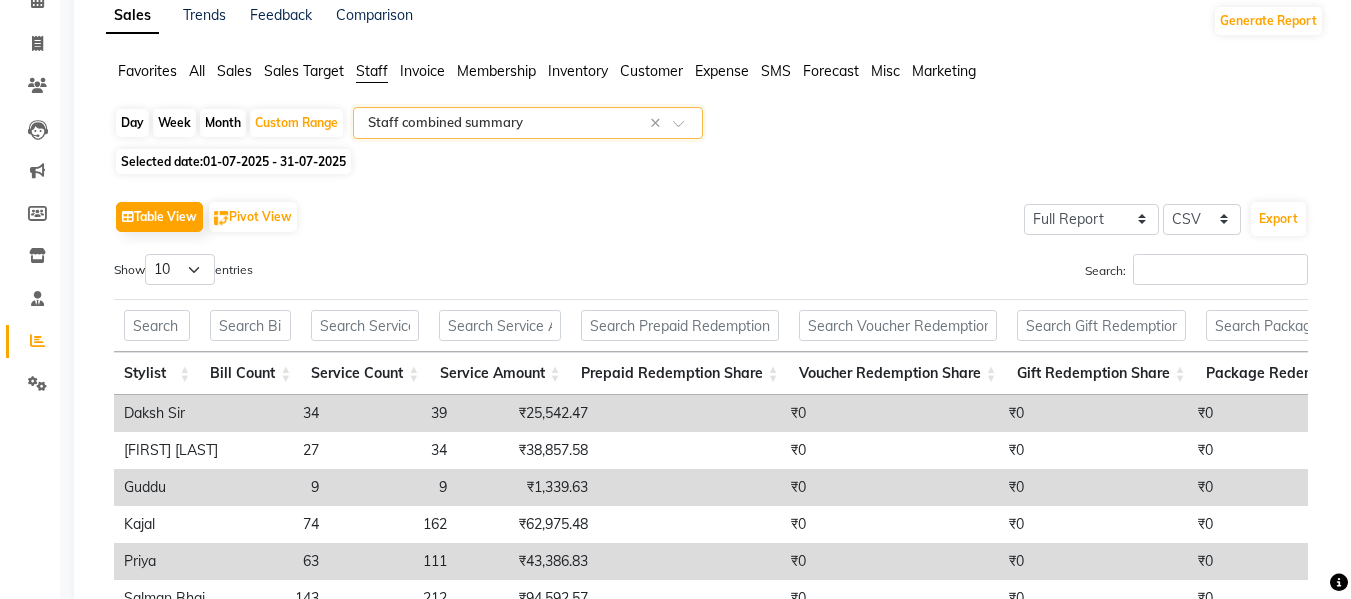 scroll, scrollTop: 200, scrollLeft: 0, axis: vertical 